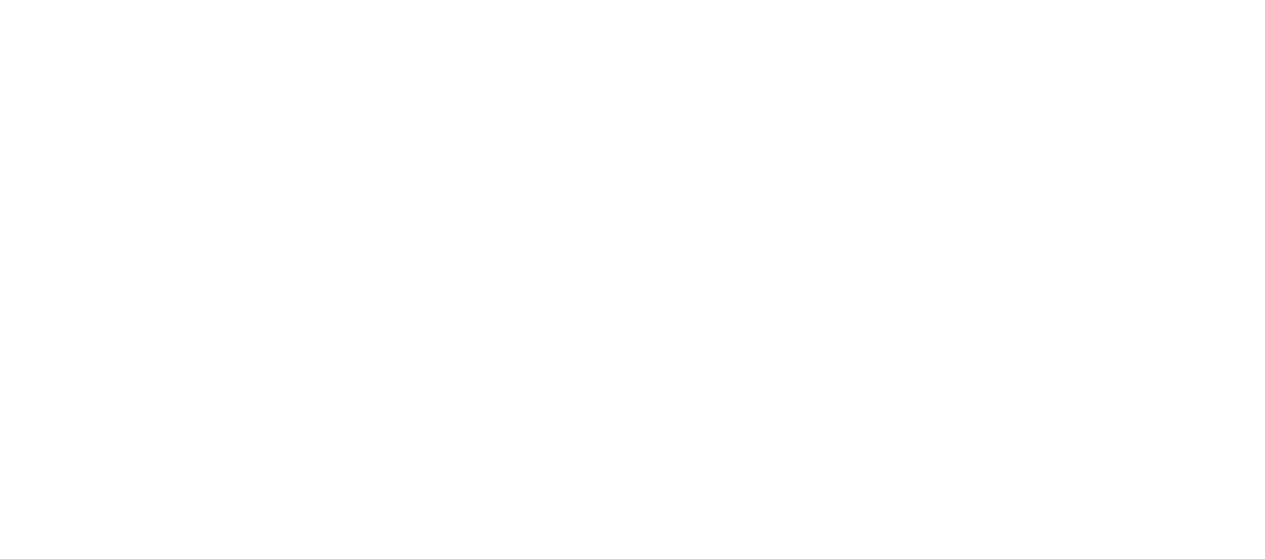scroll, scrollTop: 0, scrollLeft: 0, axis: both 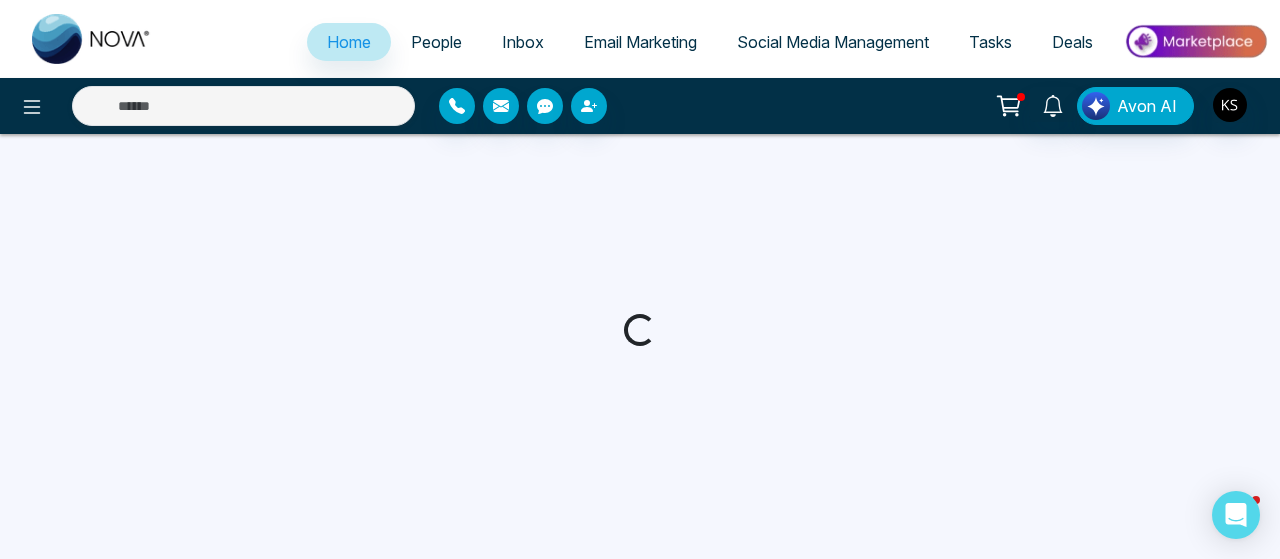 click on "People" at bounding box center [436, 42] 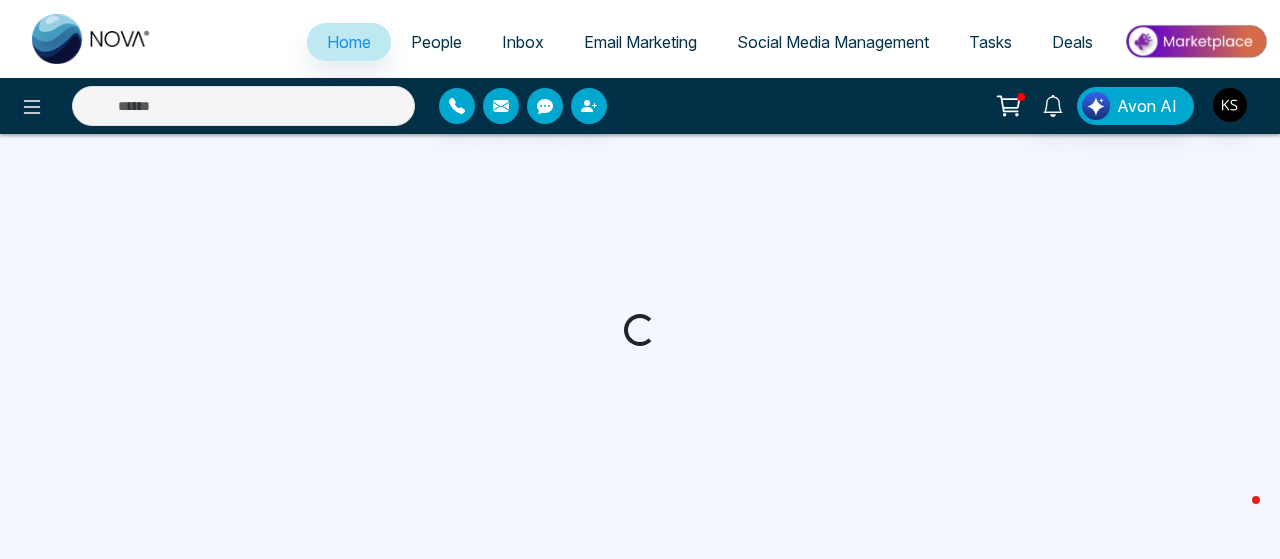 select on "*" 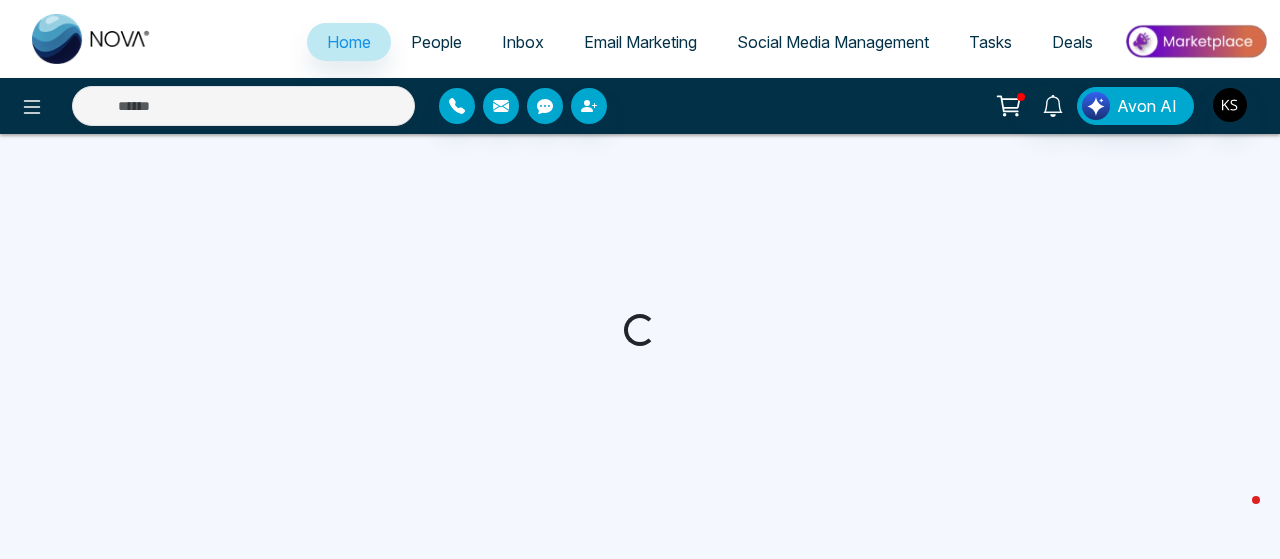 select on "*" 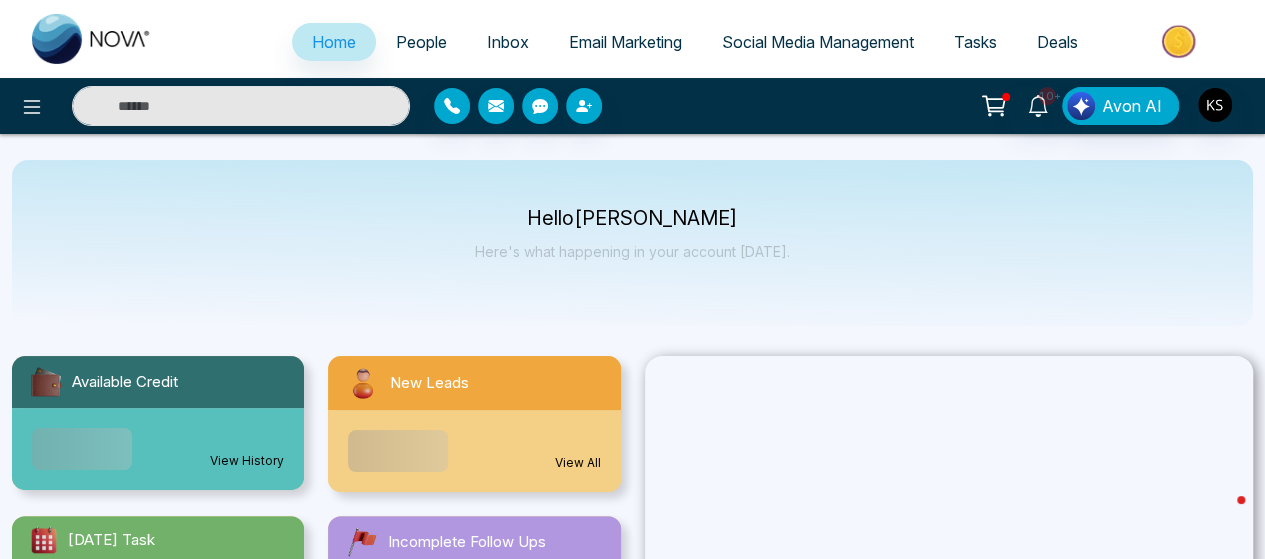 click on "People" at bounding box center [421, 42] 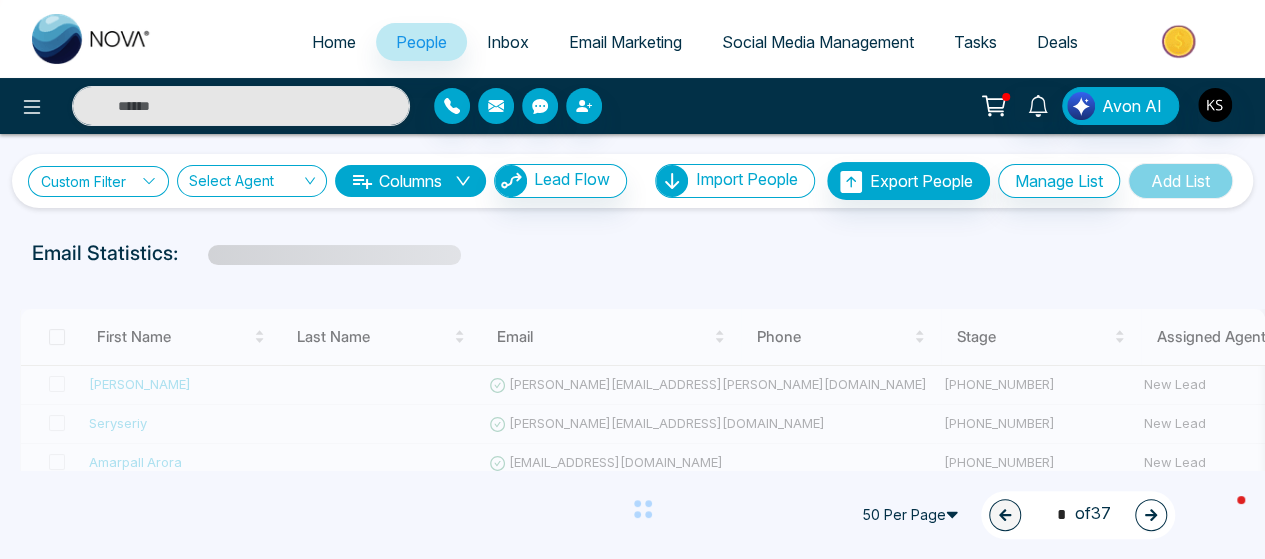click on "Custom Filter" at bounding box center (98, 181) 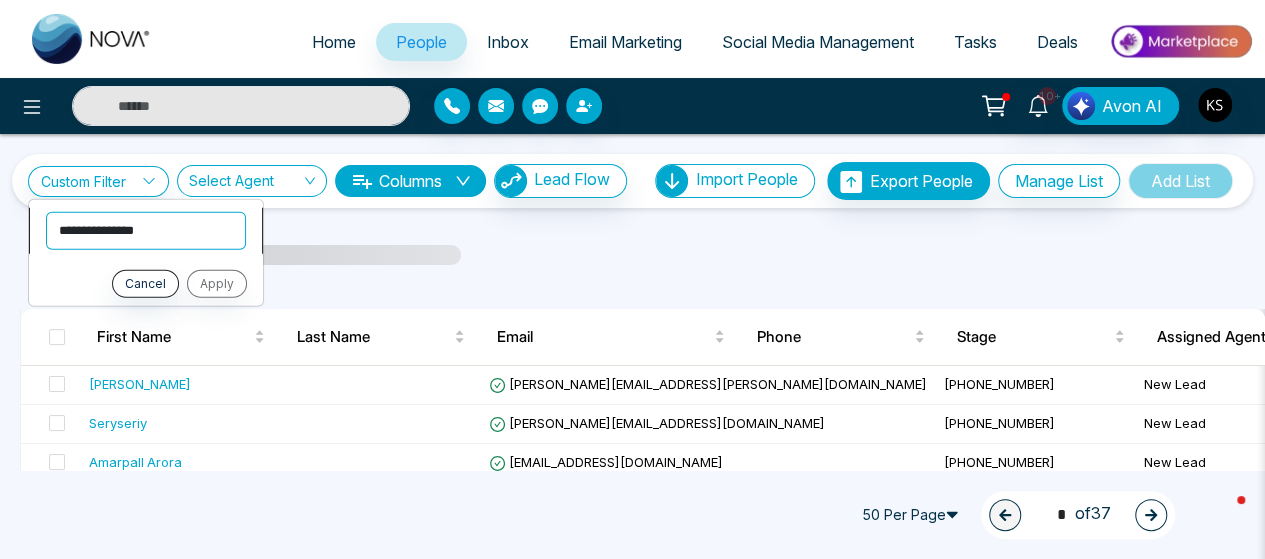 click on "**********" at bounding box center [146, 230] 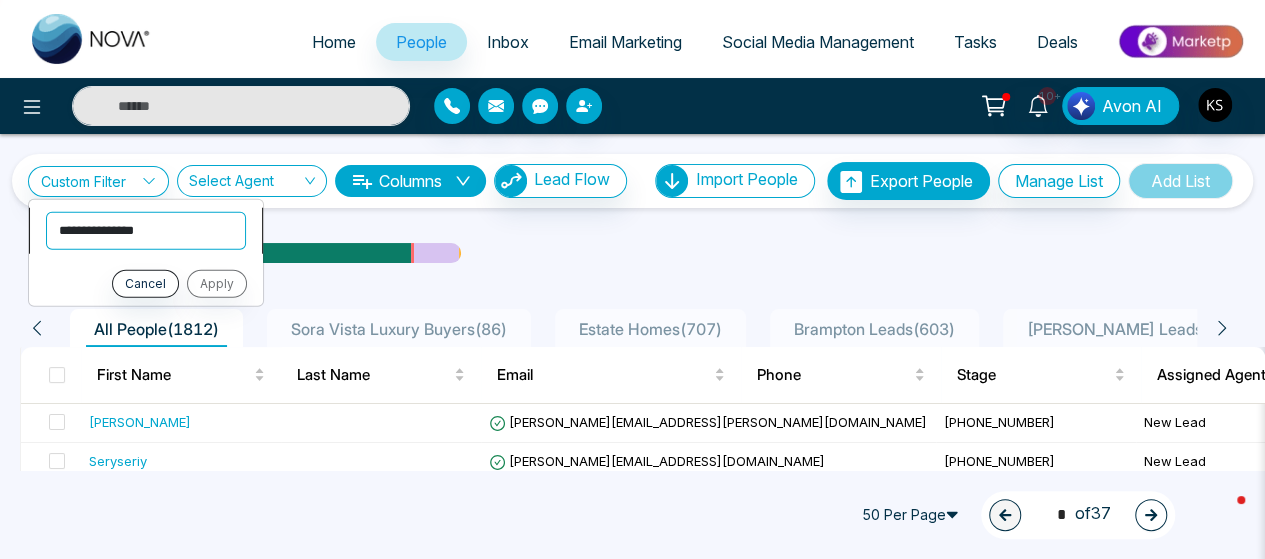select on "****" 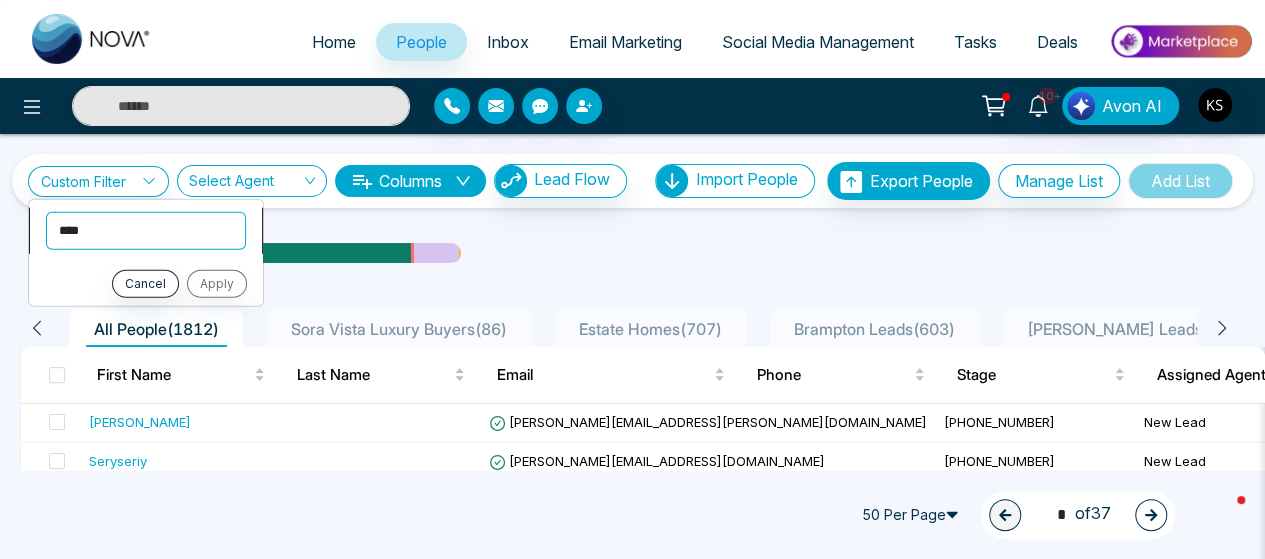 click on "**********" at bounding box center [146, 230] 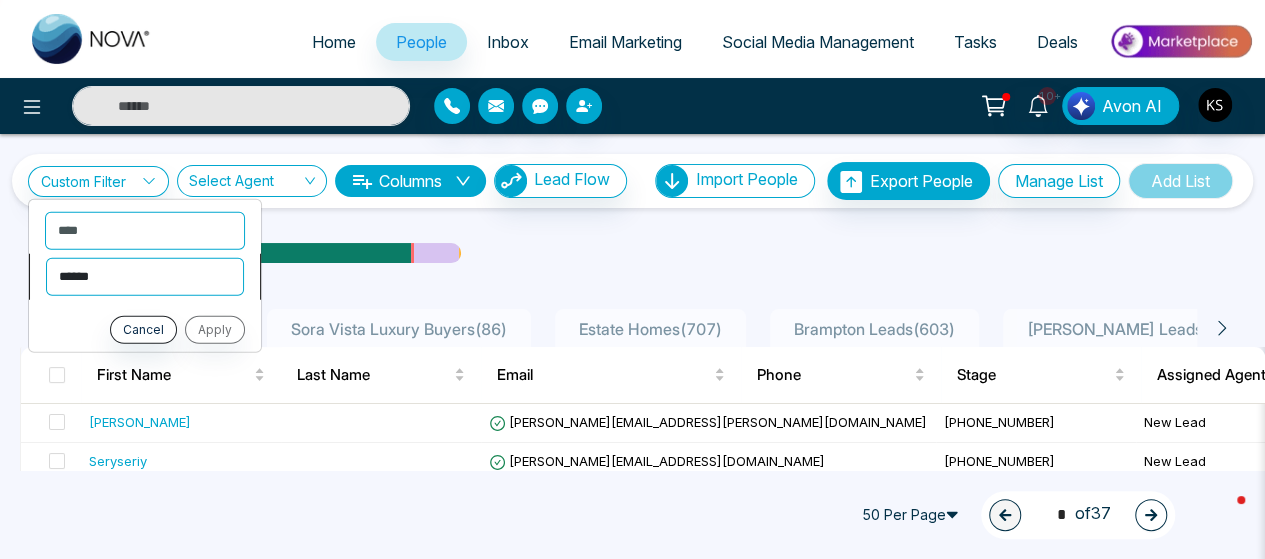 click on "**********" at bounding box center [145, 276] 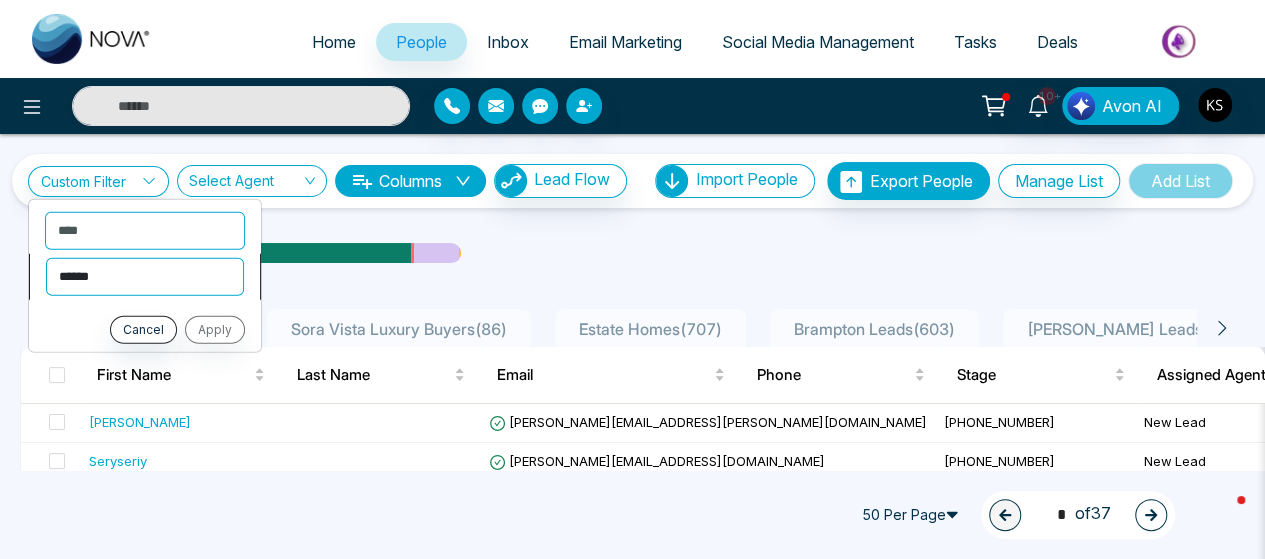 select on "*******" 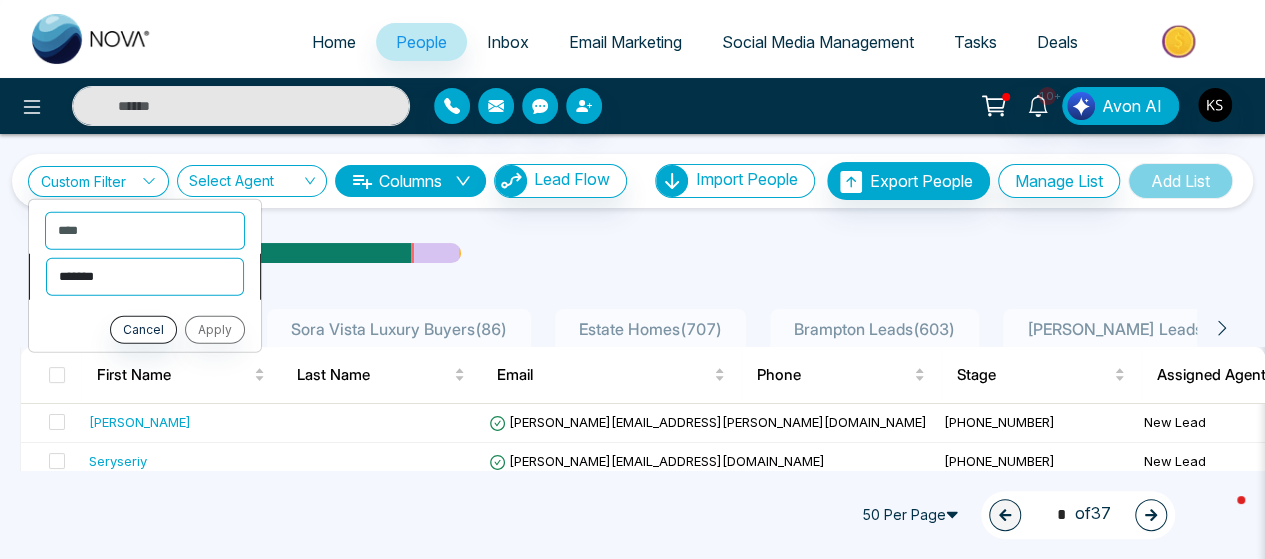 click on "**********" at bounding box center [145, 276] 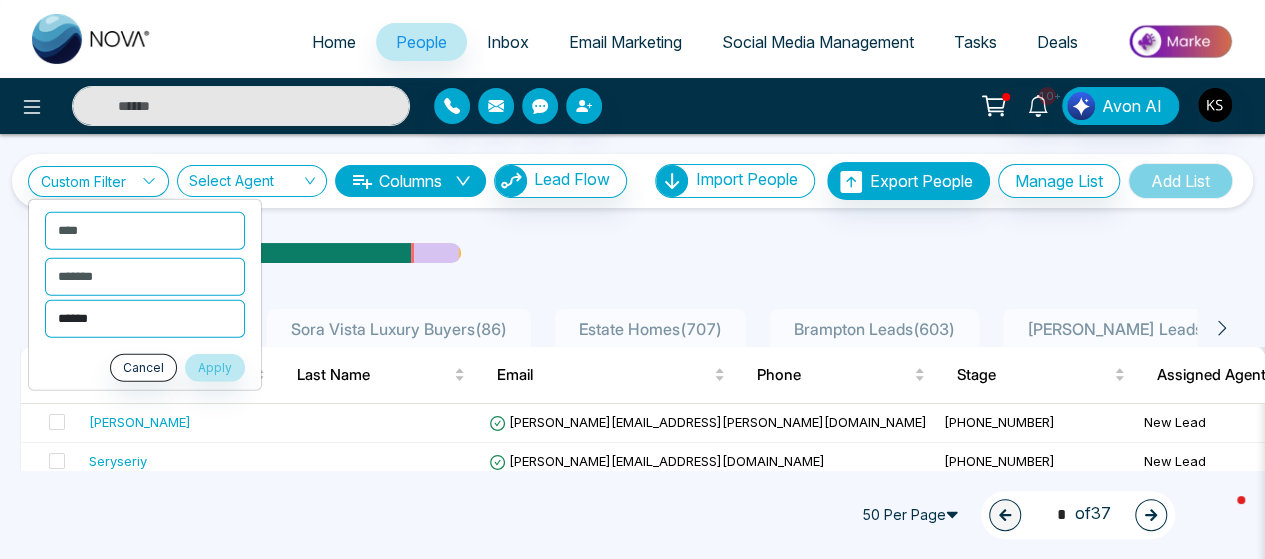 click on "**********" at bounding box center [145, 318] 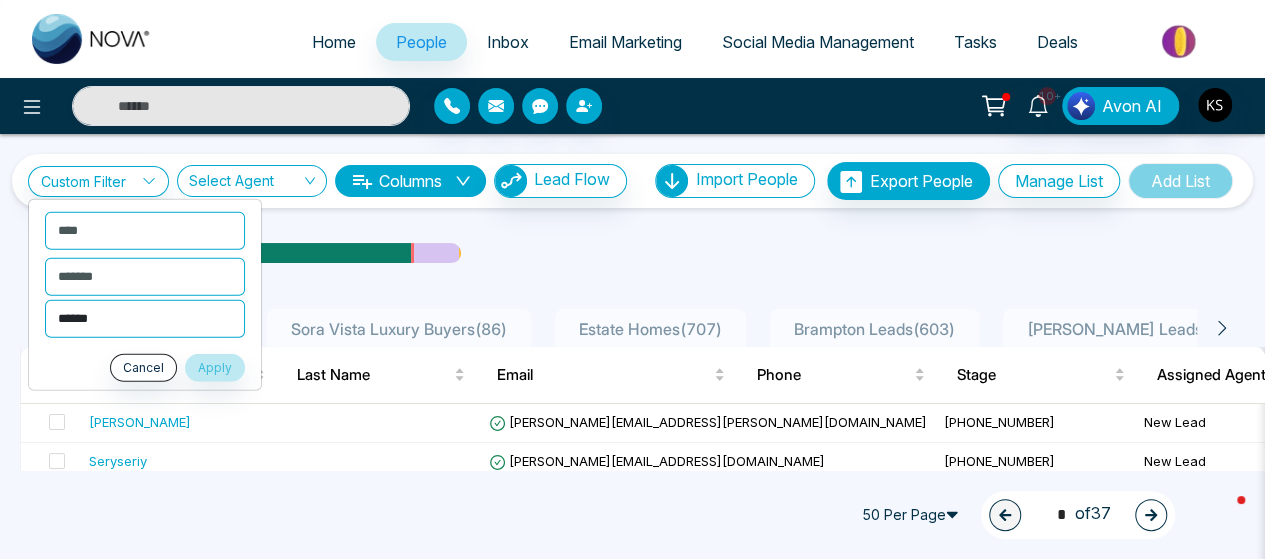 select on "**********" 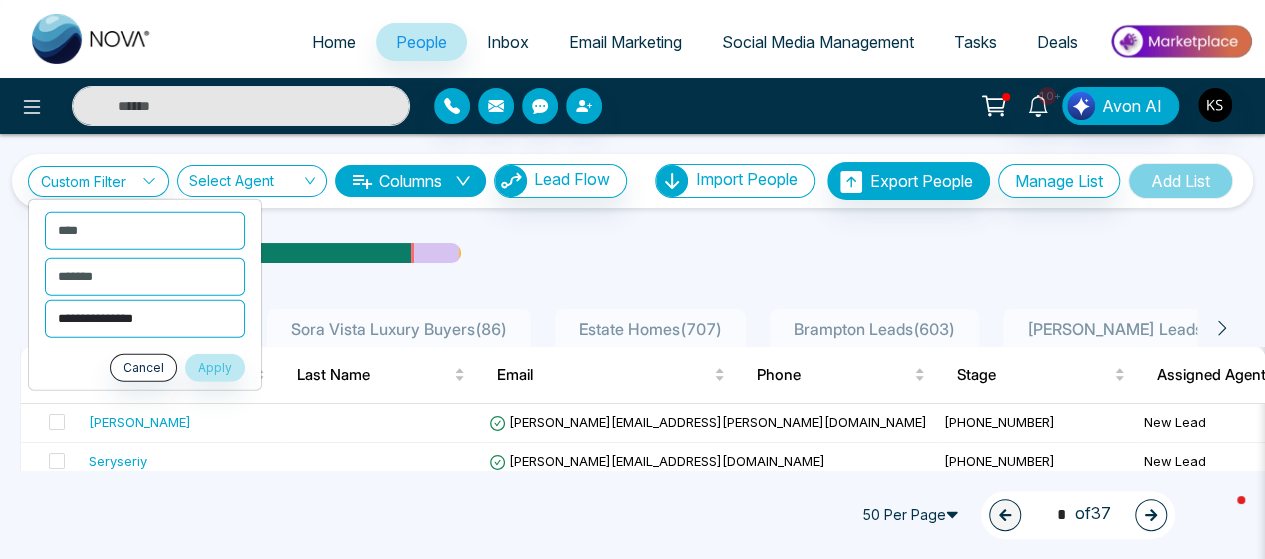 click on "**********" at bounding box center (145, 318) 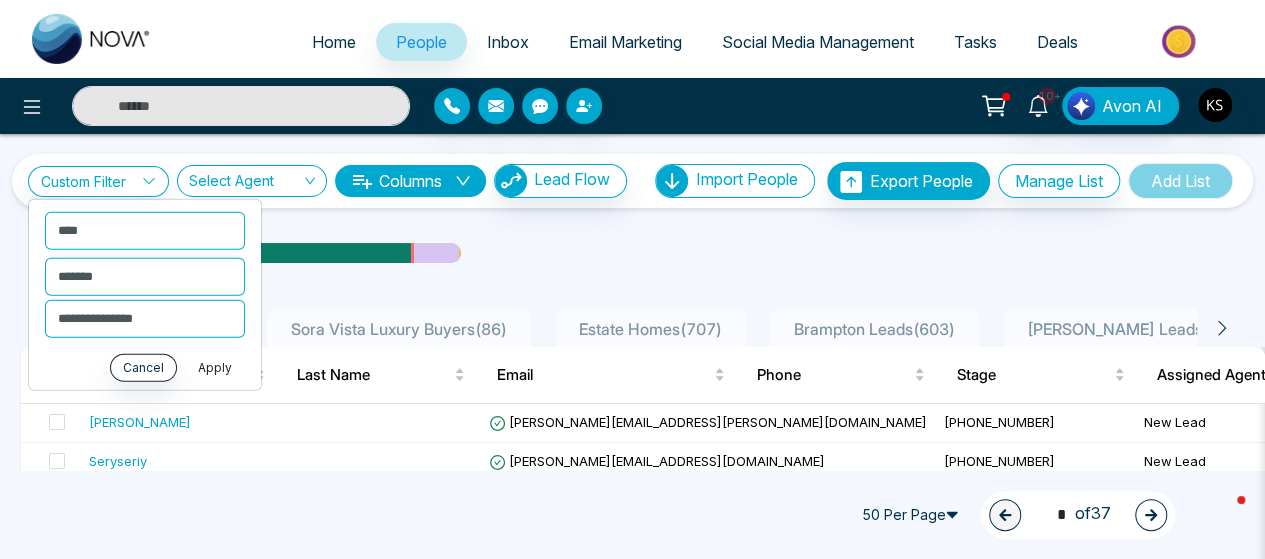 click on "Apply" at bounding box center [215, 367] 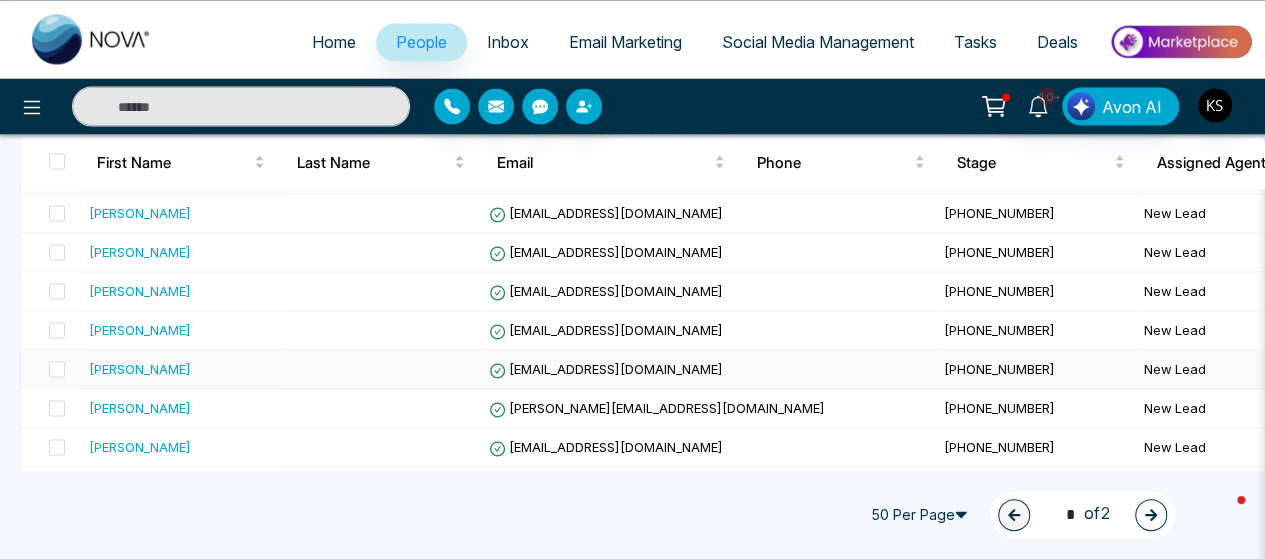 scroll, scrollTop: 1916, scrollLeft: 0, axis: vertical 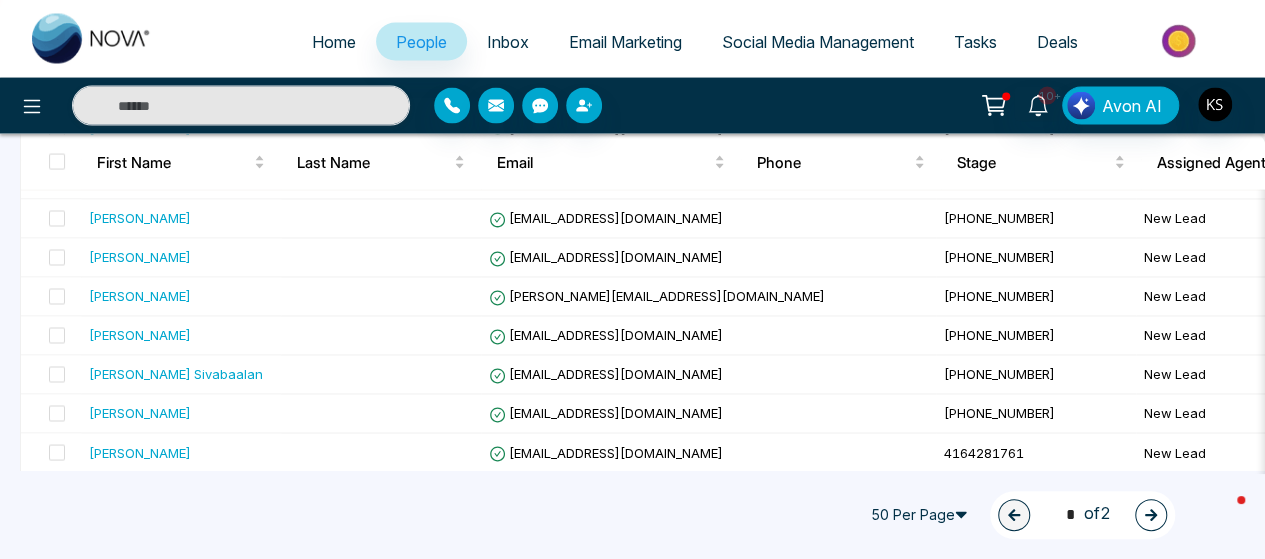 click at bounding box center (1151, 515) 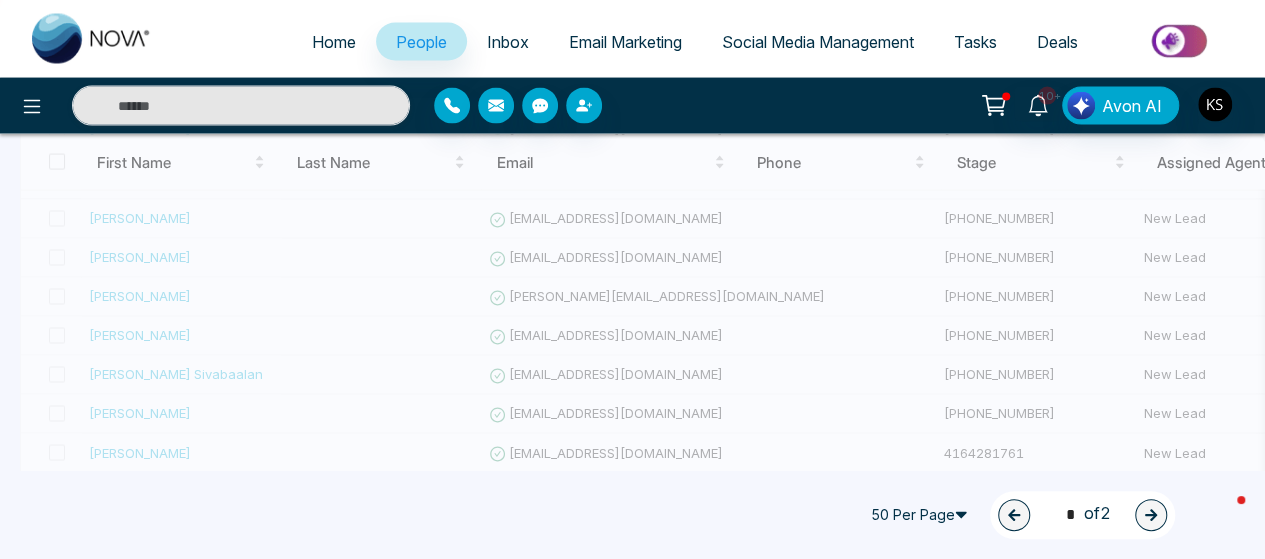 type on "*" 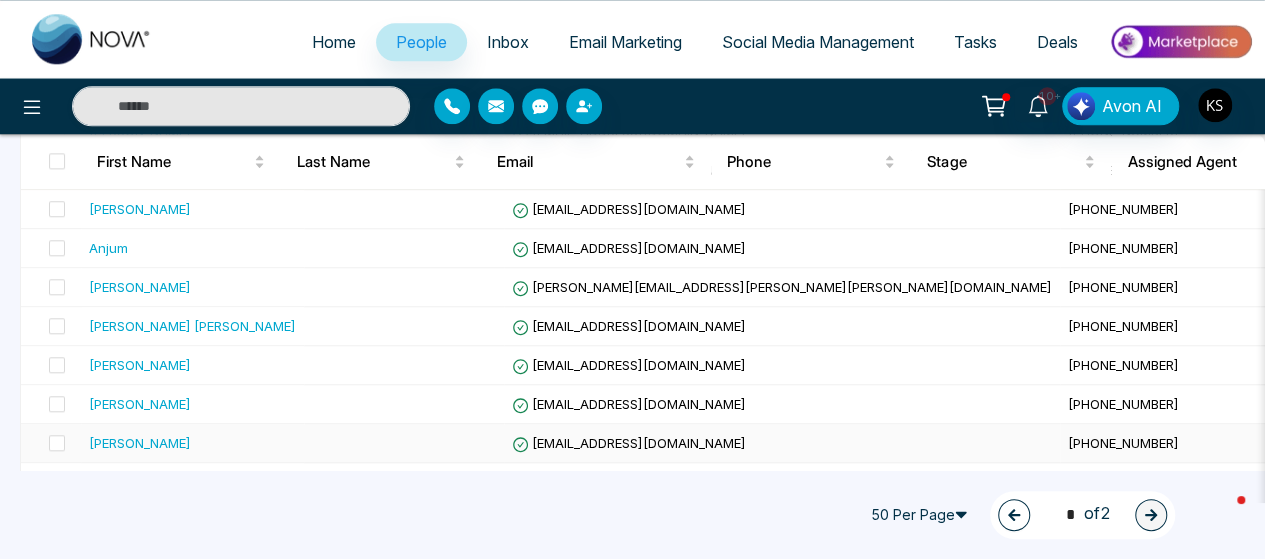 scroll, scrollTop: 1220, scrollLeft: 0, axis: vertical 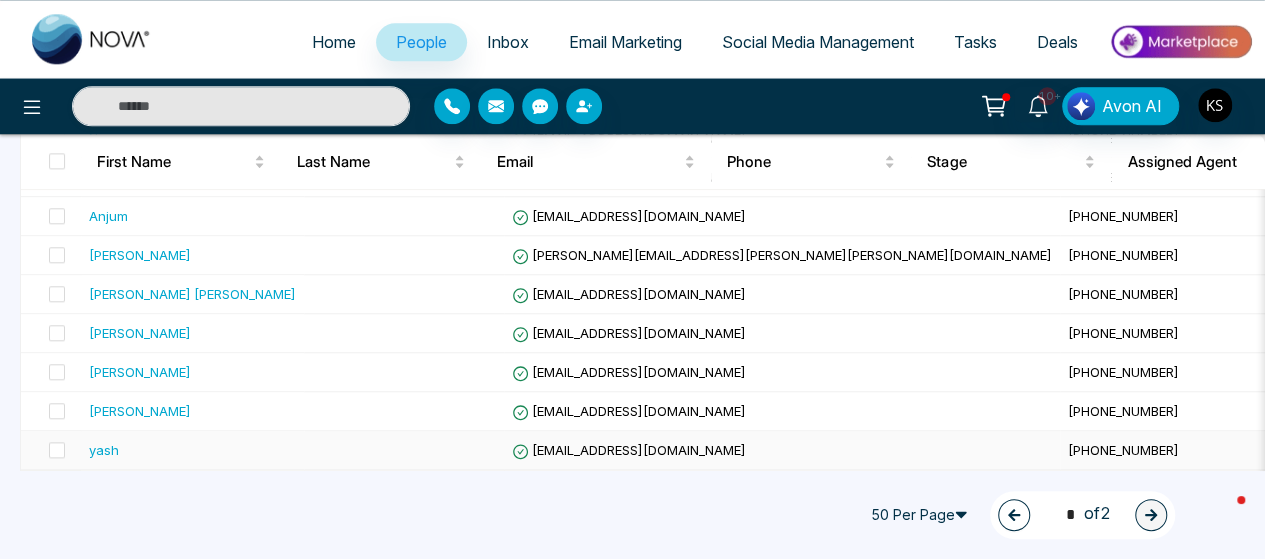 click on "yash" at bounding box center [104, 450] 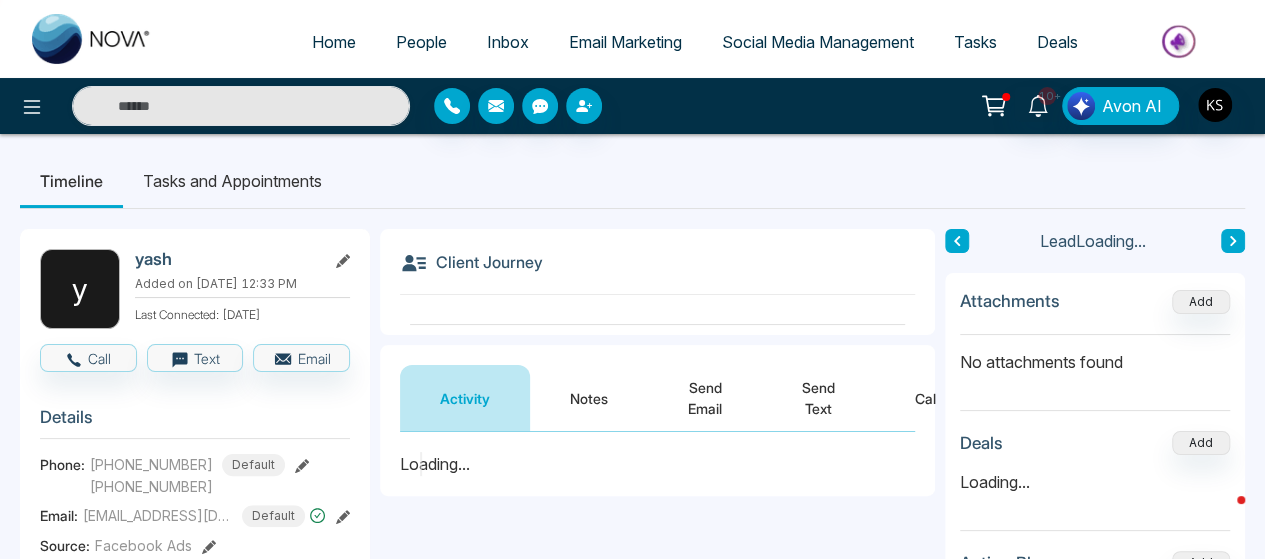 scroll, scrollTop: 171, scrollLeft: 0, axis: vertical 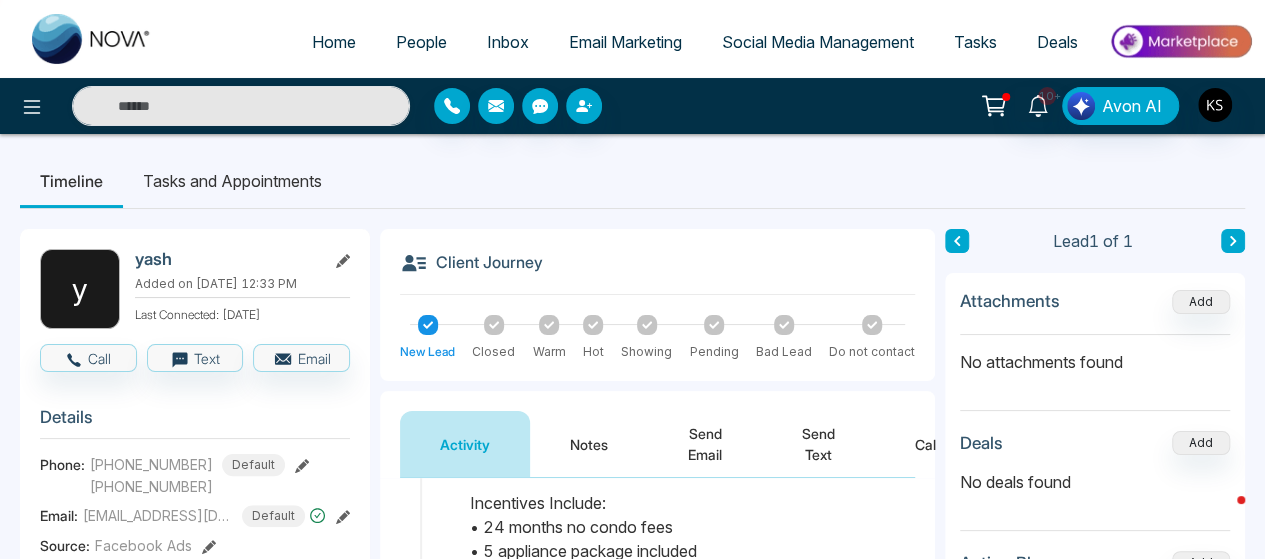 click on "Notes" at bounding box center (589, 444) 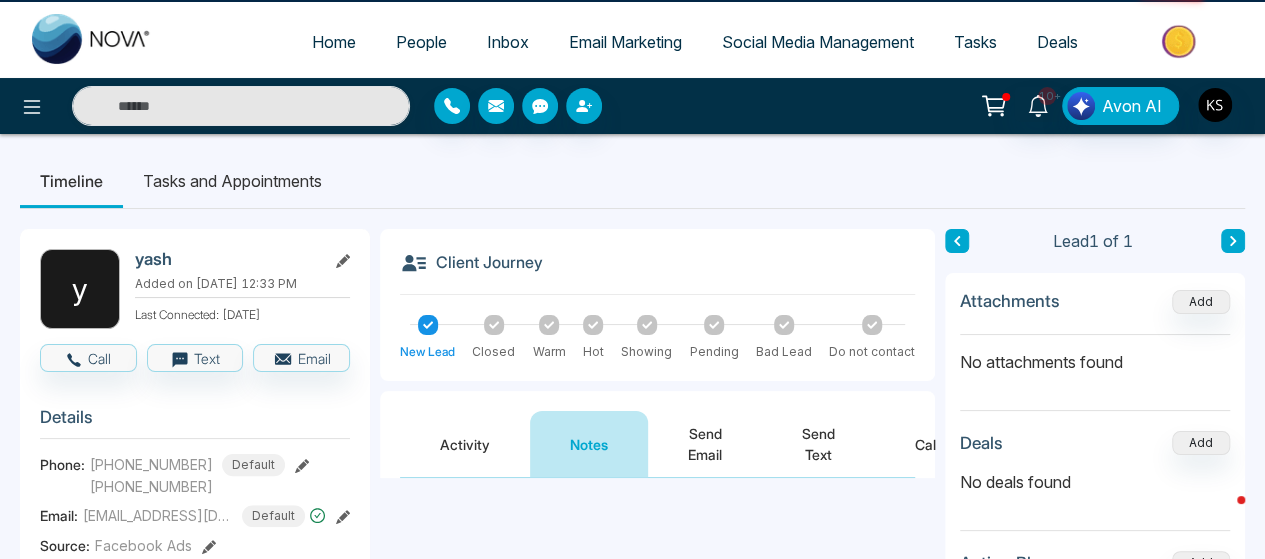 scroll, scrollTop: 0, scrollLeft: 0, axis: both 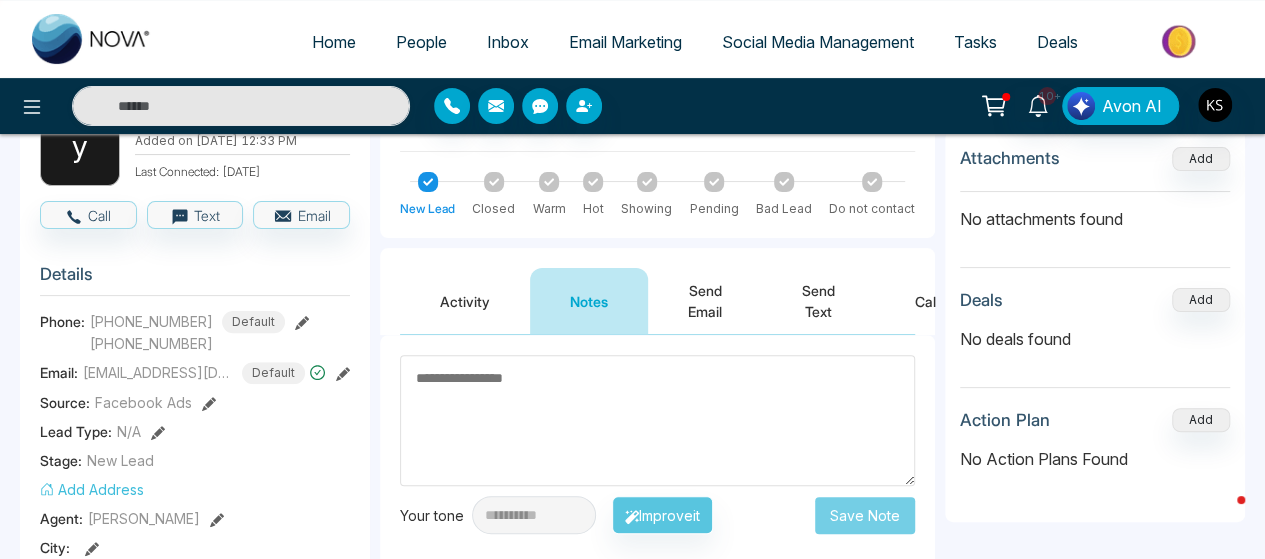 click at bounding box center (657, 420) 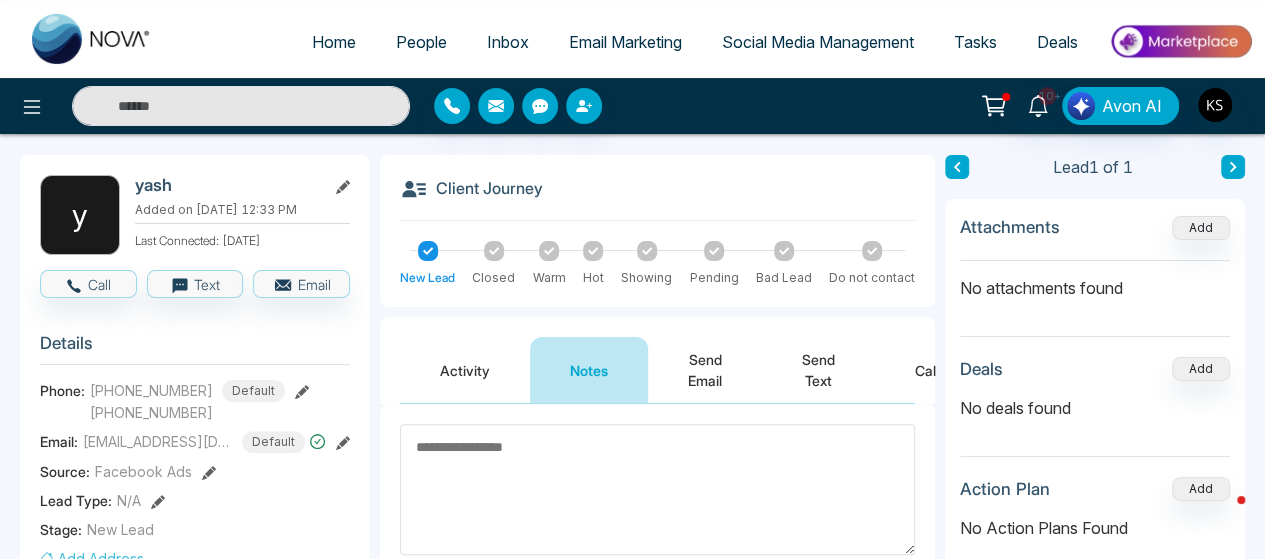scroll, scrollTop: 68, scrollLeft: 0, axis: vertical 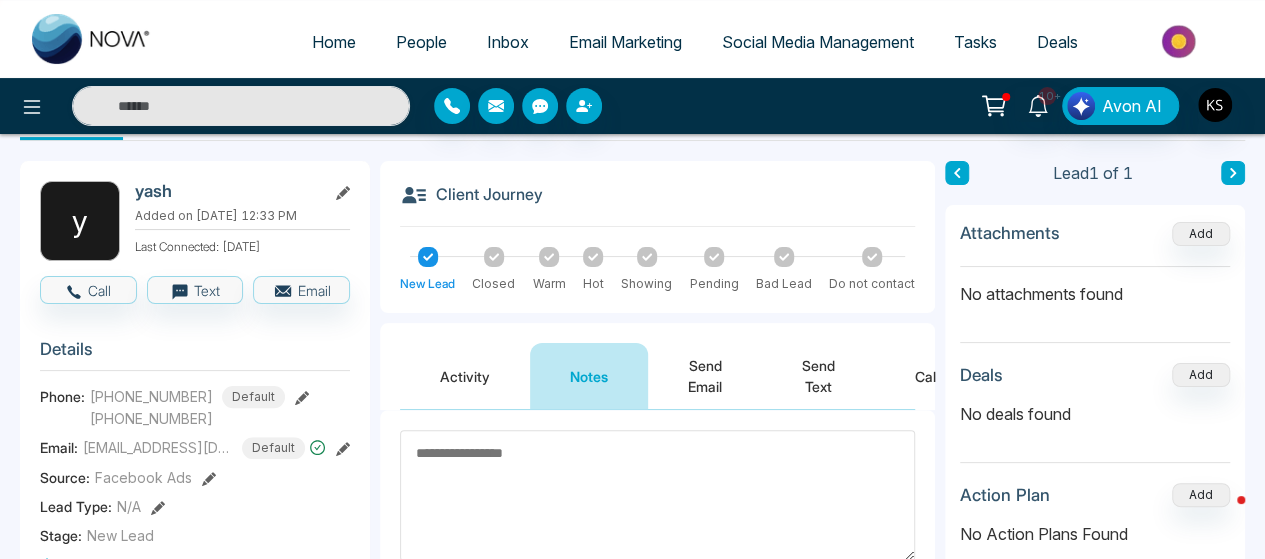 click on "Activity" at bounding box center (465, 376) 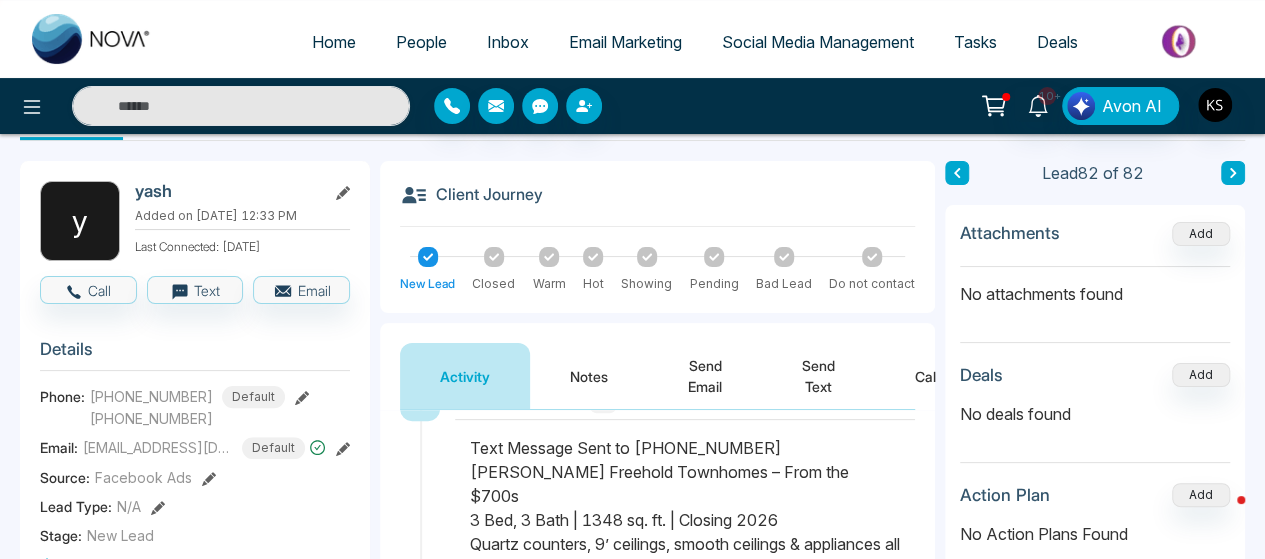 scroll, scrollTop: 1136, scrollLeft: 0, axis: vertical 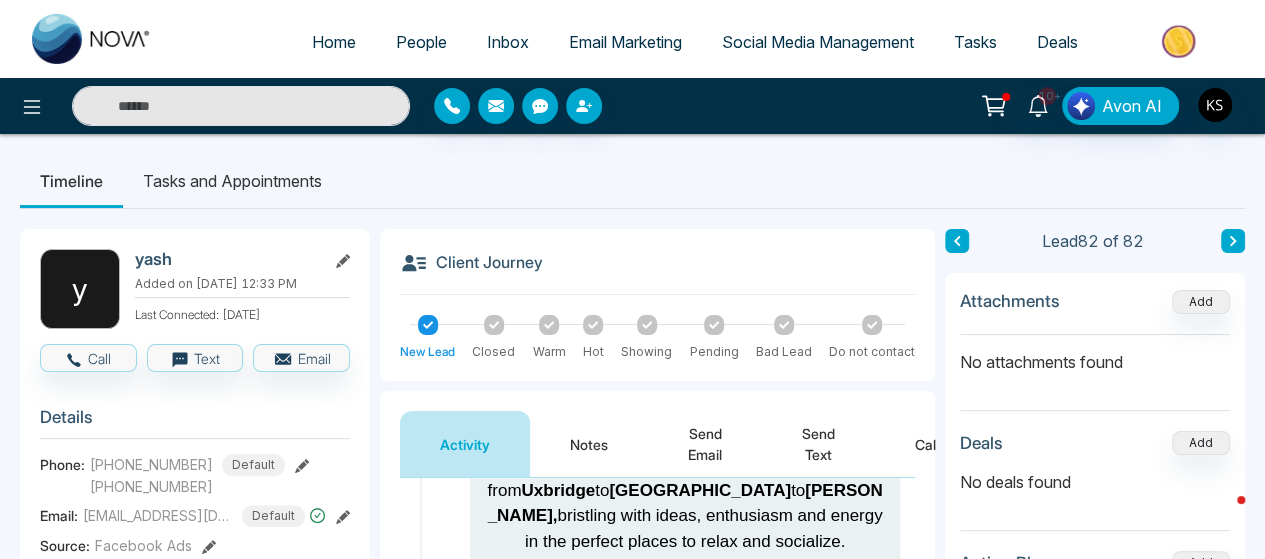 click 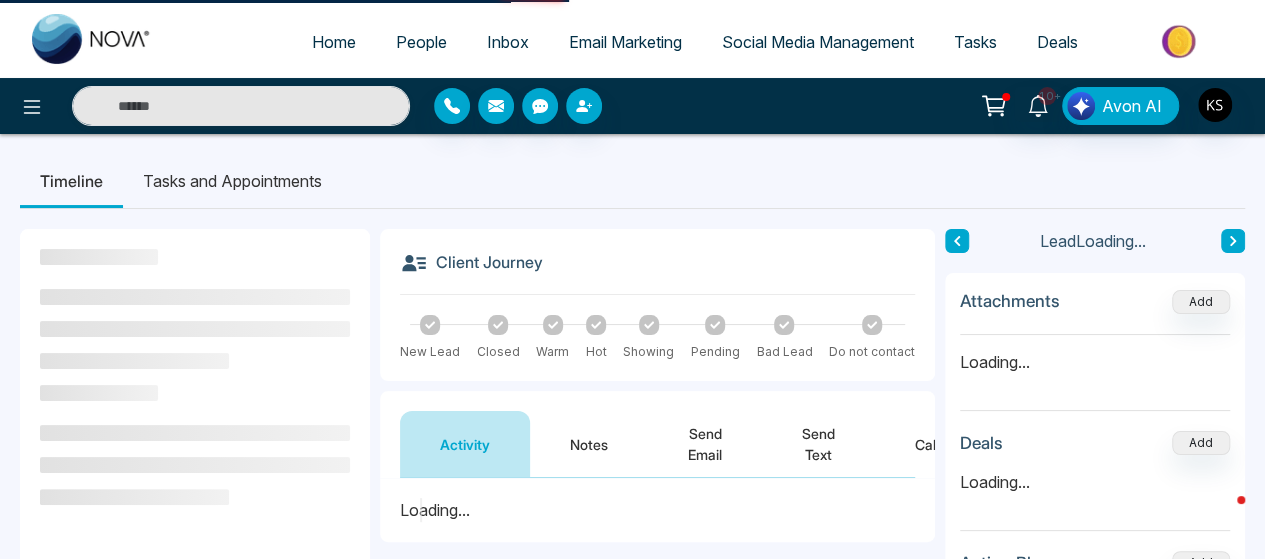 scroll, scrollTop: 0, scrollLeft: 0, axis: both 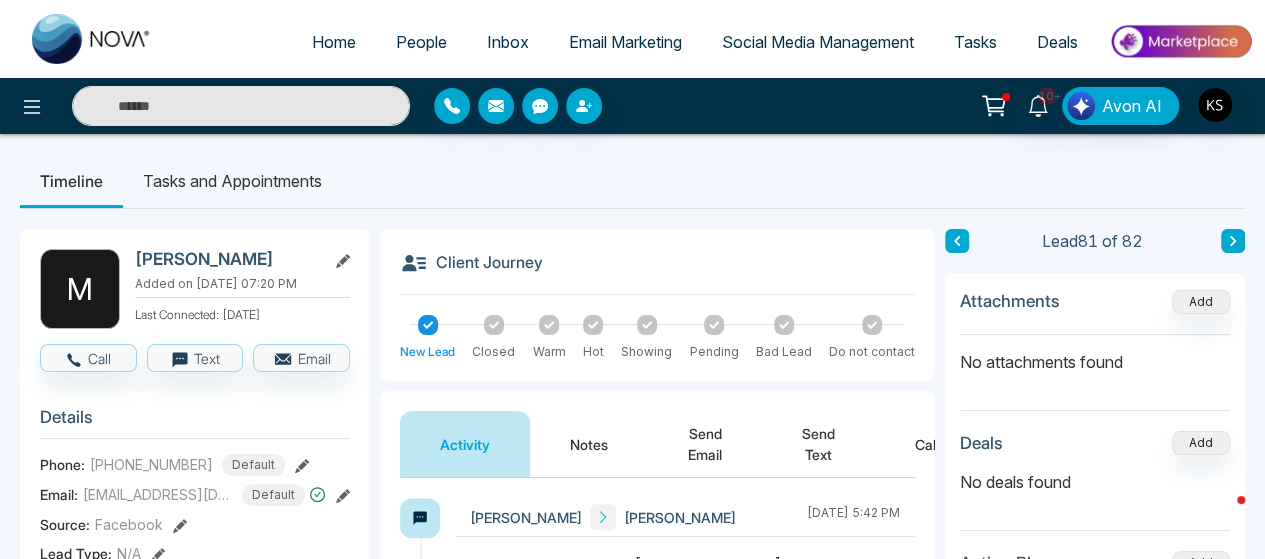 click 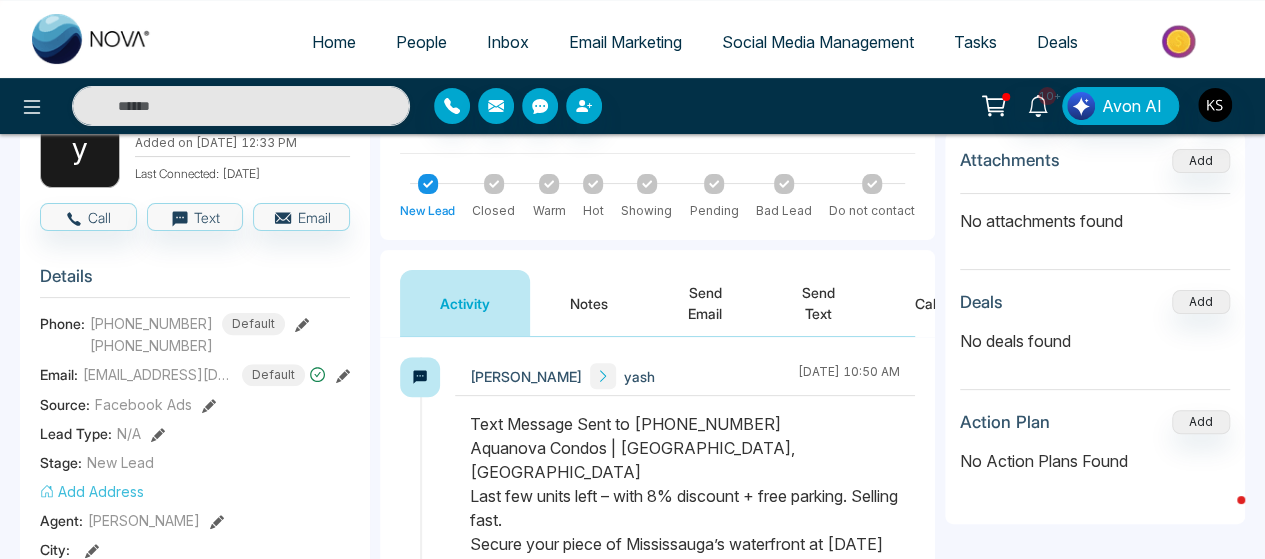 scroll, scrollTop: 0, scrollLeft: 0, axis: both 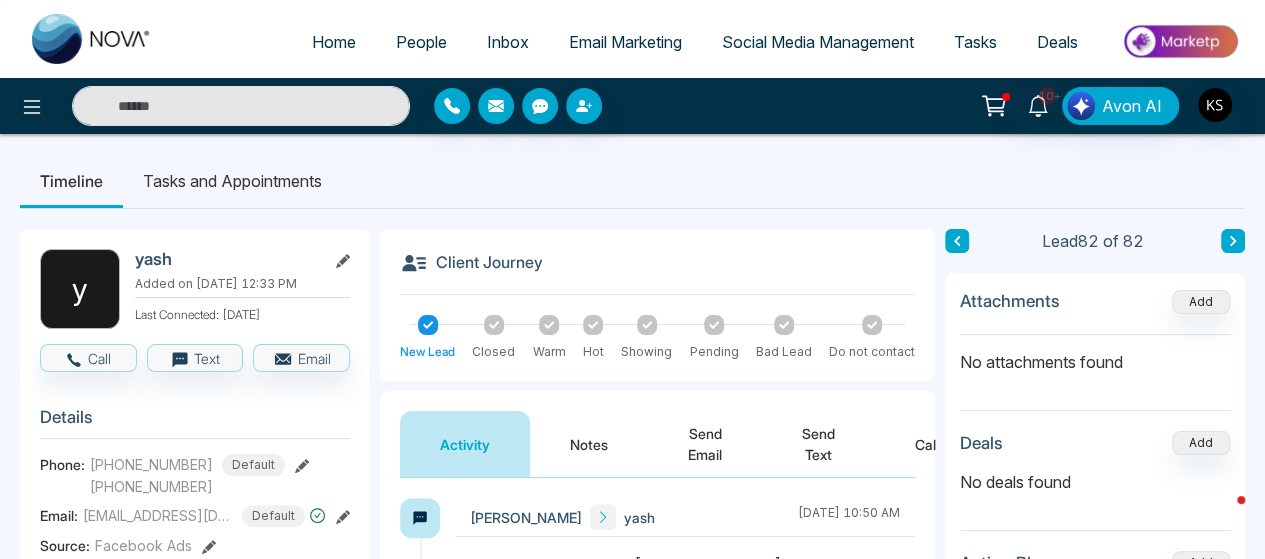 click on "Timeline Tasks and Appointments" at bounding box center [632, 181] 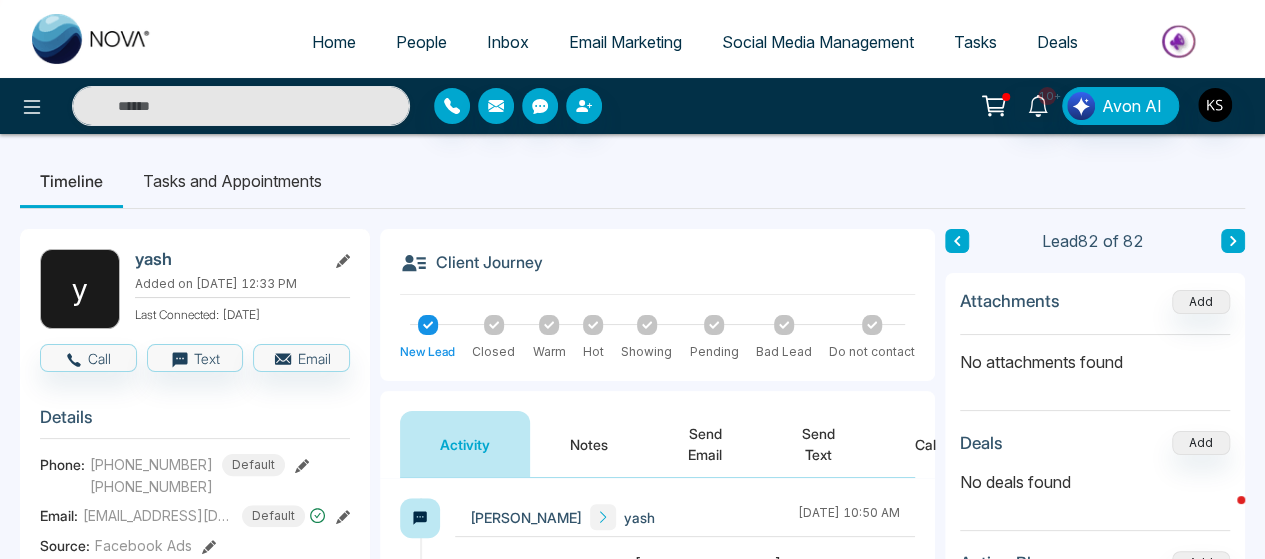 click on "Notes" at bounding box center (589, 444) 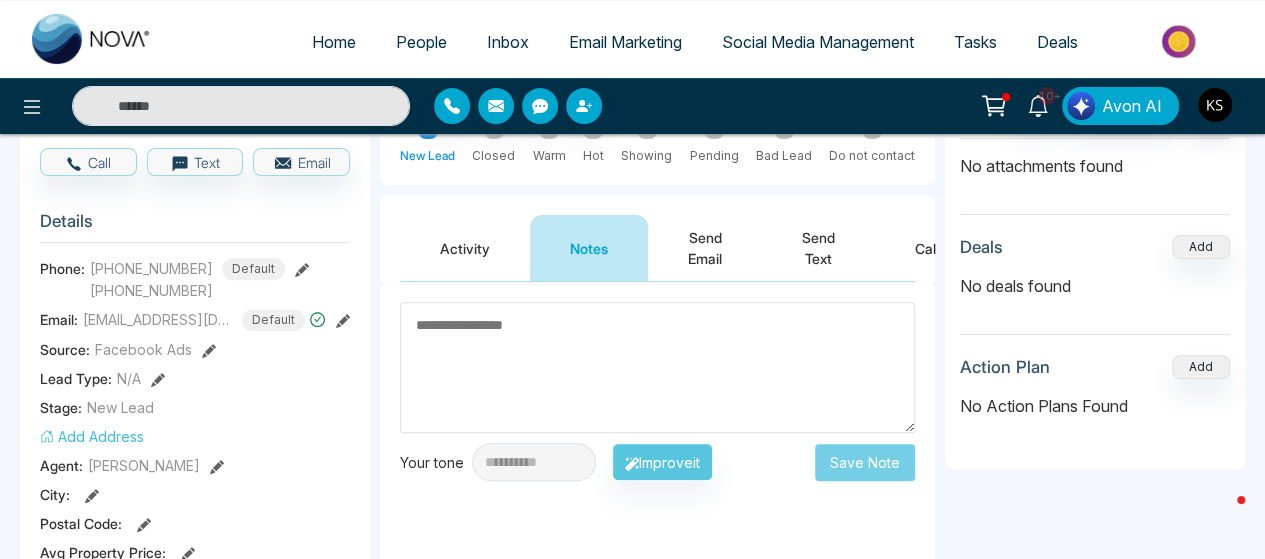 scroll, scrollTop: 197, scrollLeft: 0, axis: vertical 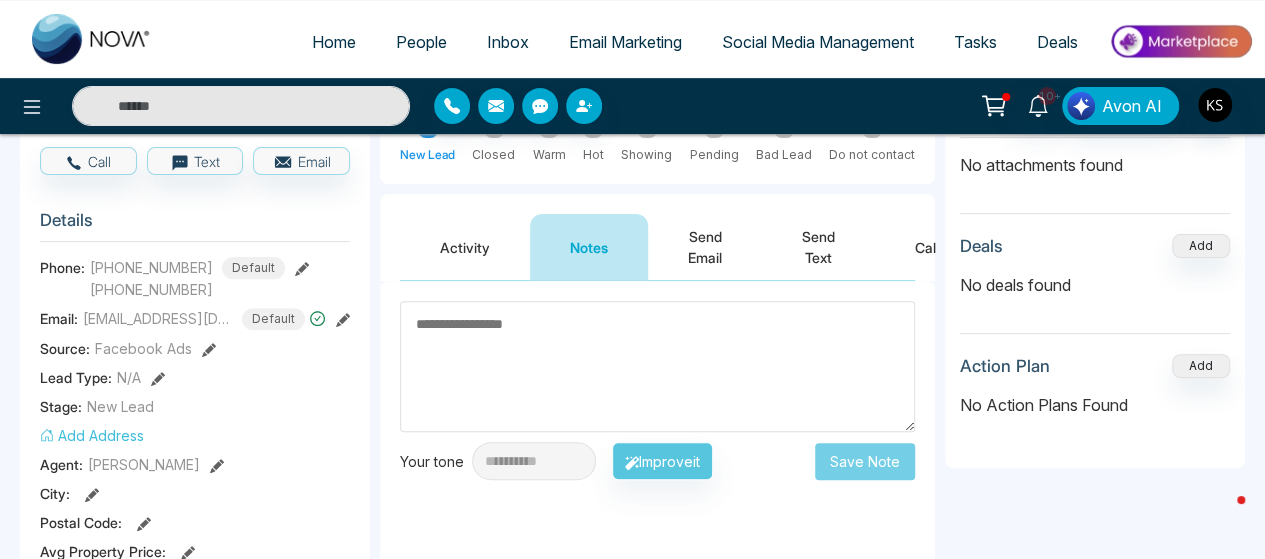 click at bounding box center [657, 366] 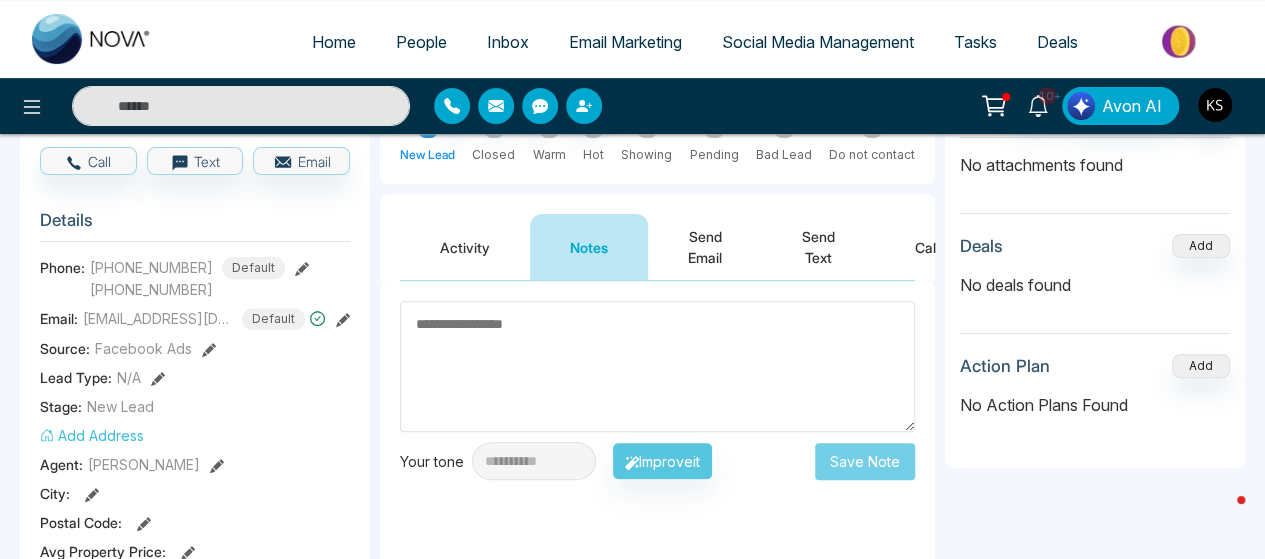 scroll, scrollTop: 0, scrollLeft: 0, axis: both 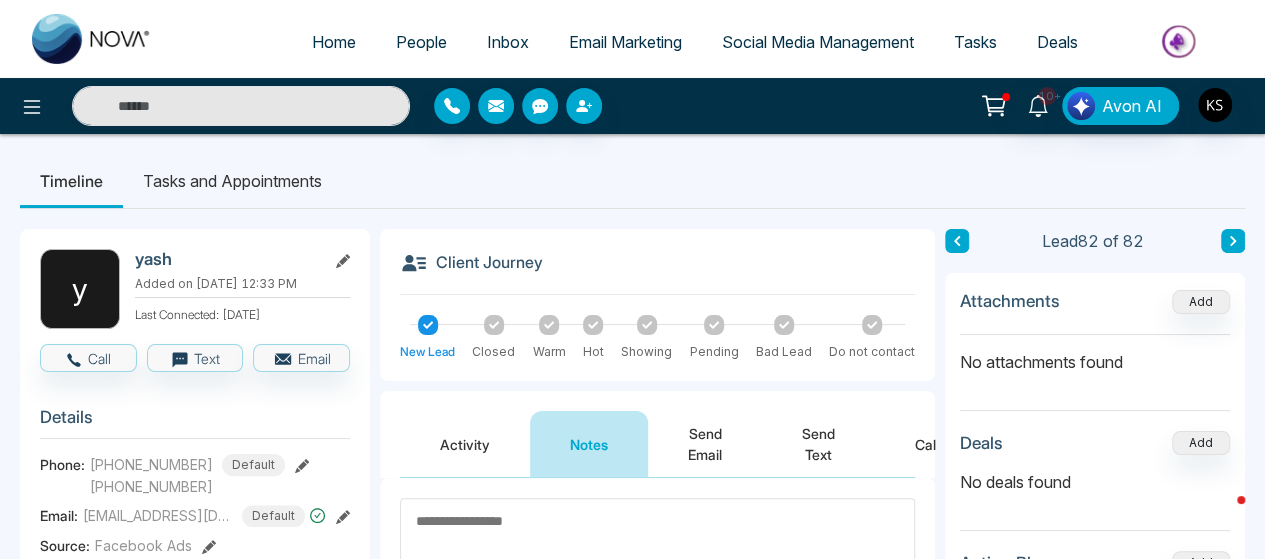 click 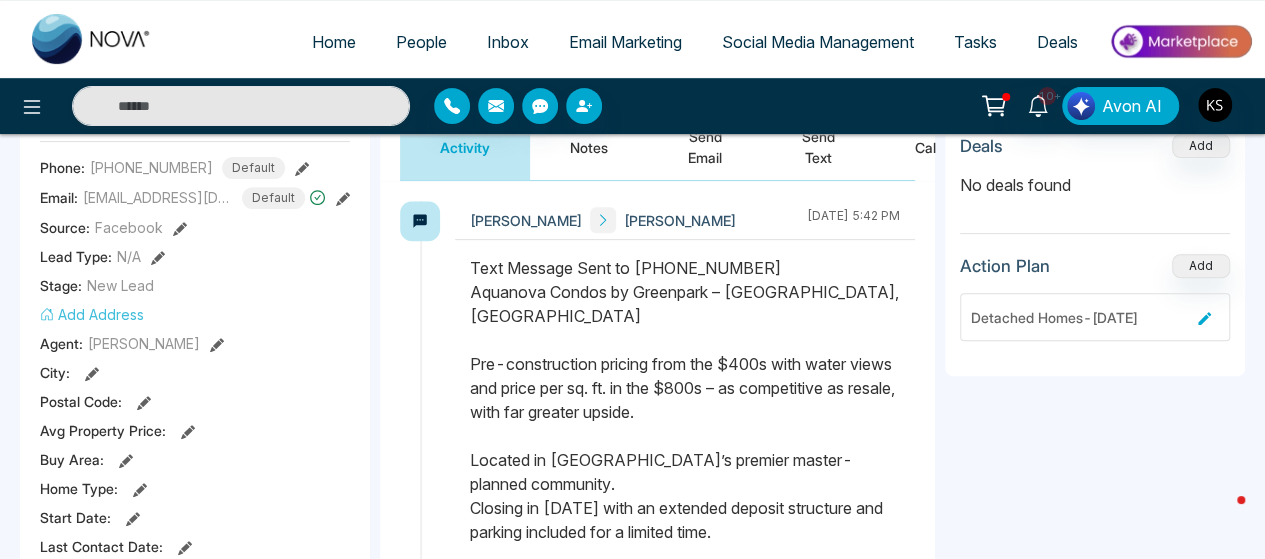 scroll, scrollTop: 440, scrollLeft: 0, axis: vertical 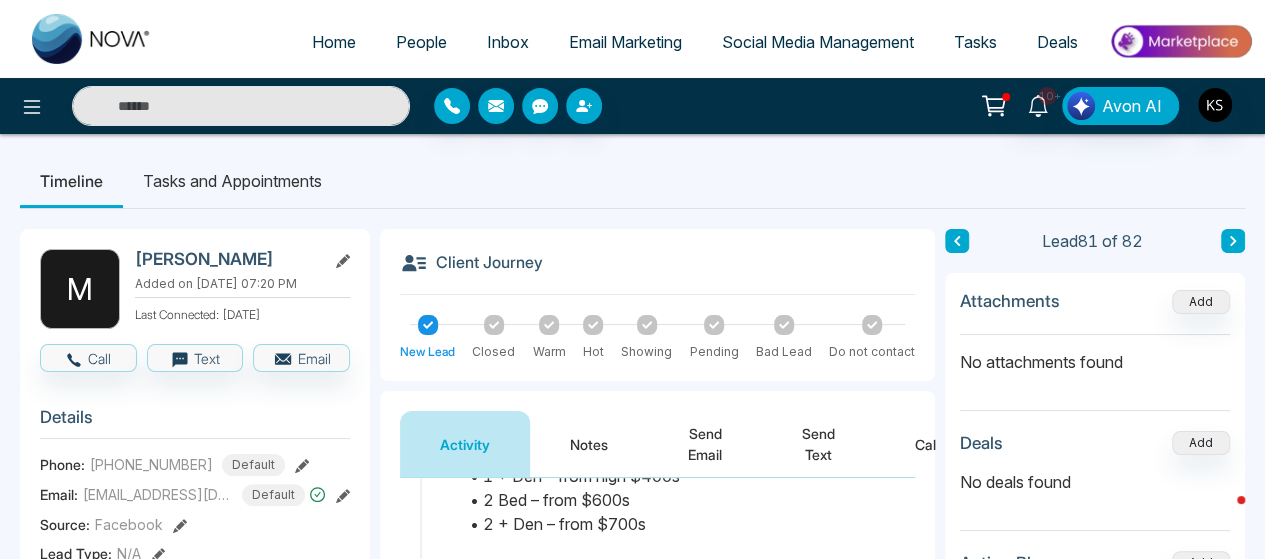 click on "Notes" at bounding box center [589, 444] 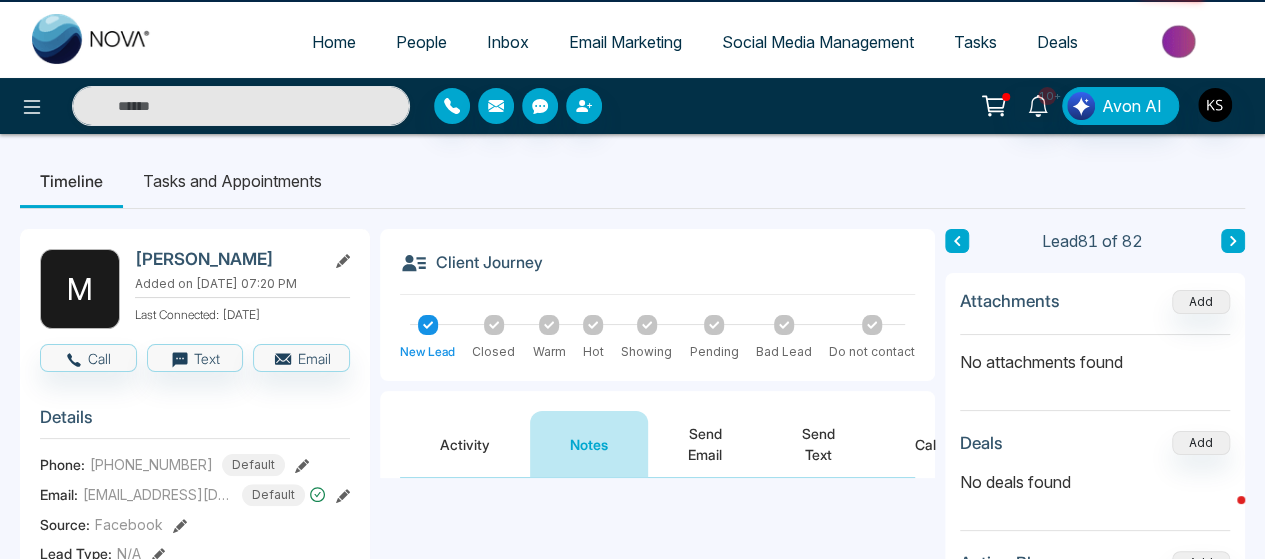 scroll, scrollTop: 0, scrollLeft: 0, axis: both 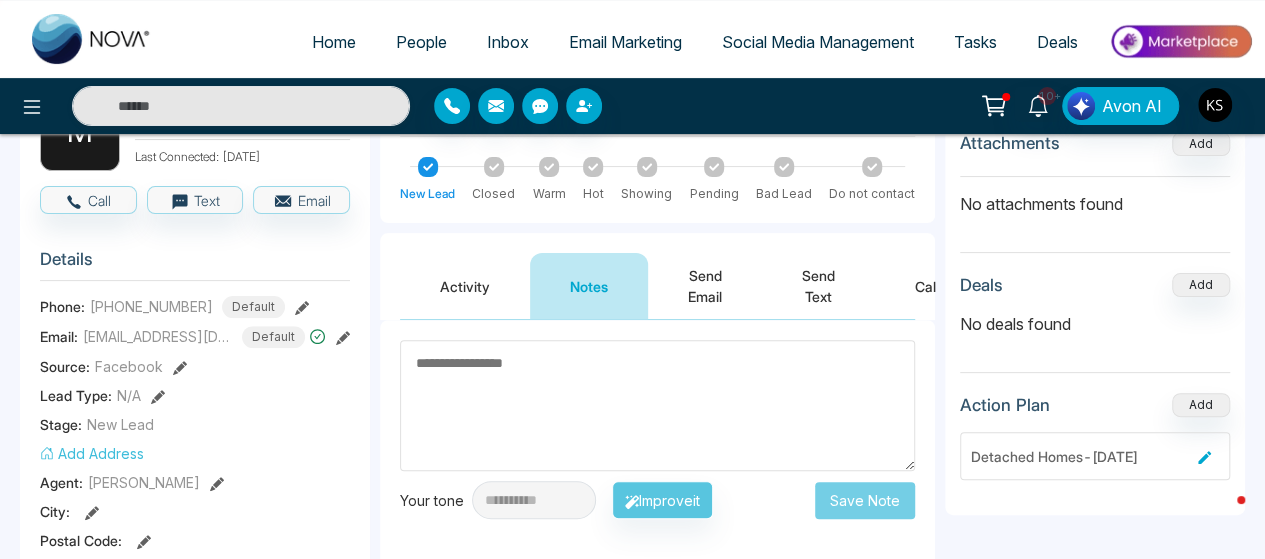 click at bounding box center (657, 405) 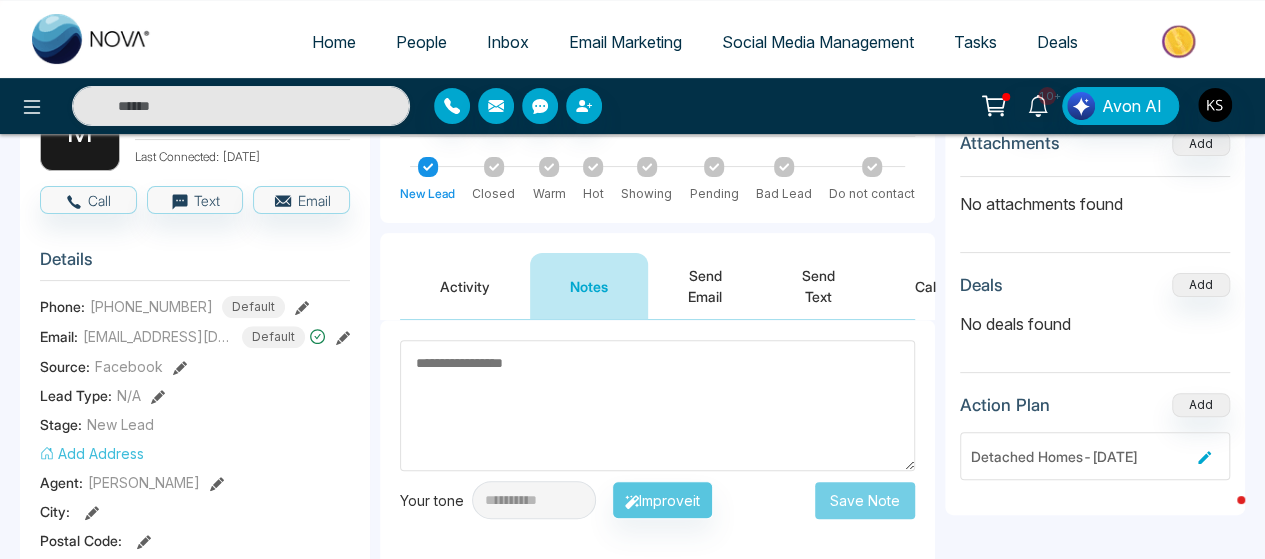 click at bounding box center (657, 405) 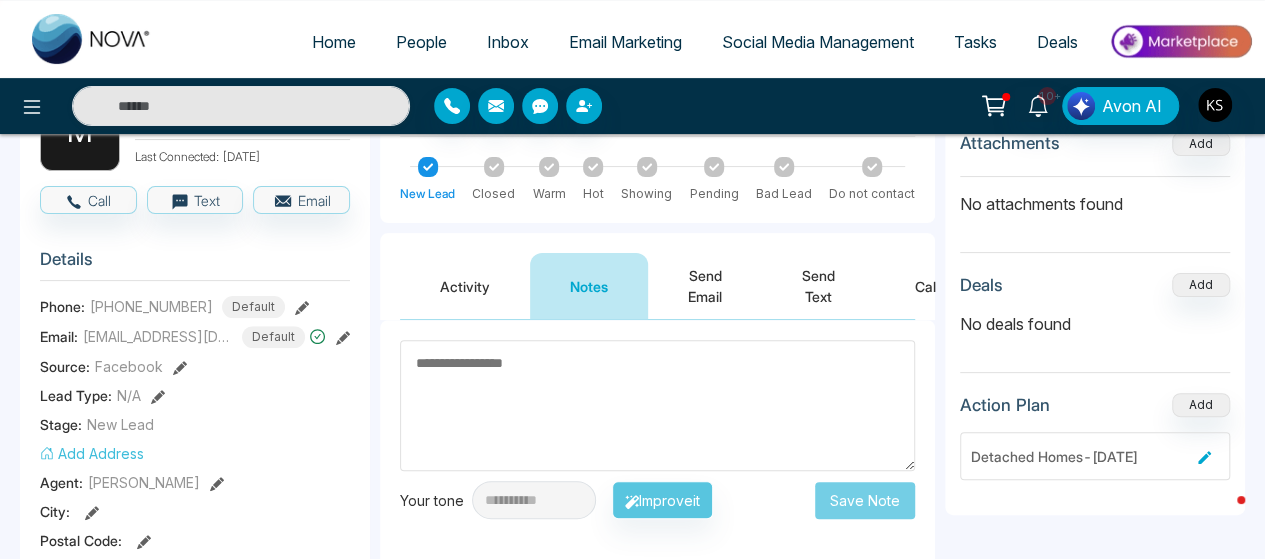 click at bounding box center [657, 405] 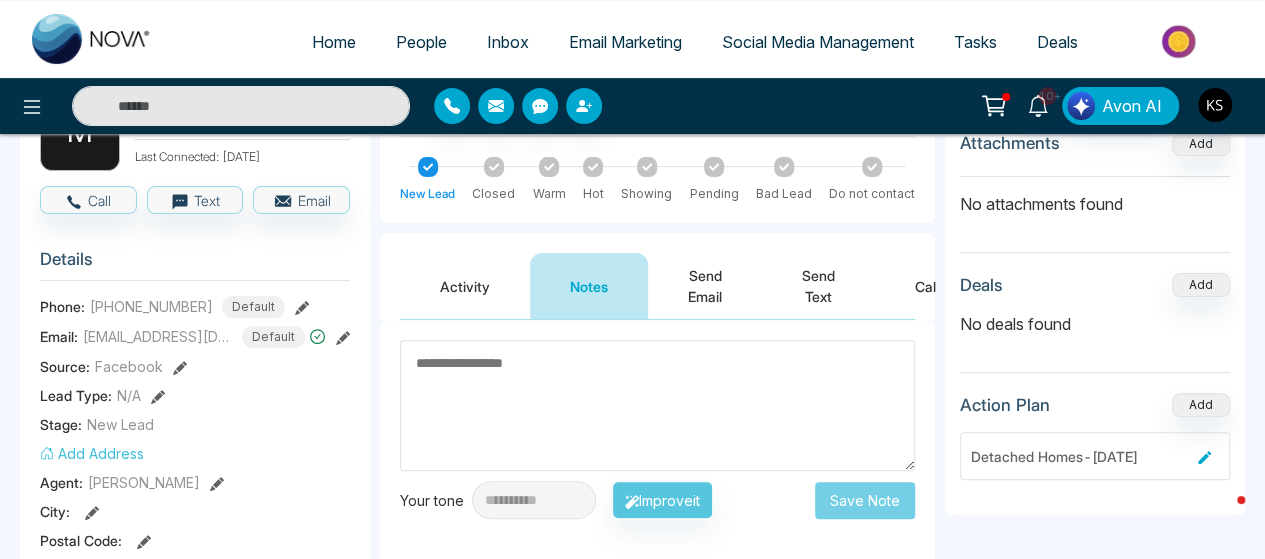 click at bounding box center [657, 405] 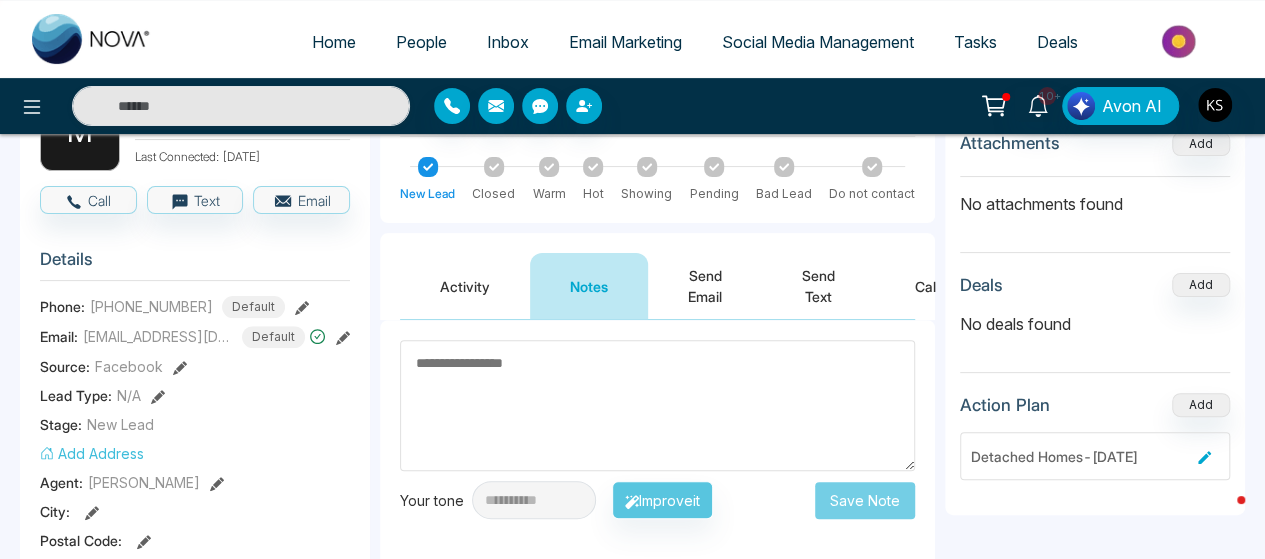 scroll, scrollTop: 0, scrollLeft: 0, axis: both 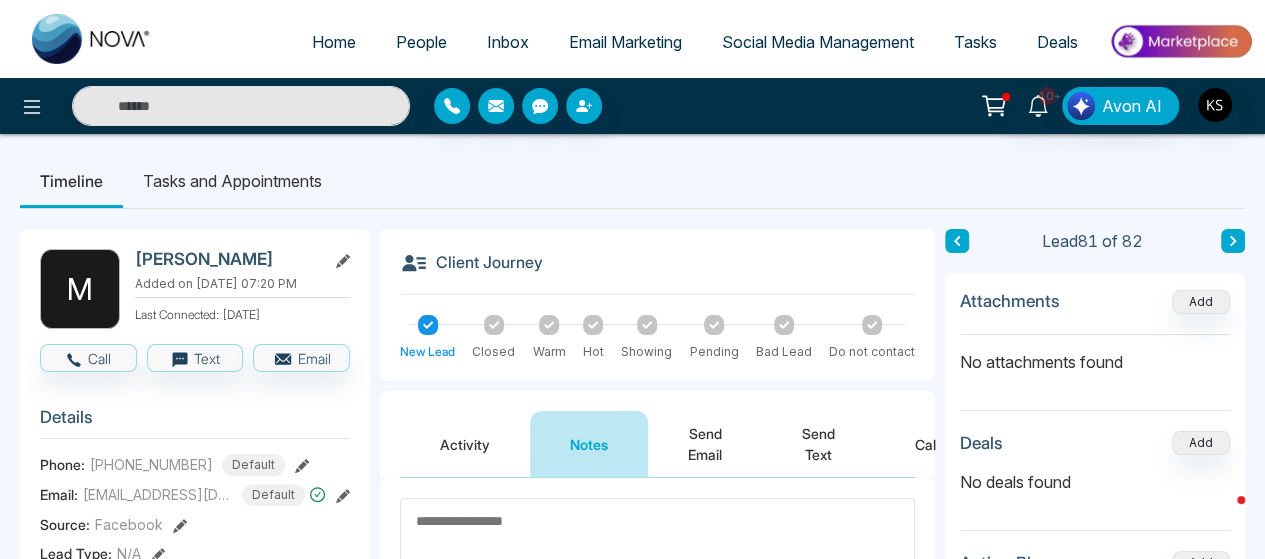 click on "Timeline Tasks and Appointments" at bounding box center (632, 181) 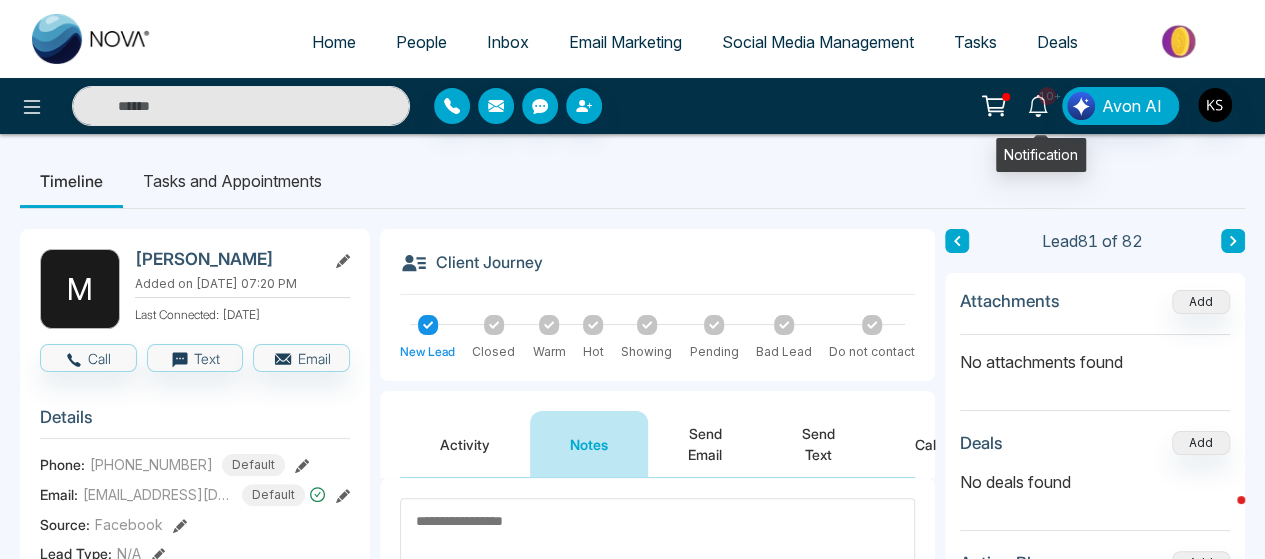 click 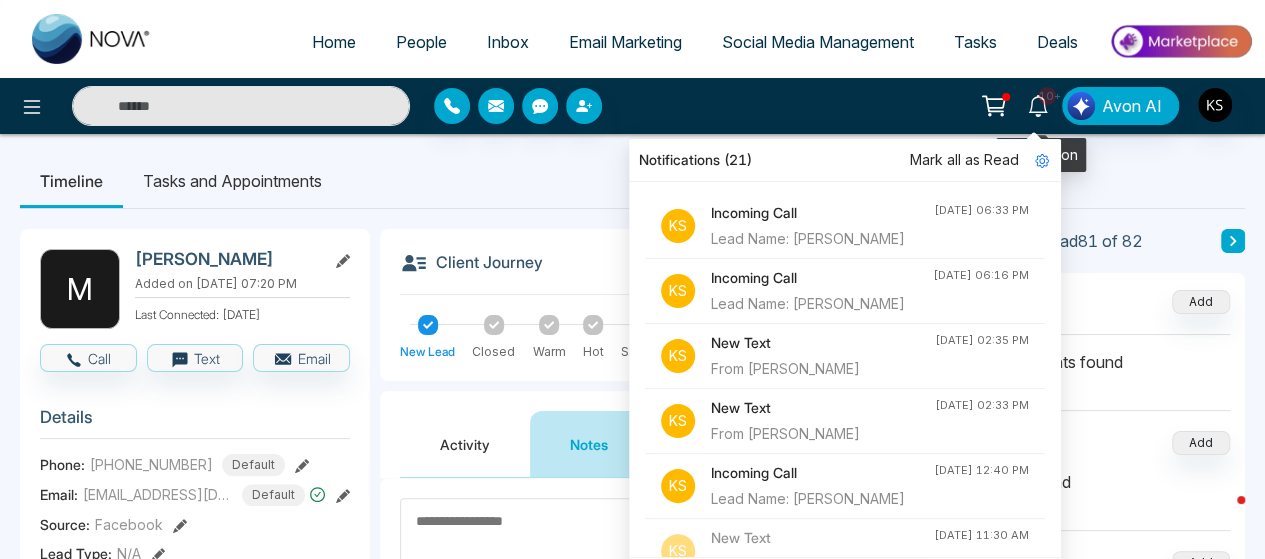 click 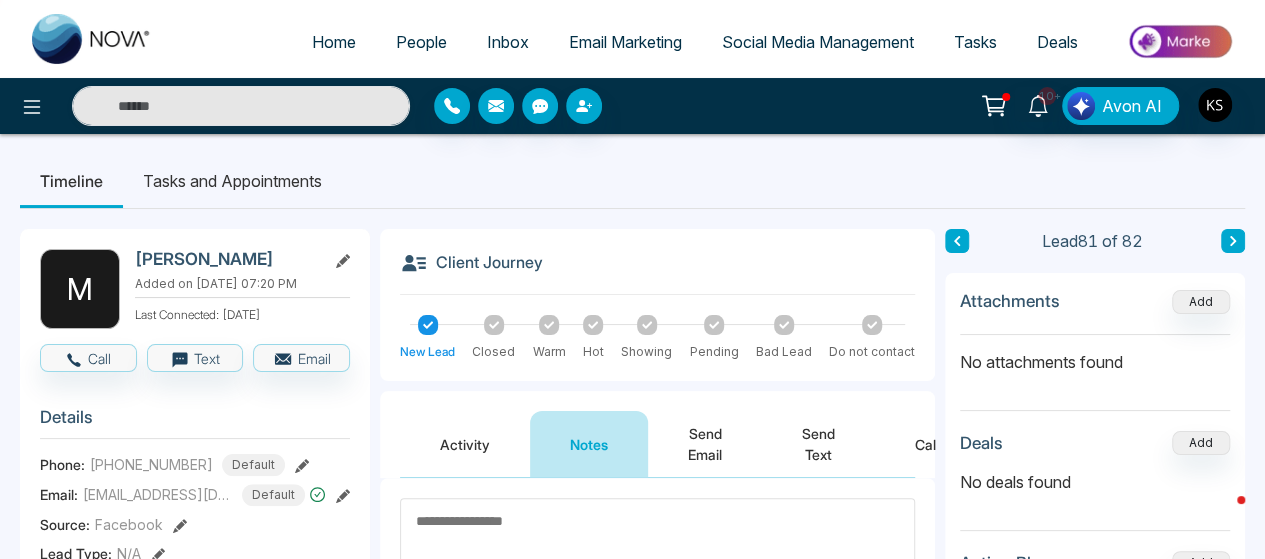 click on "Timeline Tasks and Appointments" at bounding box center [632, 181] 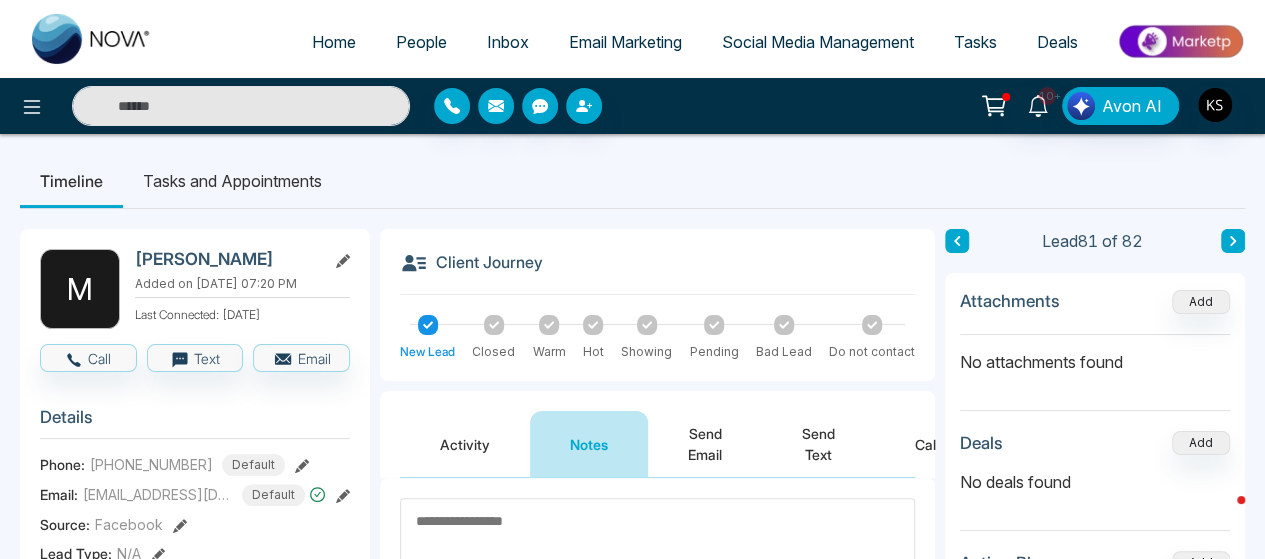 click on "Timeline Tasks and Appointments" at bounding box center (632, 181) 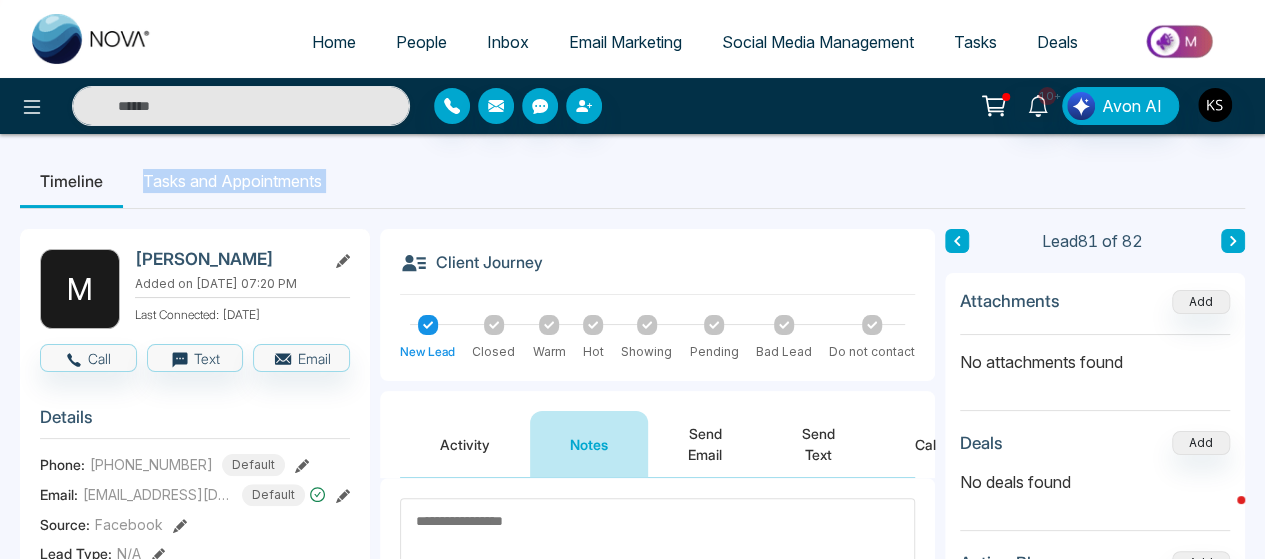 click on "Timeline Tasks and Appointments" at bounding box center [632, 181] 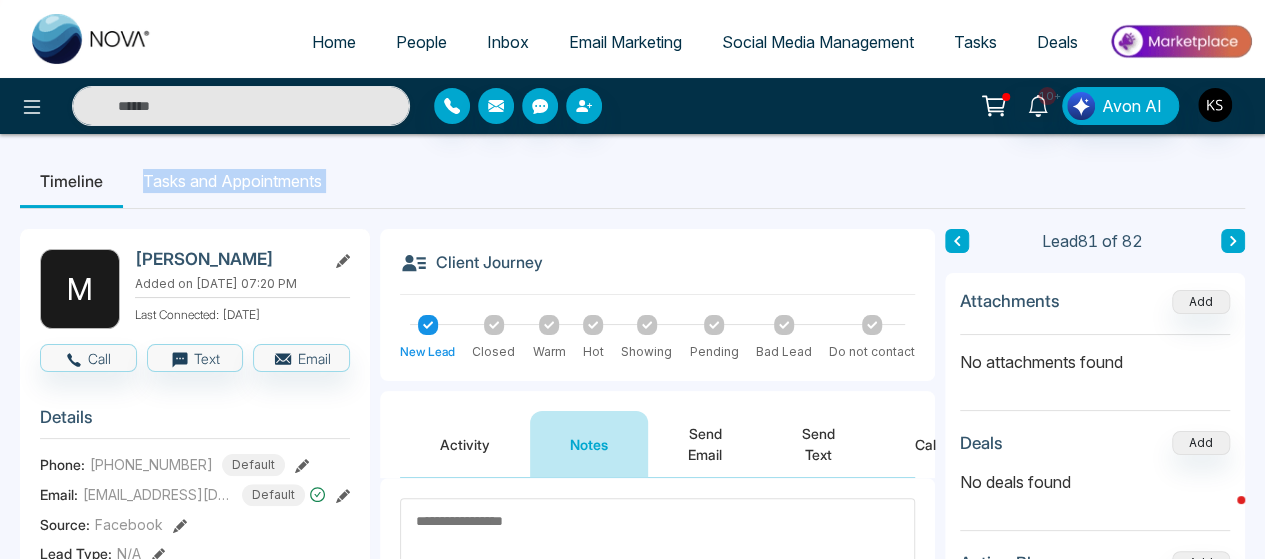 click on "Timeline Tasks and Appointments" at bounding box center (632, 181) 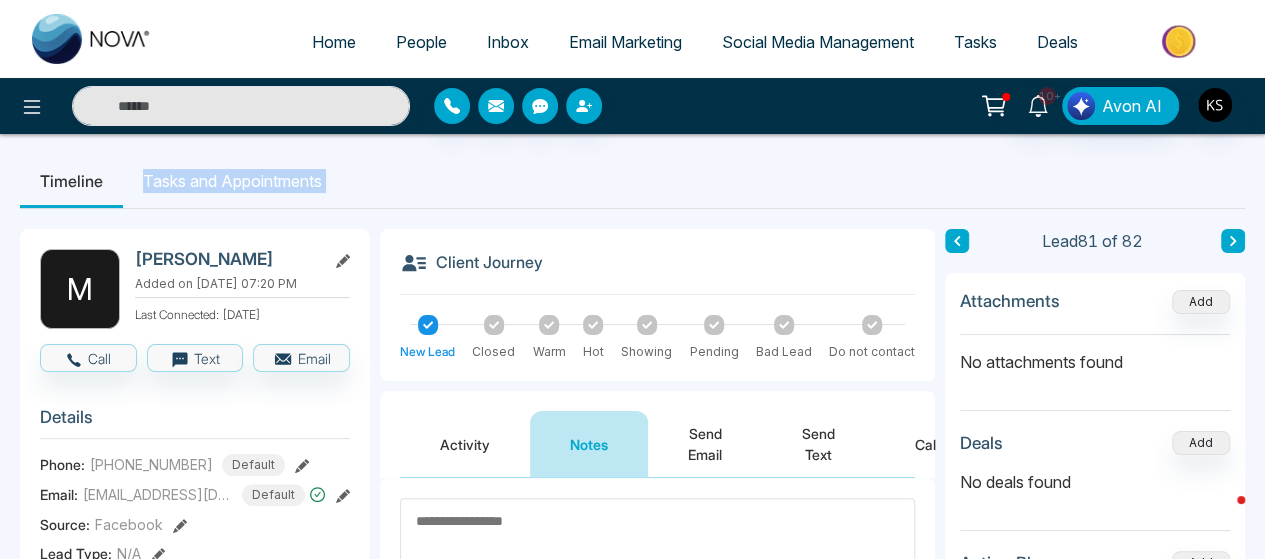click on "Timeline Tasks and Appointments" at bounding box center [632, 181] 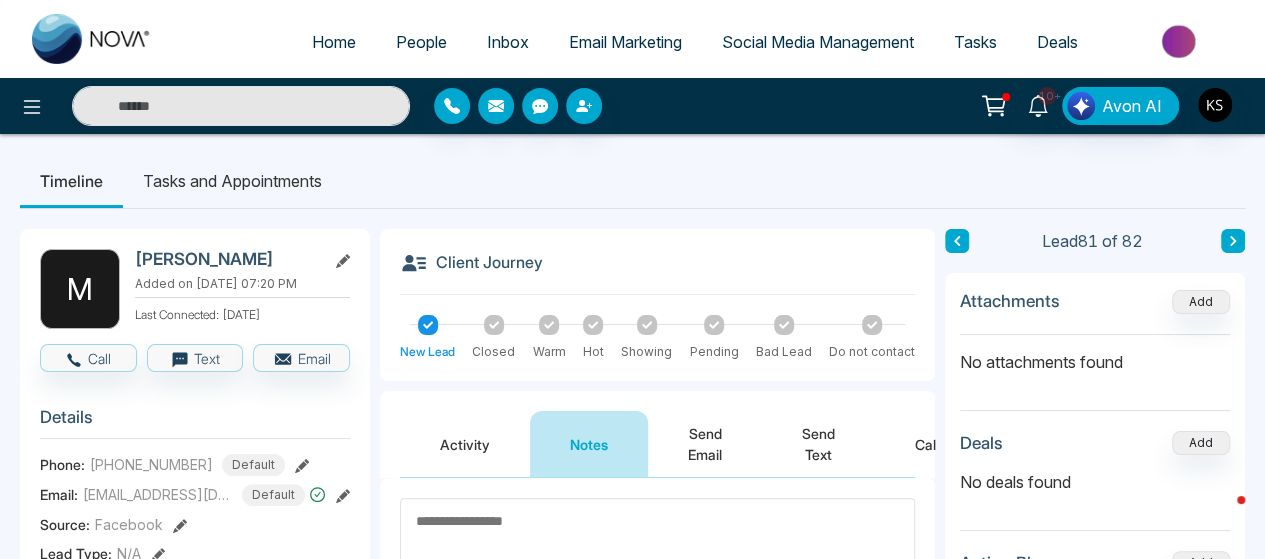 click on "Timeline Tasks and Appointments" at bounding box center (632, 181) 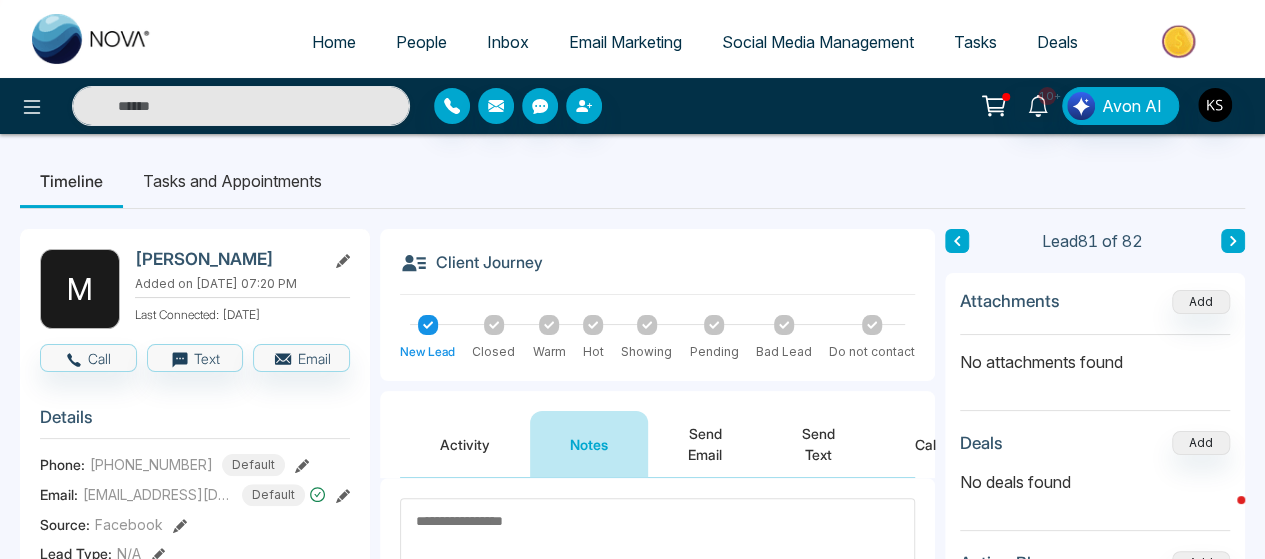 click on "Timeline Tasks and Appointments" at bounding box center [632, 181] 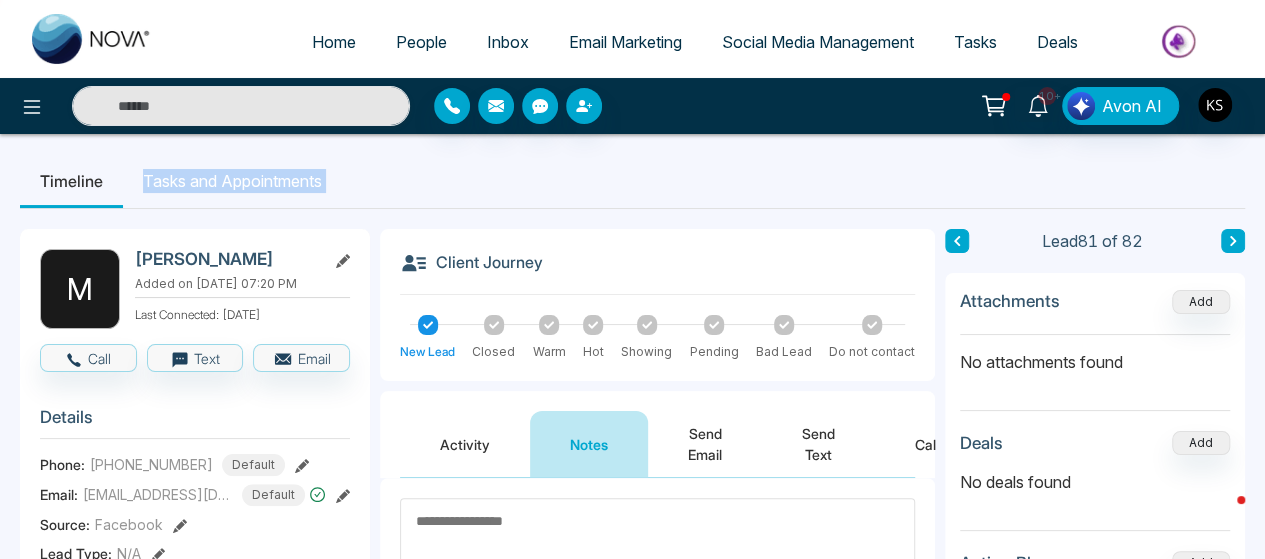 click on "Timeline Tasks and Appointments" at bounding box center (632, 181) 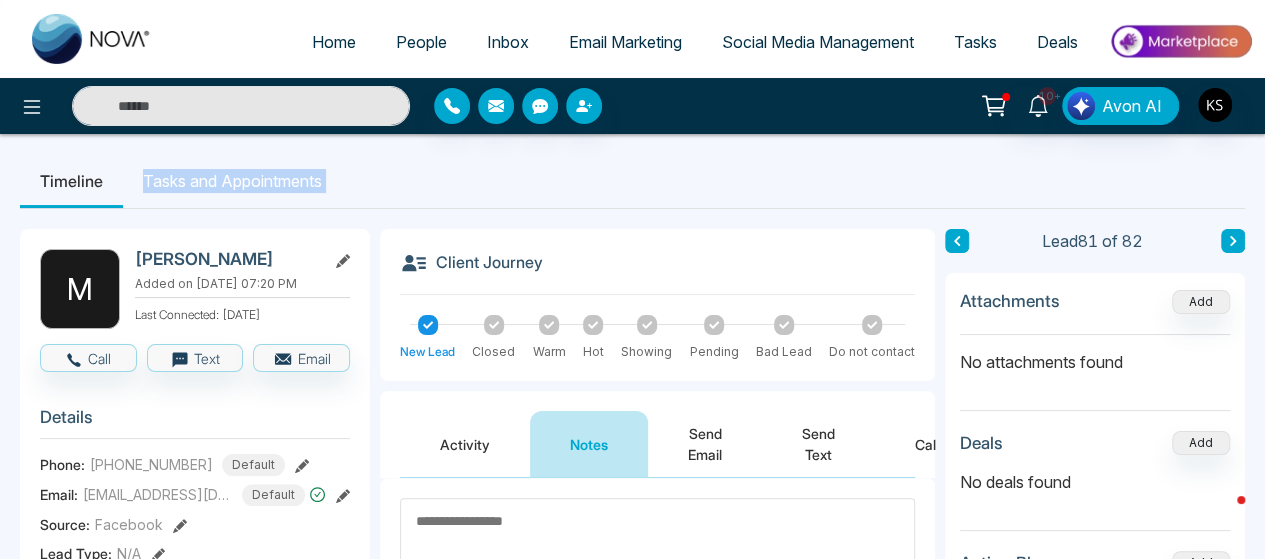 click on "Timeline Tasks and Appointments" at bounding box center (632, 181) 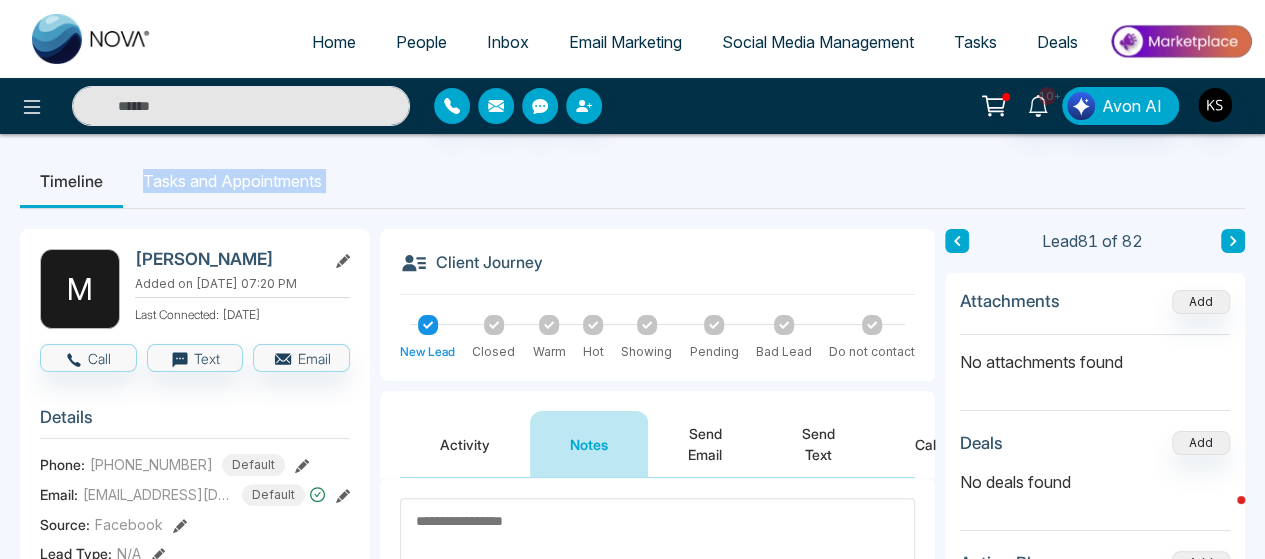 click on "Timeline Tasks and Appointments" at bounding box center (632, 181) 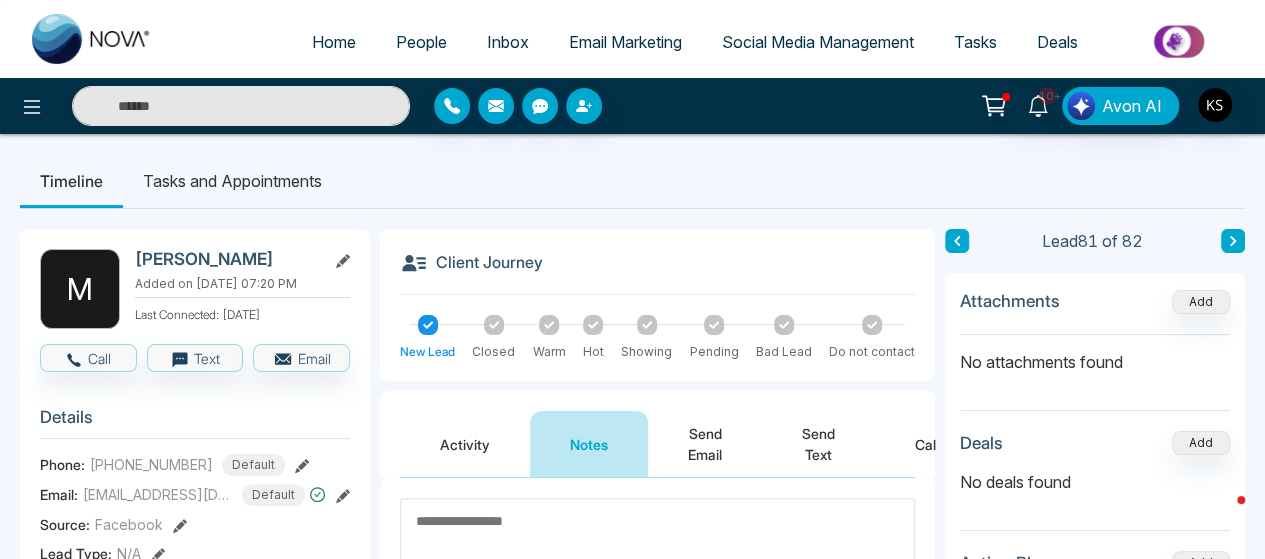click on "Timeline Tasks and Appointments" at bounding box center (632, 181) 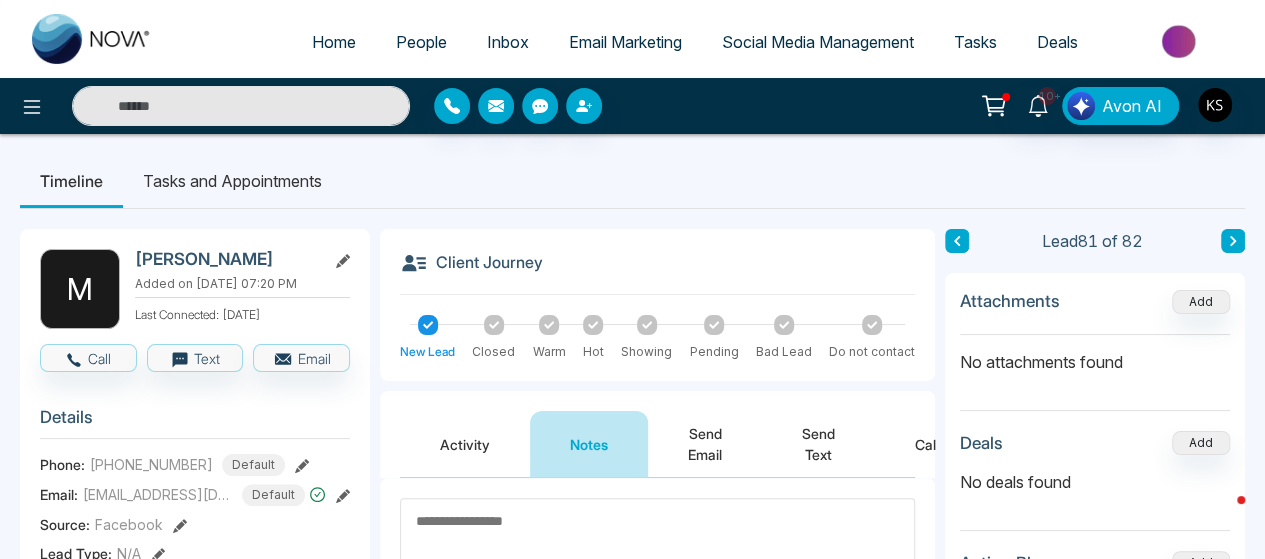 click on "Timeline Tasks and Appointments" at bounding box center (632, 181) 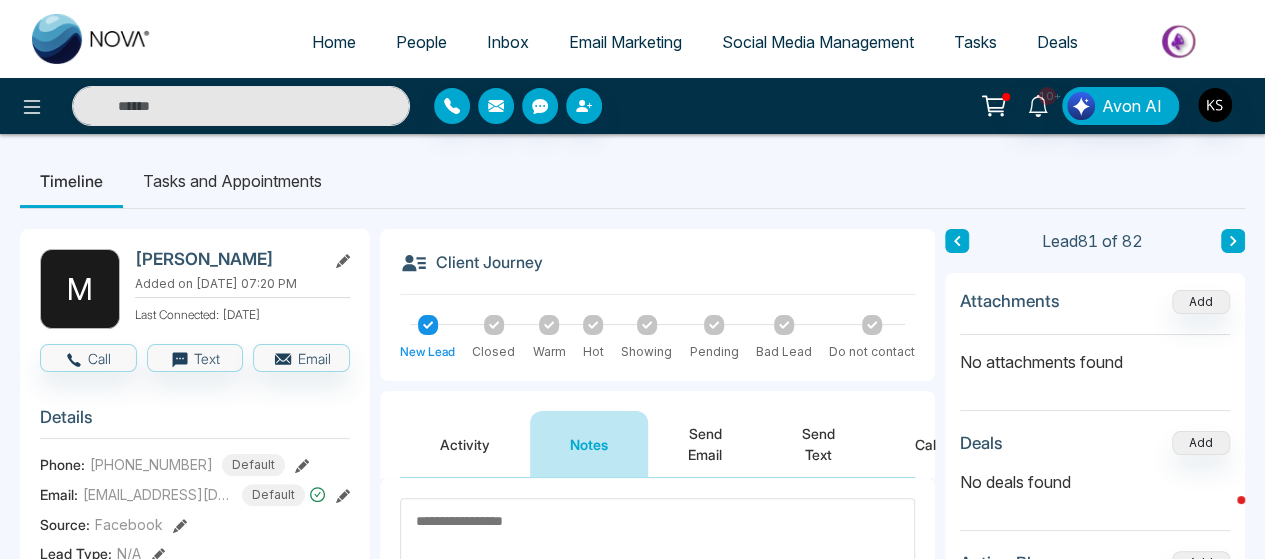 click on "Timeline Tasks and Appointments" at bounding box center (632, 181) 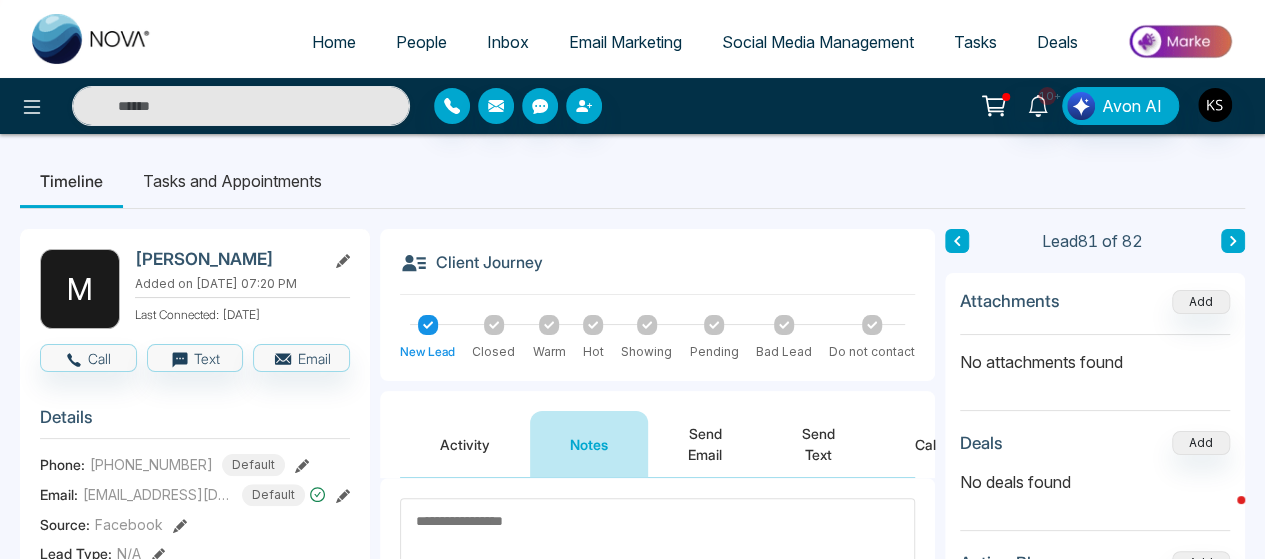 click on "Timeline Tasks and Appointments" at bounding box center [632, 181] 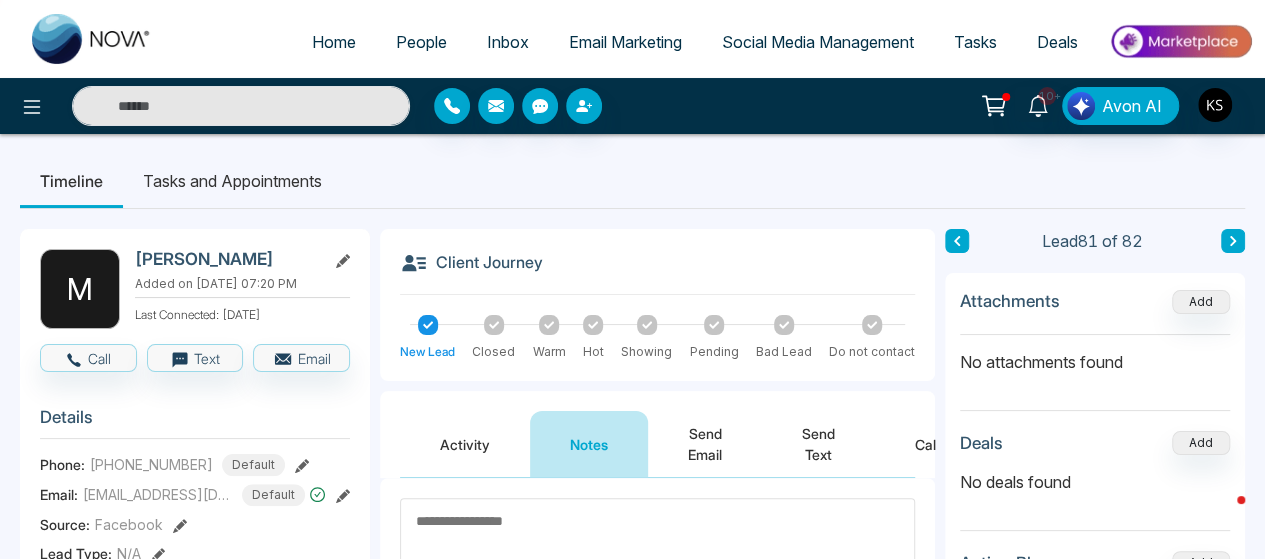 click on "Timeline Tasks and Appointments" at bounding box center [632, 181] 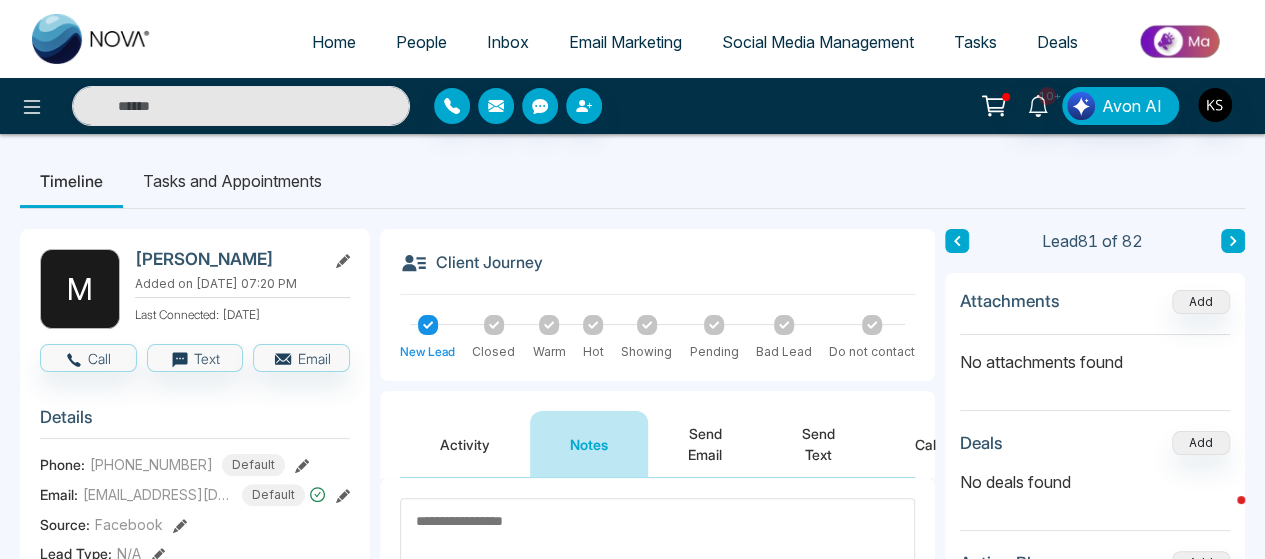 click on "Timeline Tasks and Appointments" at bounding box center (632, 181) 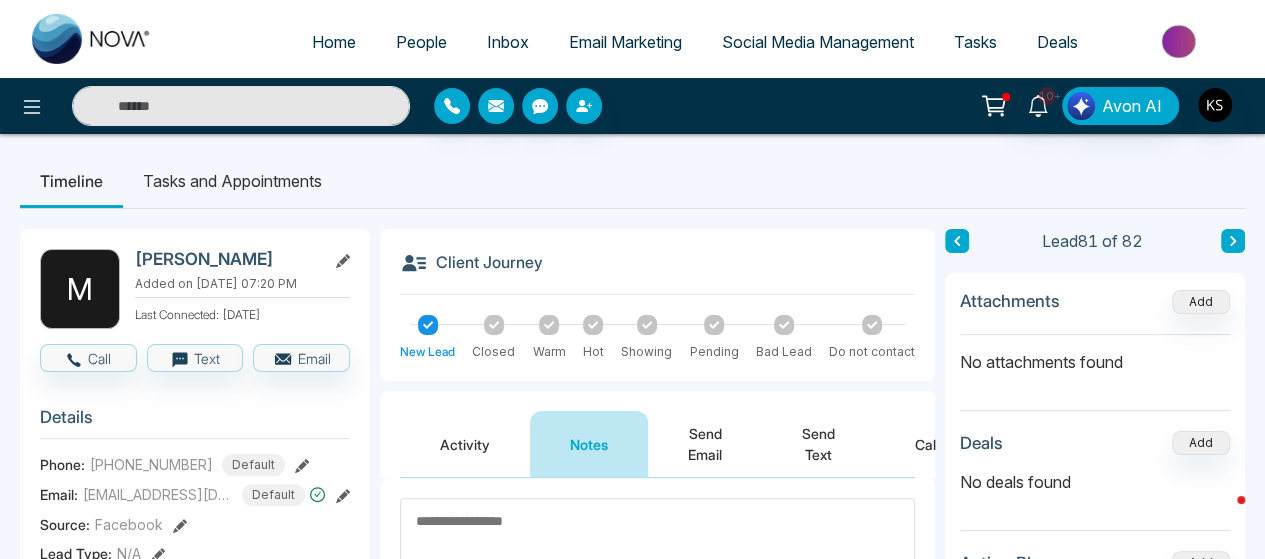 click on "Timeline Tasks and Appointments" at bounding box center [632, 181] 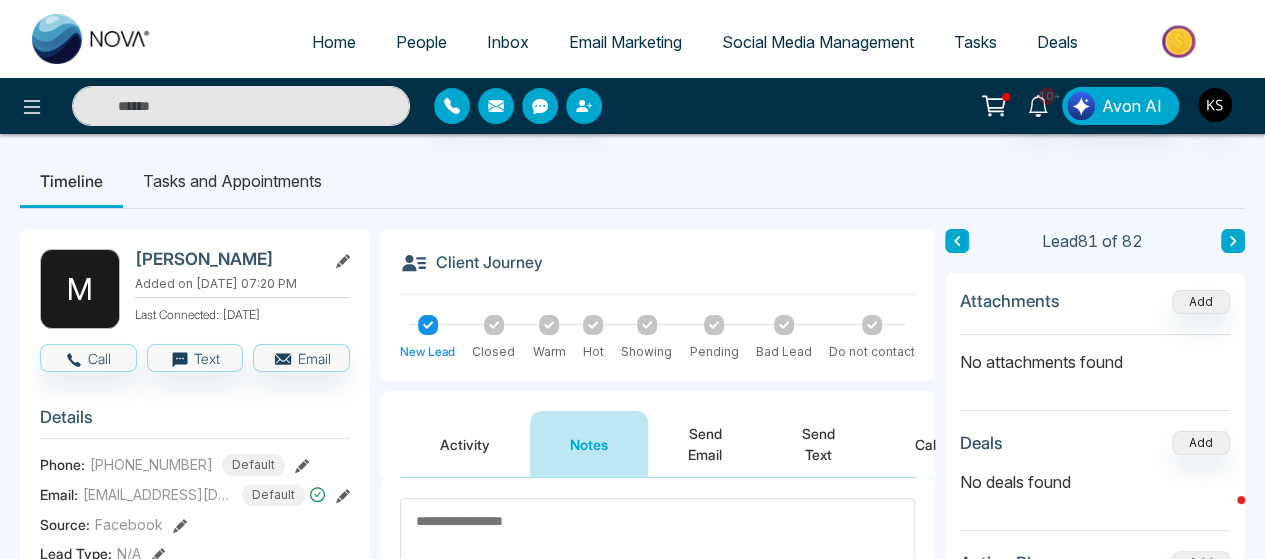 click on "Timeline Tasks and Appointments" at bounding box center (632, 181) 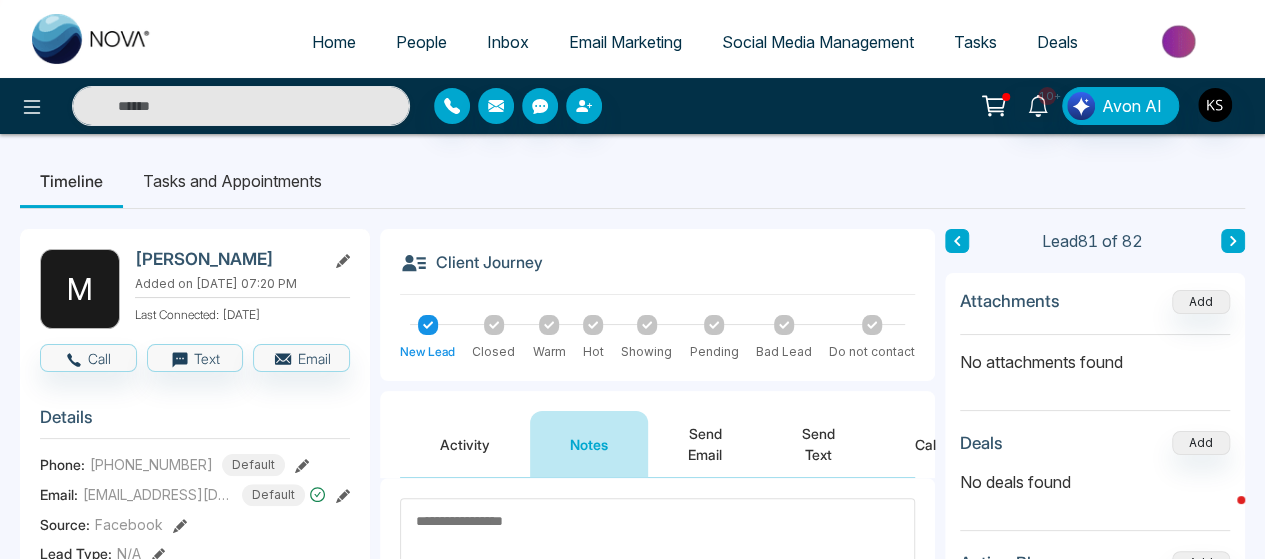 click on "Timeline Tasks and Appointments" at bounding box center (632, 181) 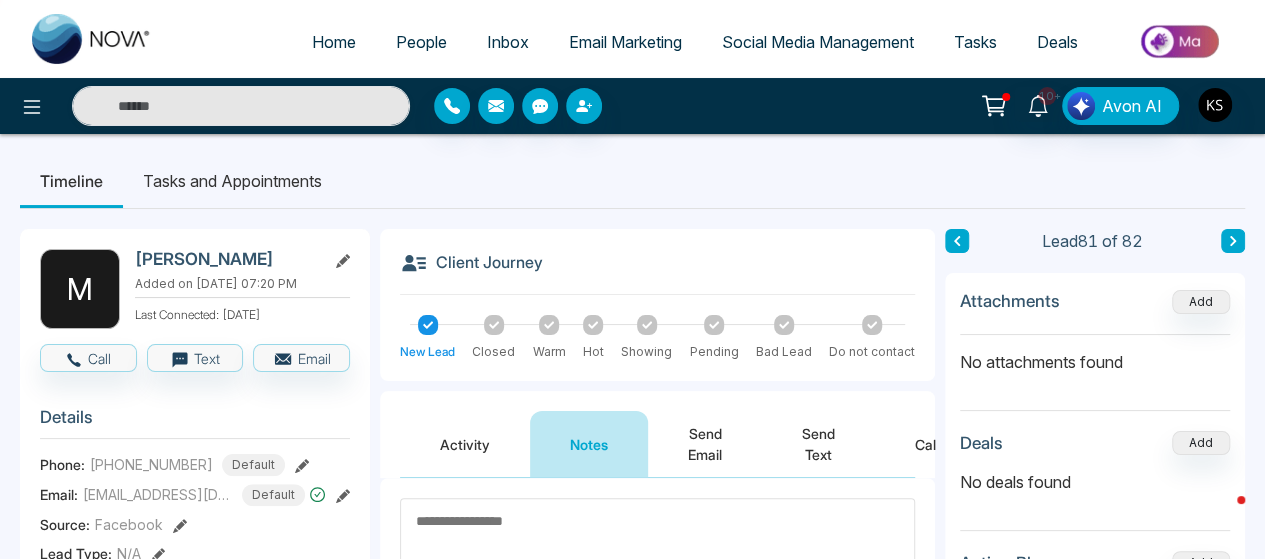 click on "Timeline Tasks and Appointments" at bounding box center (632, 181) 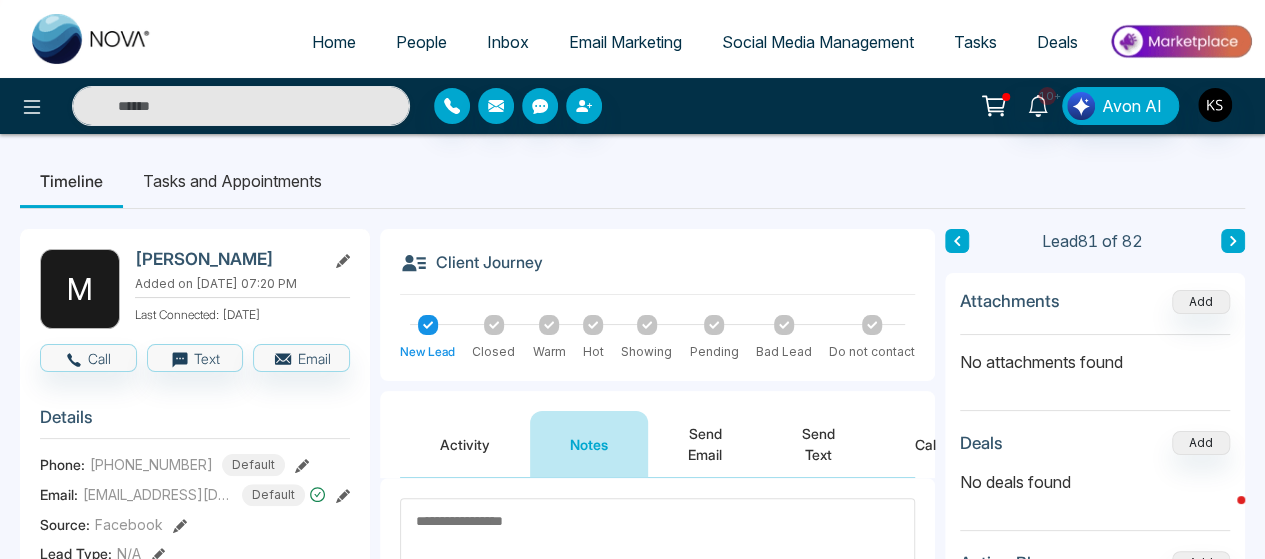 click on "Timeline Tasks and Appointments" at bounding box center (632, 181) 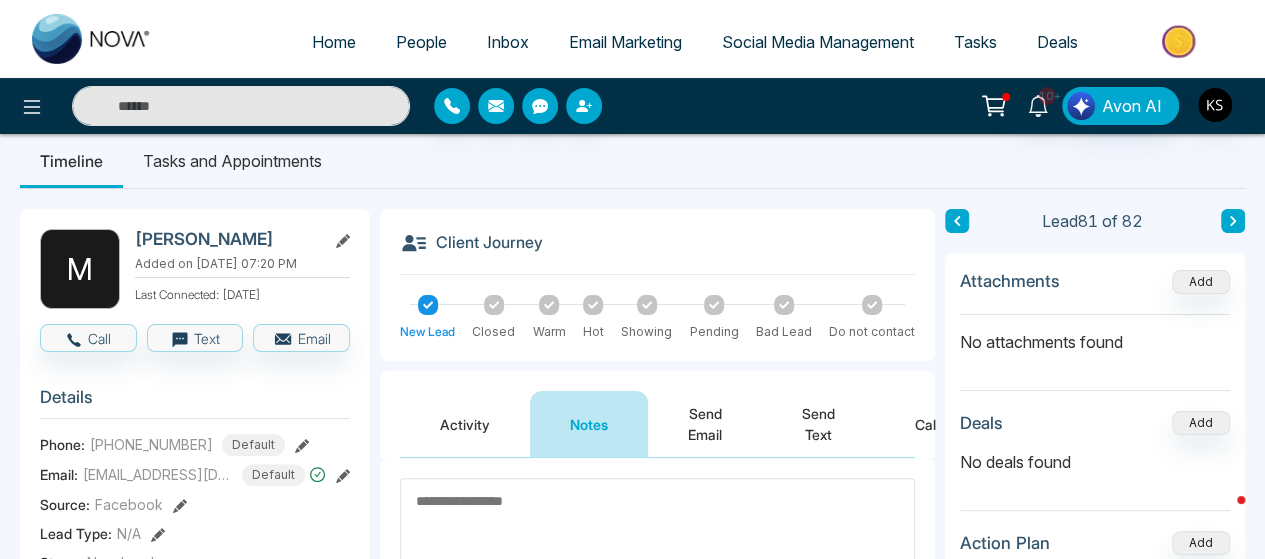 scroll, scrollTop: 0, scrollLeft: 0, axis: both 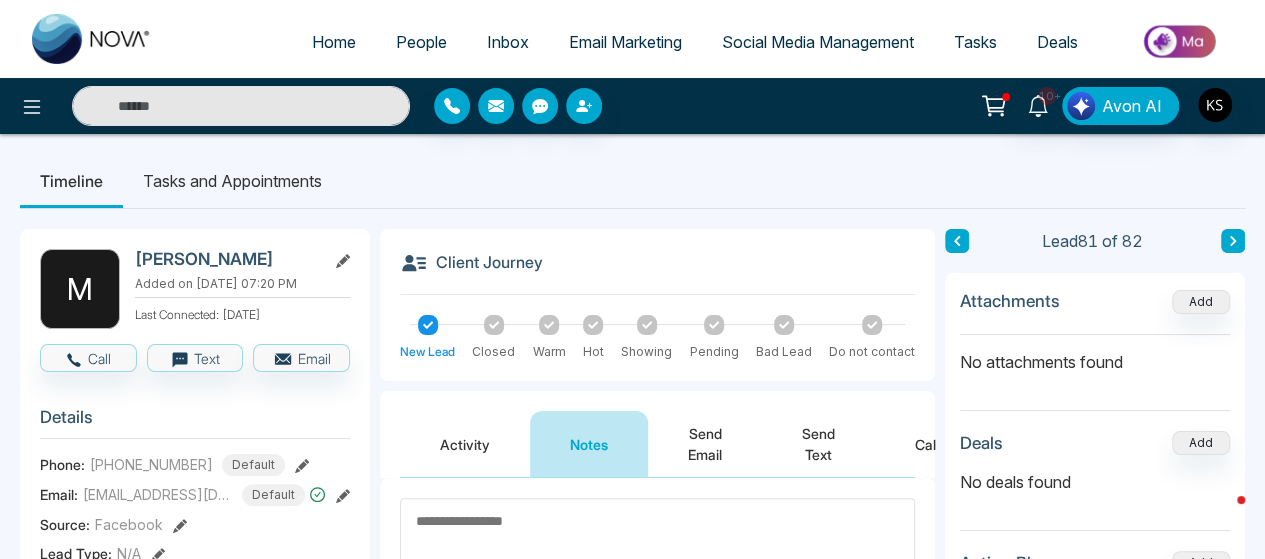 click at bounding box center [957, 241] 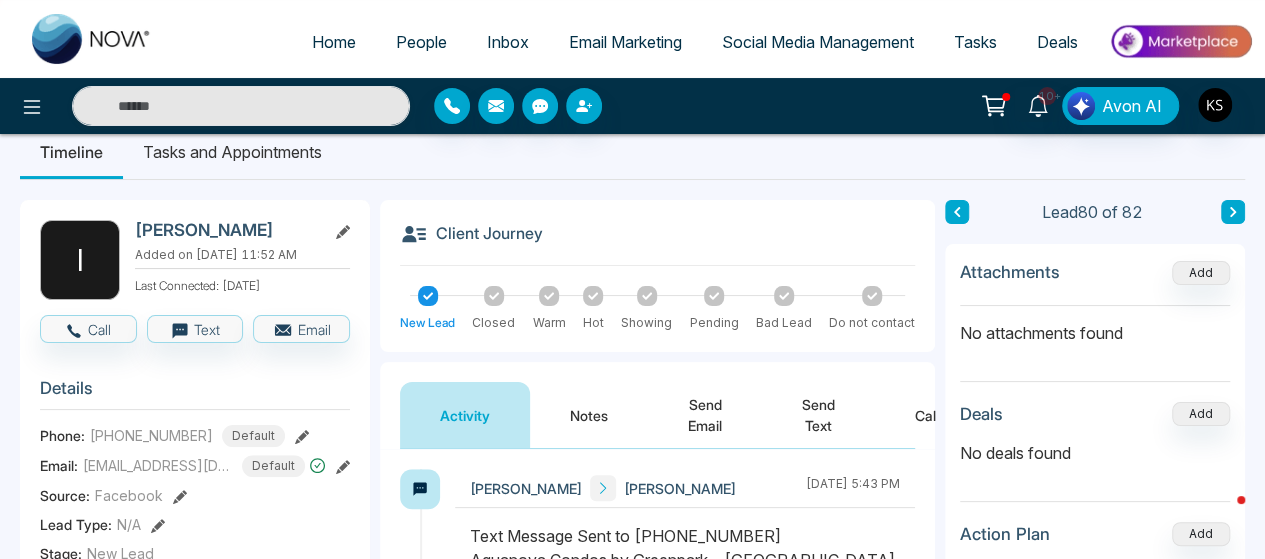 scroll, scrollTop: 30, scrollLeft: 0, axis: vertical 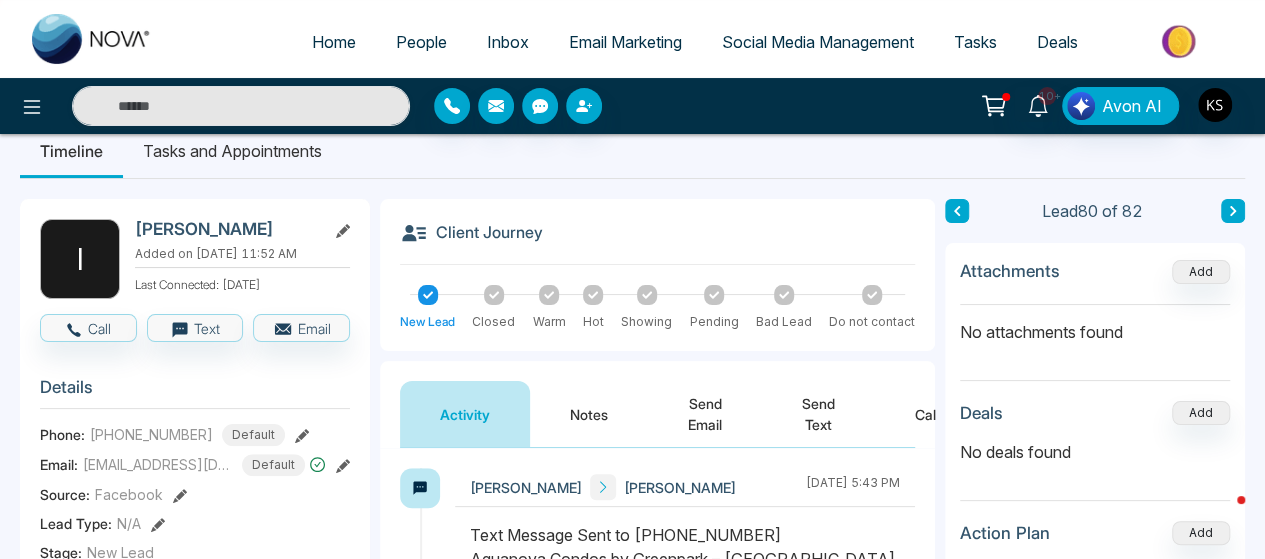 click at bounding box center (957, 211) 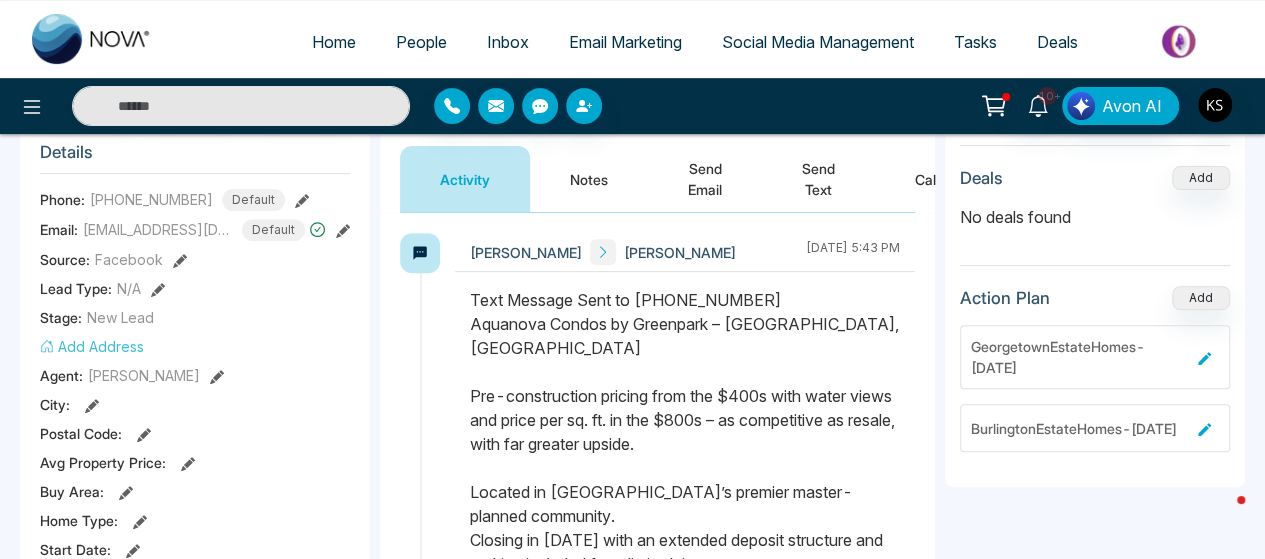 scroll, scrollTop: 281, scrollLeft: 0, axis: vertical 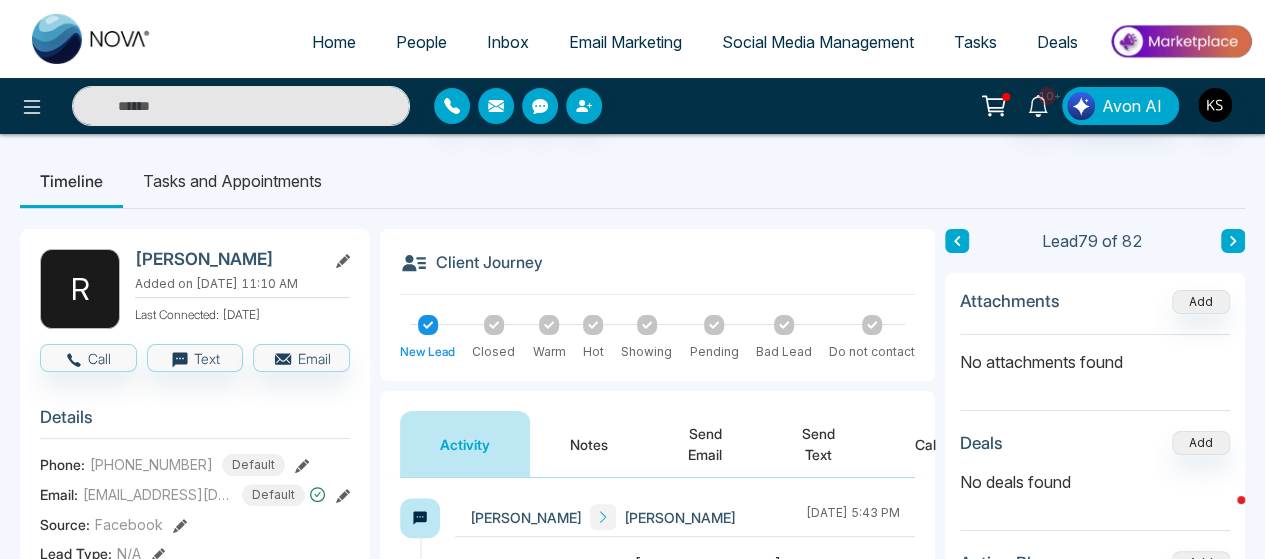 click on "Timeline Tasks and Appointments" at bounding box center (632, 181) 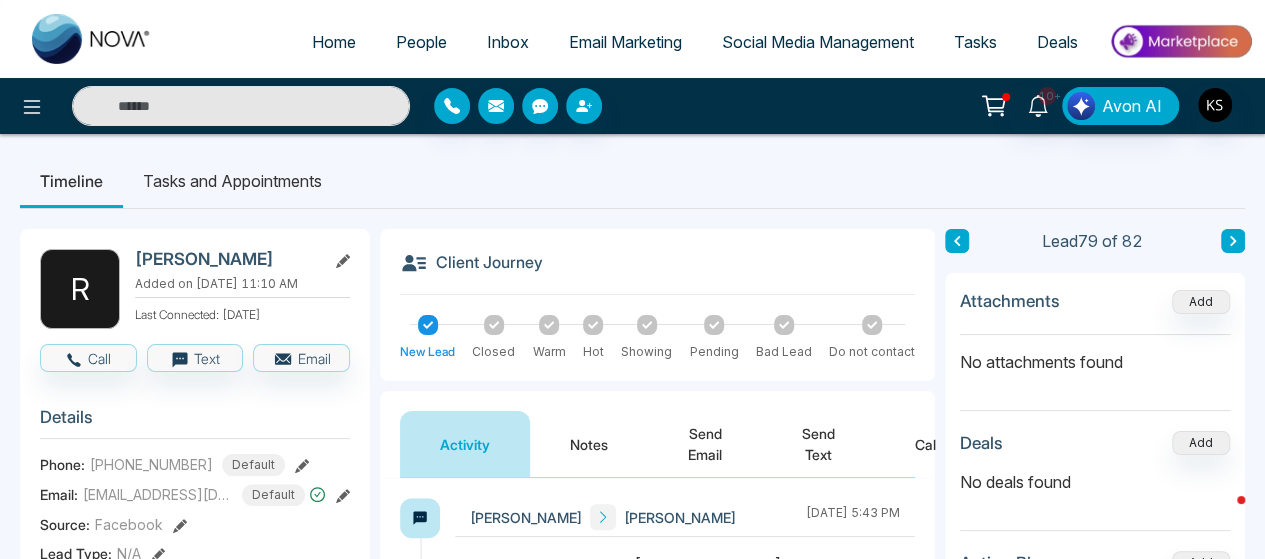 click 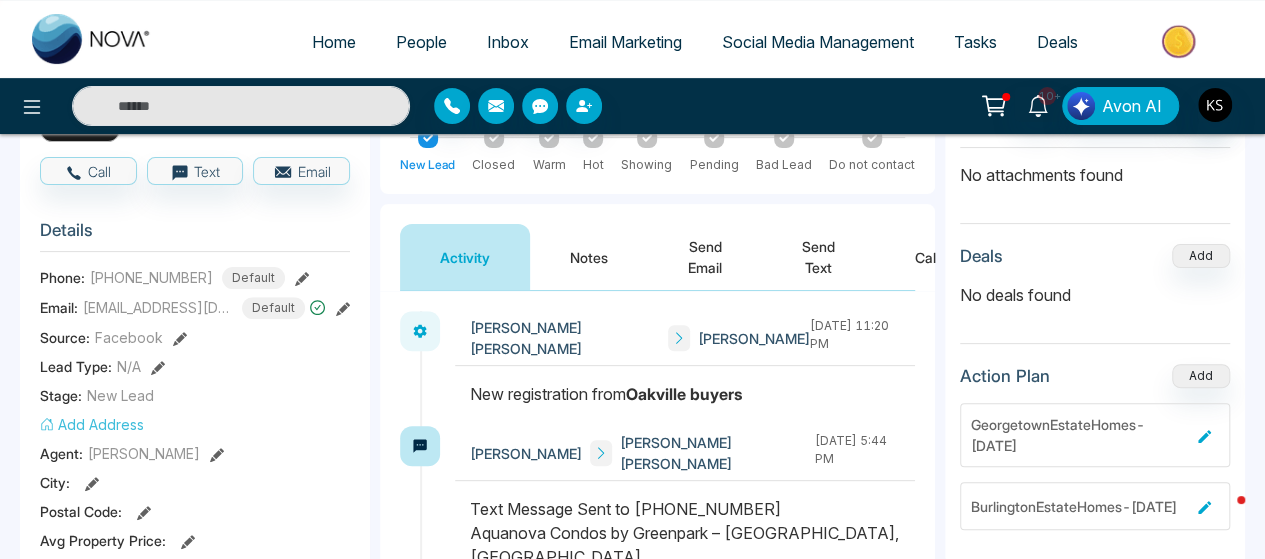scroll, scrollTop: 188, scrollLeft: 0, axis: vertical 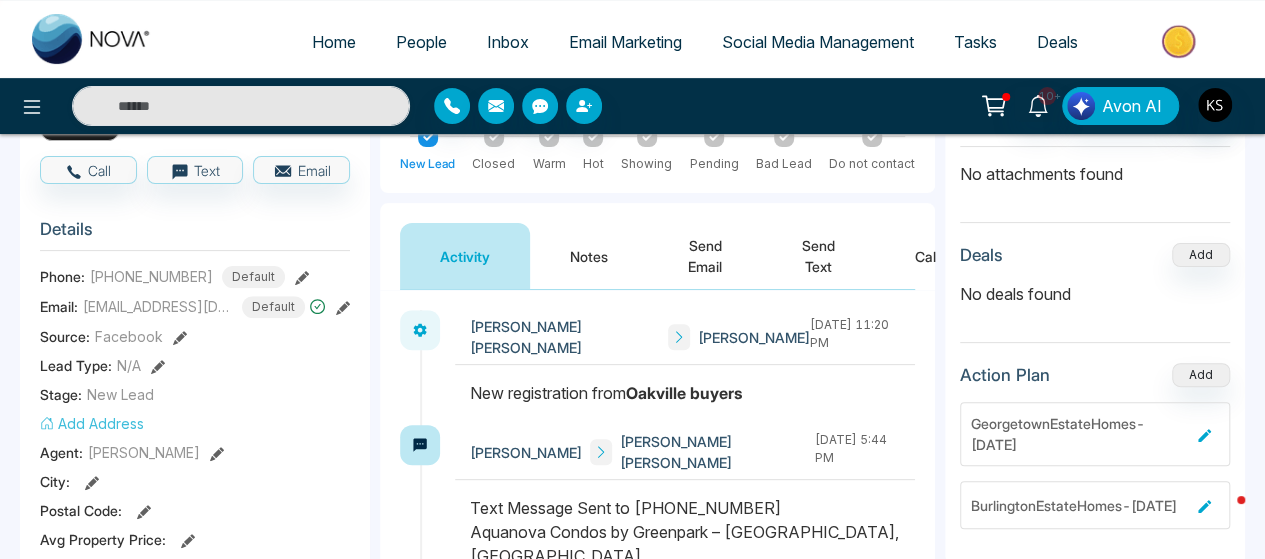 click on "Notes" at bounding box center (589, 256) 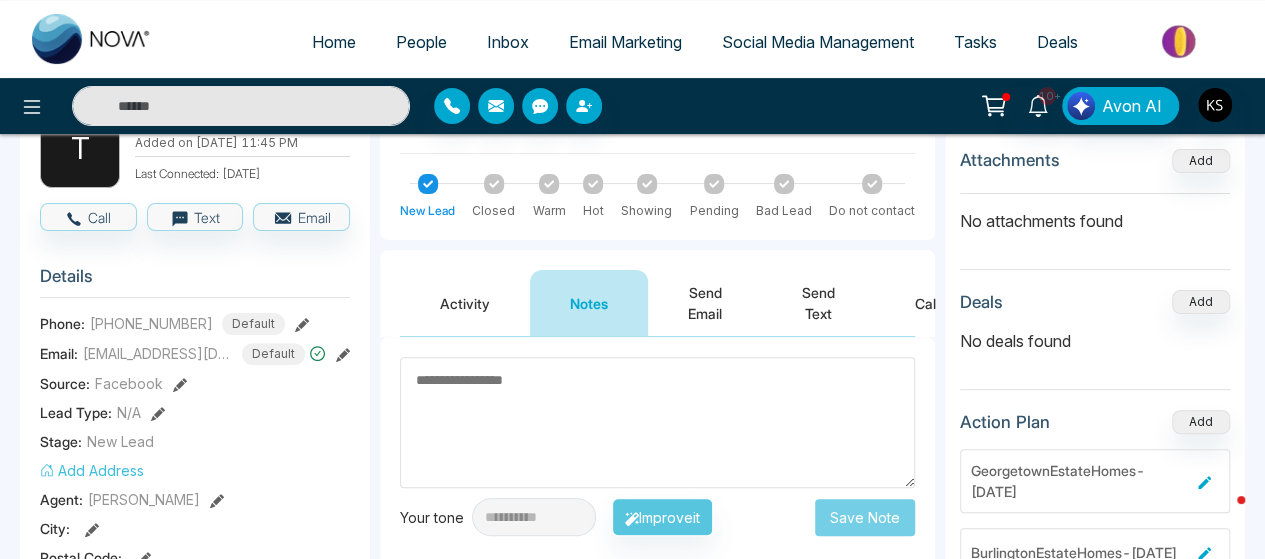 scroll, scrollTop: 0, scrollLeft: 0, axis: both 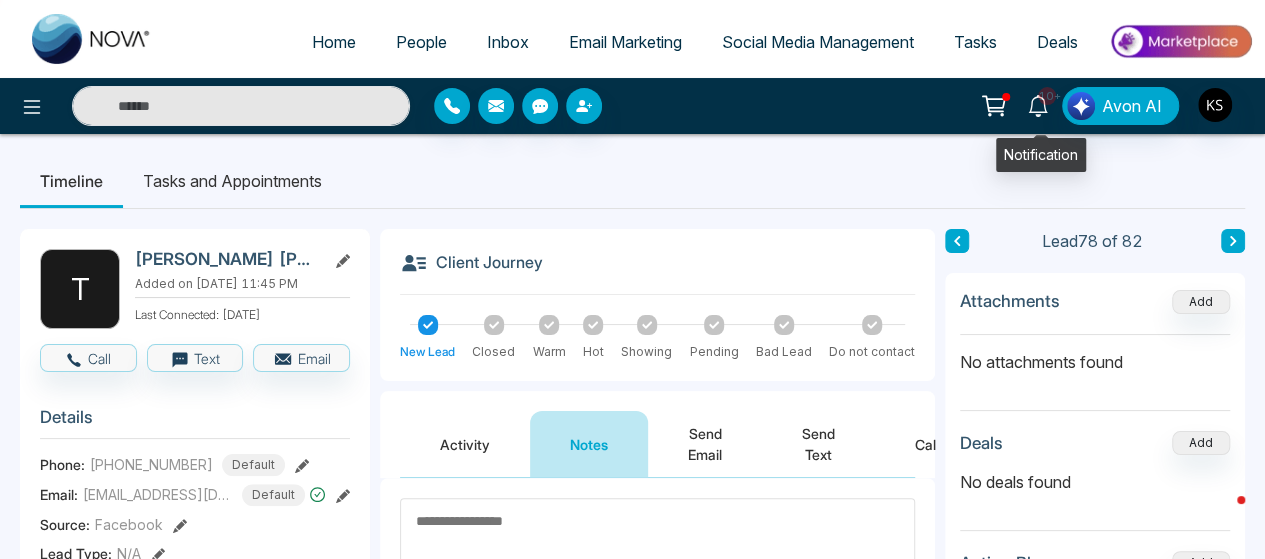 click 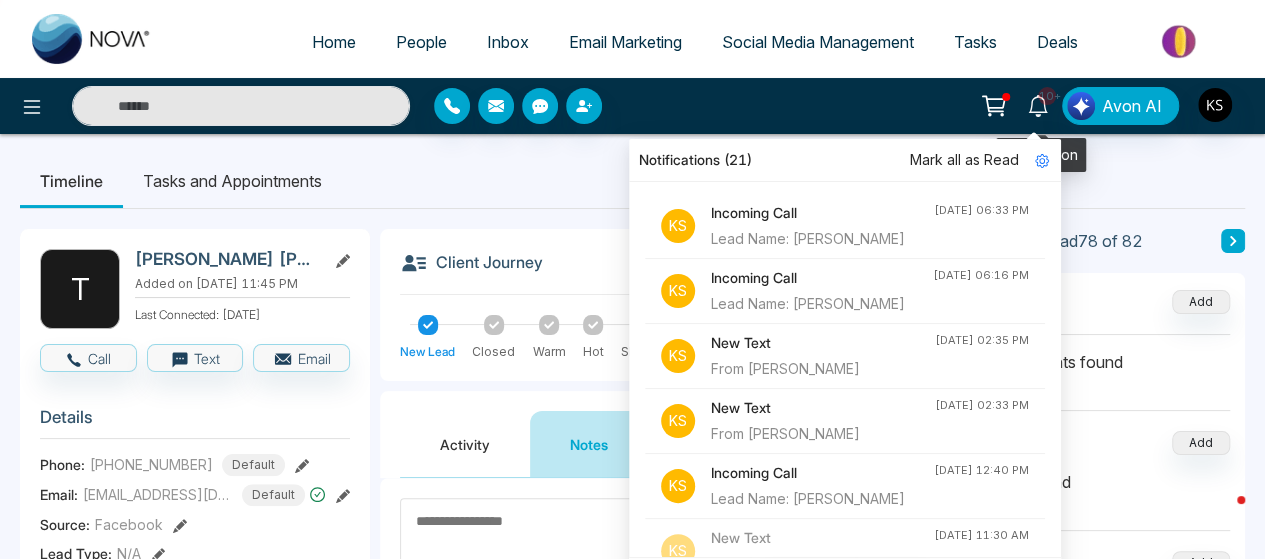 click 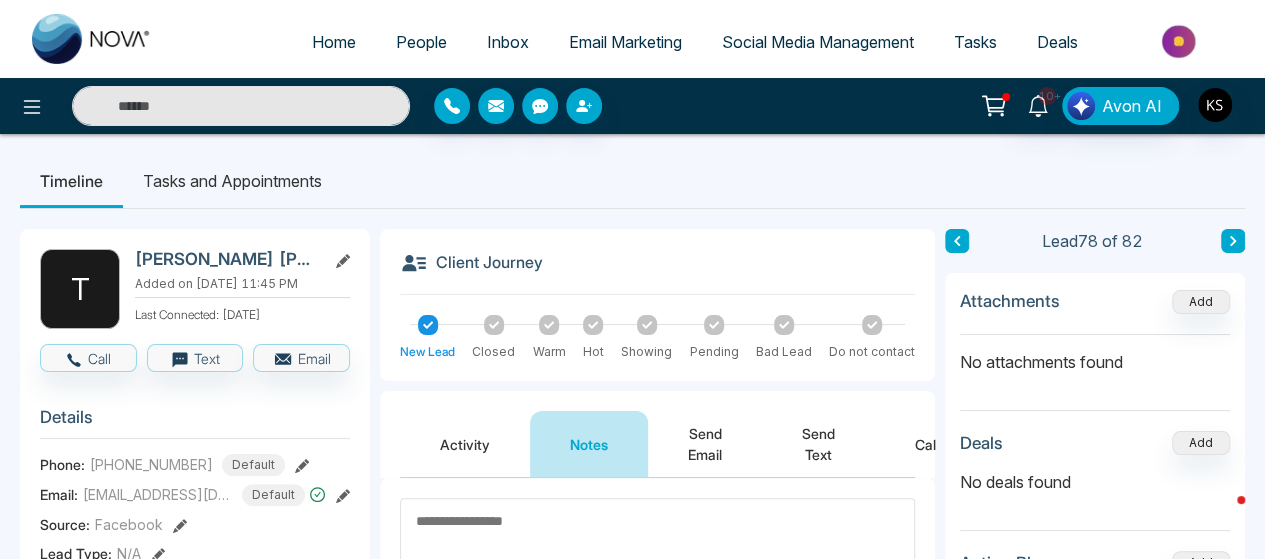 click on "Timeline Tasks and Appointments" at bounding box center [632, 181] 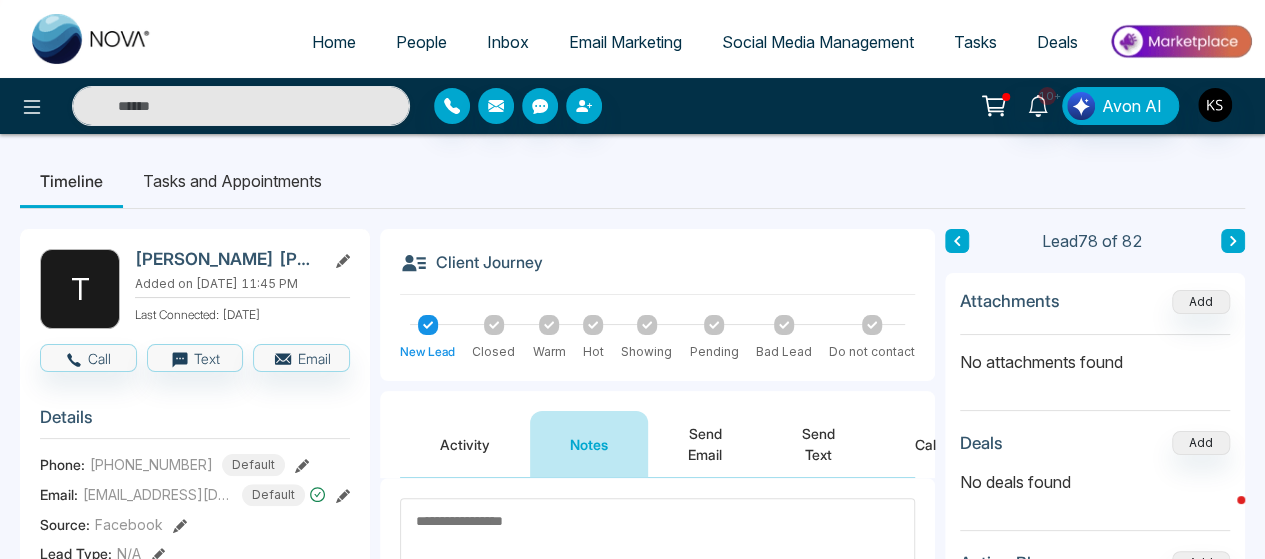 click on "Timeline Tasks and Appointments" at bounding box center (632, 181) 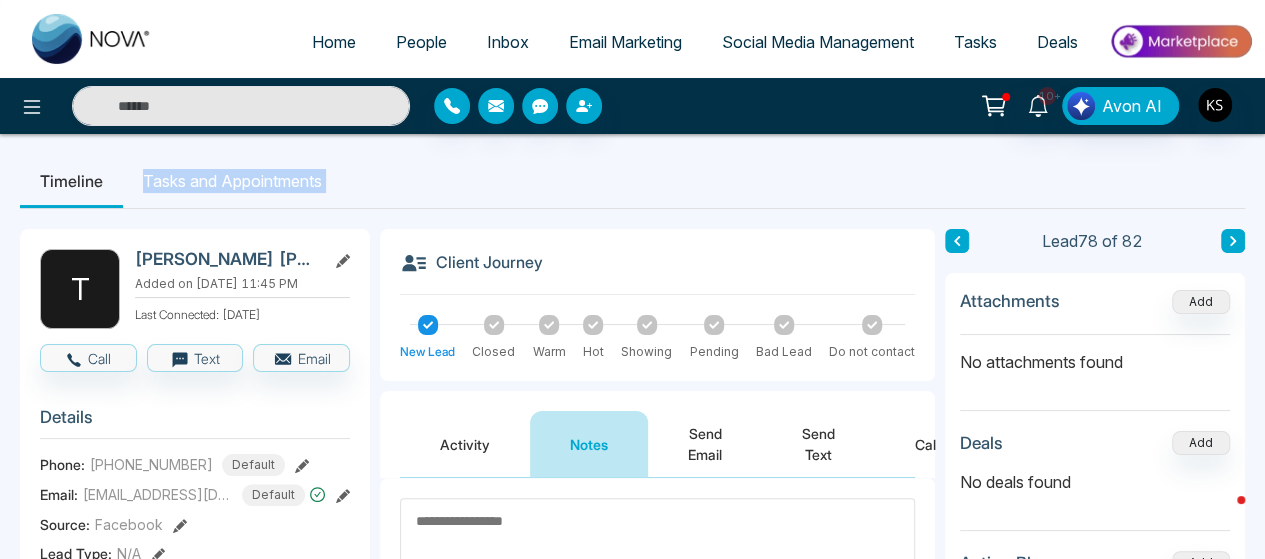 click on "Timeline Tasks and Appointments" at bounding box center (632, 181) 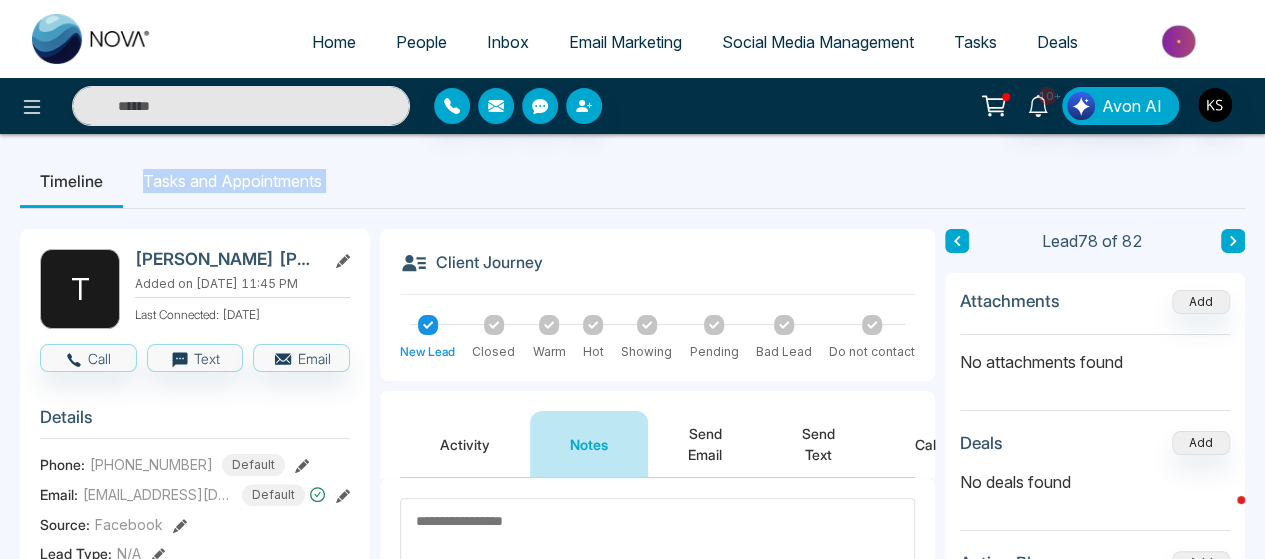 click on "Timeline Tasks and Appointments" at bounding box center (632, 181) 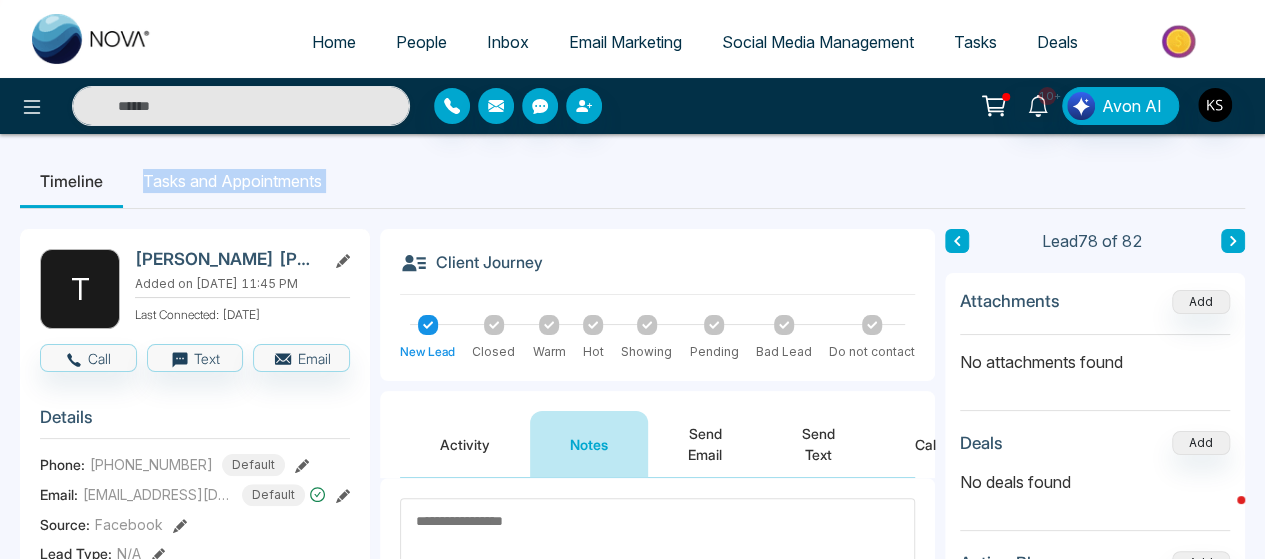 click on "Timeline Tasks and Appointments" at bounding box center (632, 181) 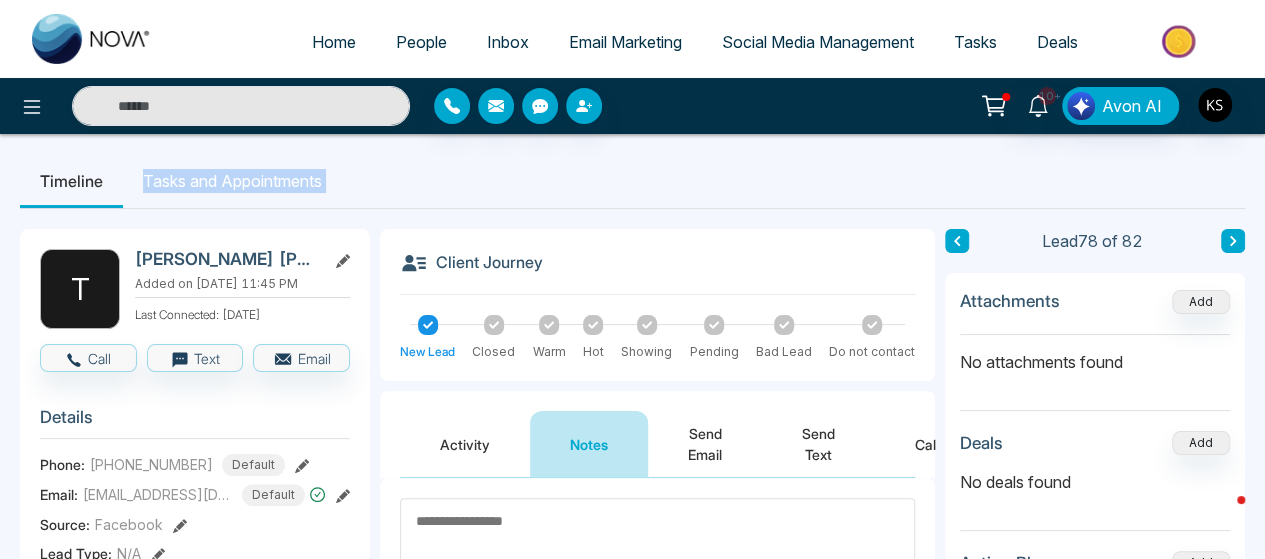 click on "Timeline Tasks and Appointments" at bounding box center (632, 181) 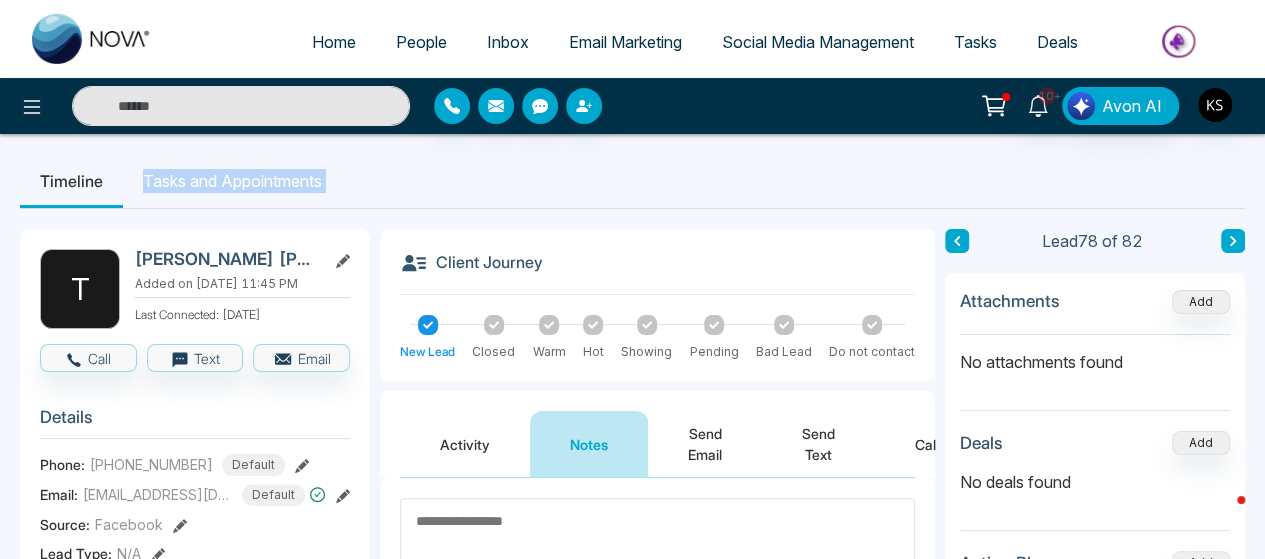 click on "Timeline Tasks and Appointments" at bounding box center [632, 181] 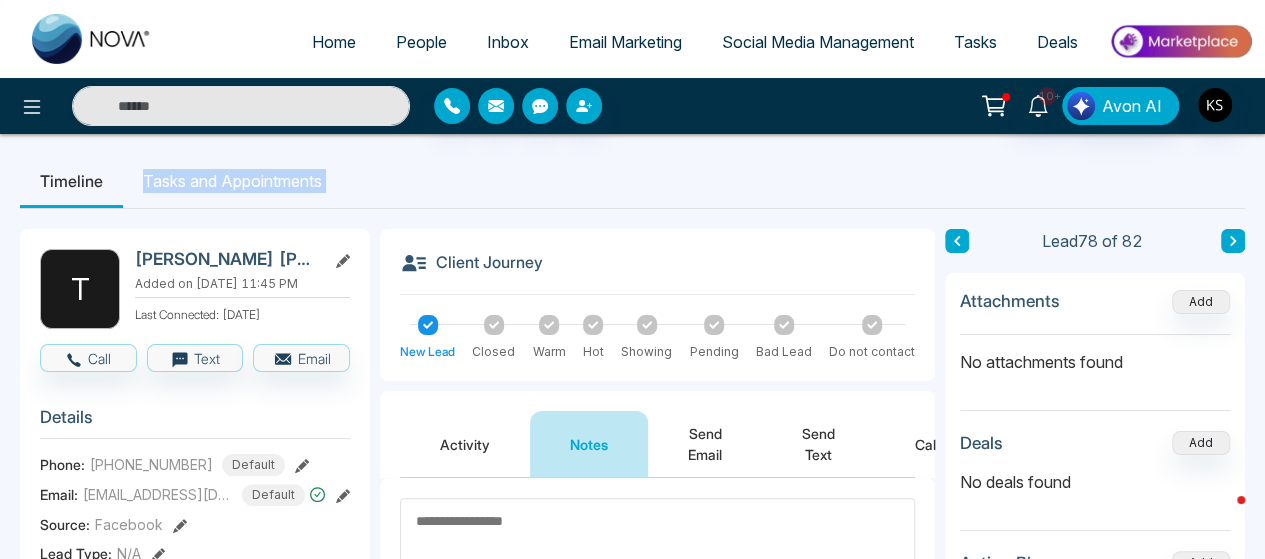 click on "Timeline Tasks and Appointments" at bounding box center (632, 181) 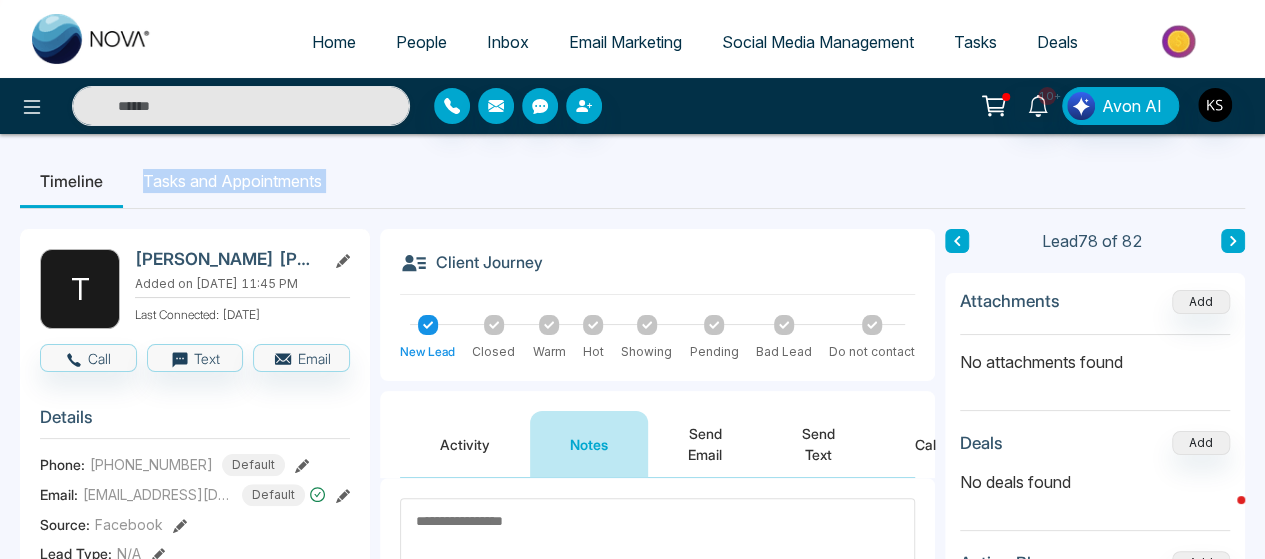 click on "Timeline Tasks and Appointments" at bounding box center (632, 181) 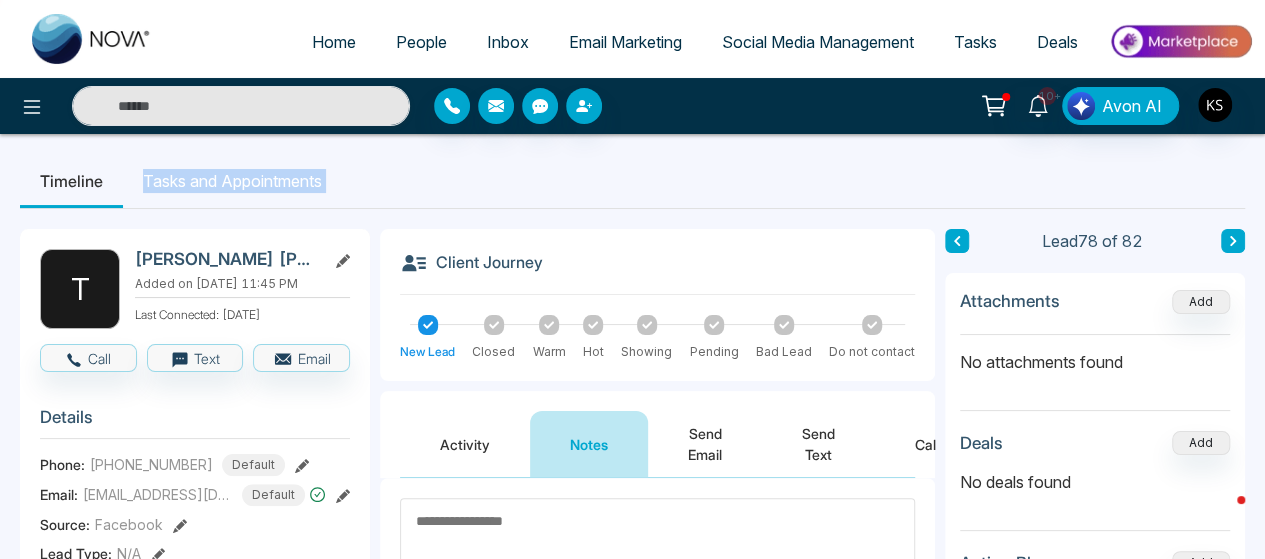 click on "Timeline Tasks and Appointments" at bounding box center (632, 181) 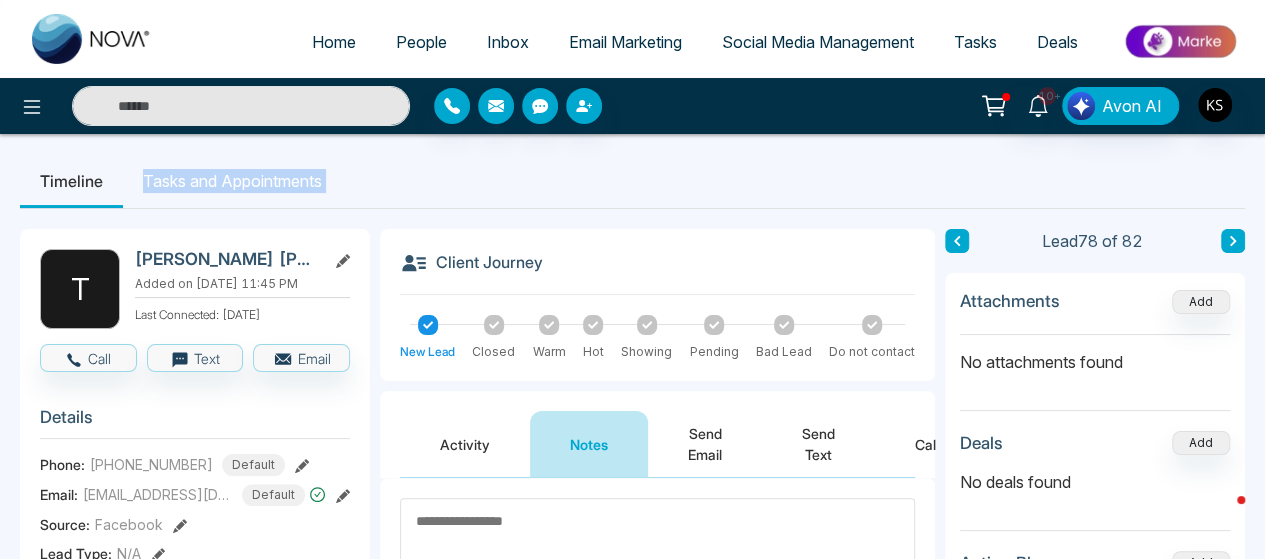 click on "Timeline Tasks and Appointments" at bounding box center (632, 181) 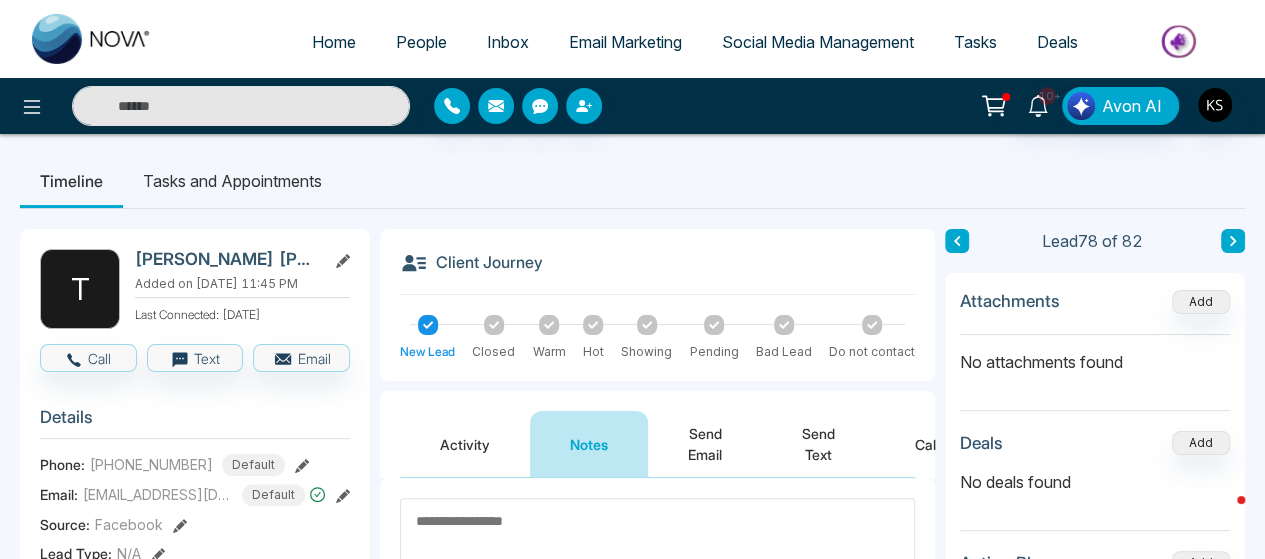 click at bounding box center (957, 241) 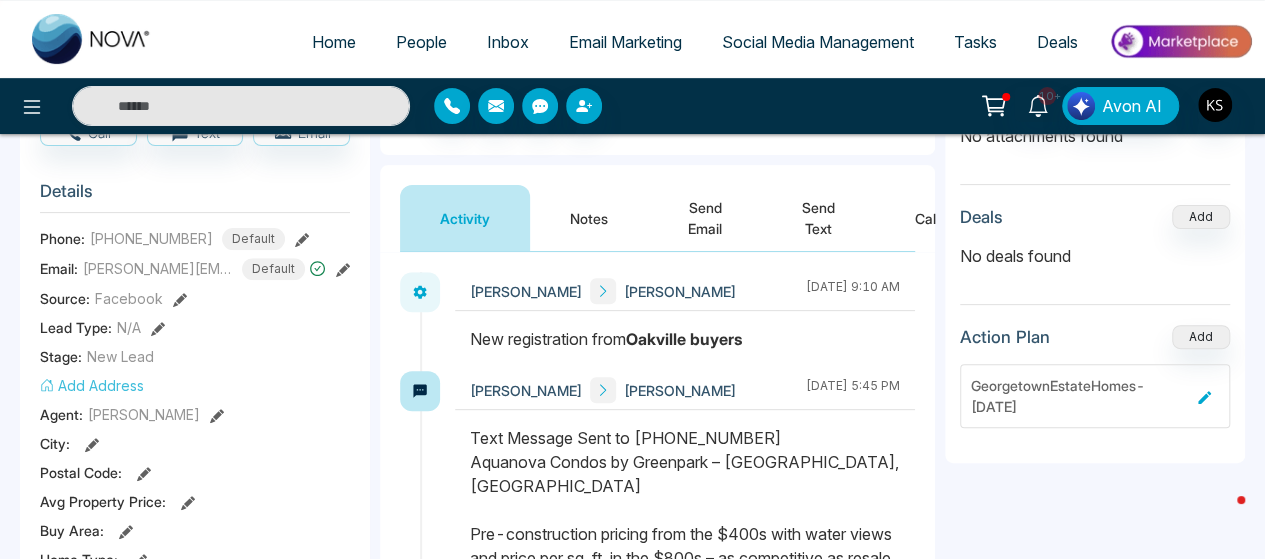 scroll, scrollTop: 0, scrollLeft: 0, axis: both 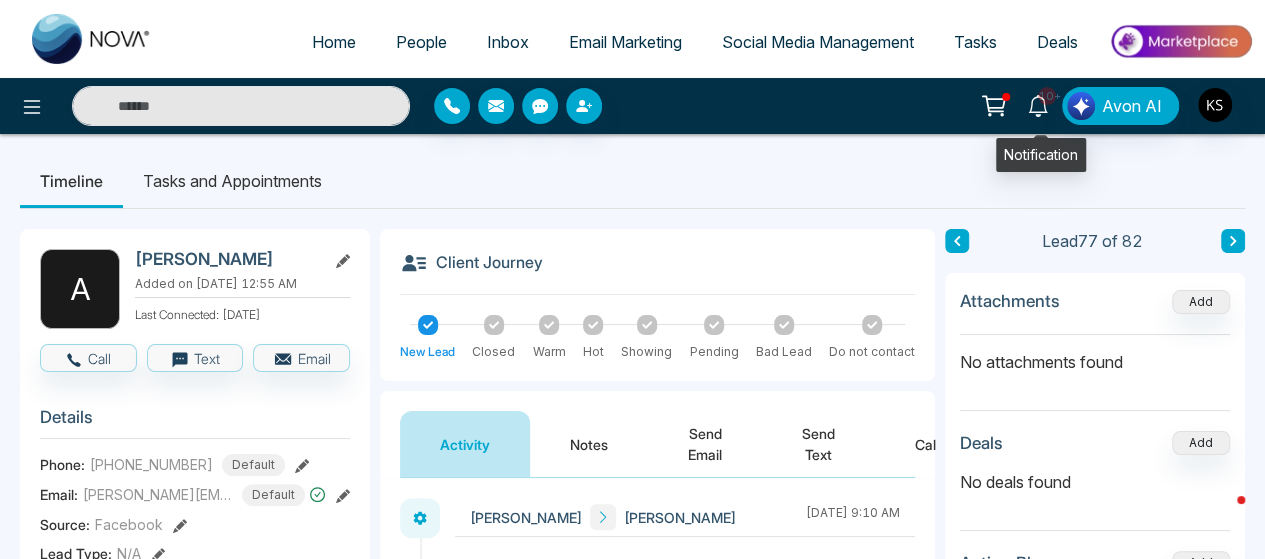 click 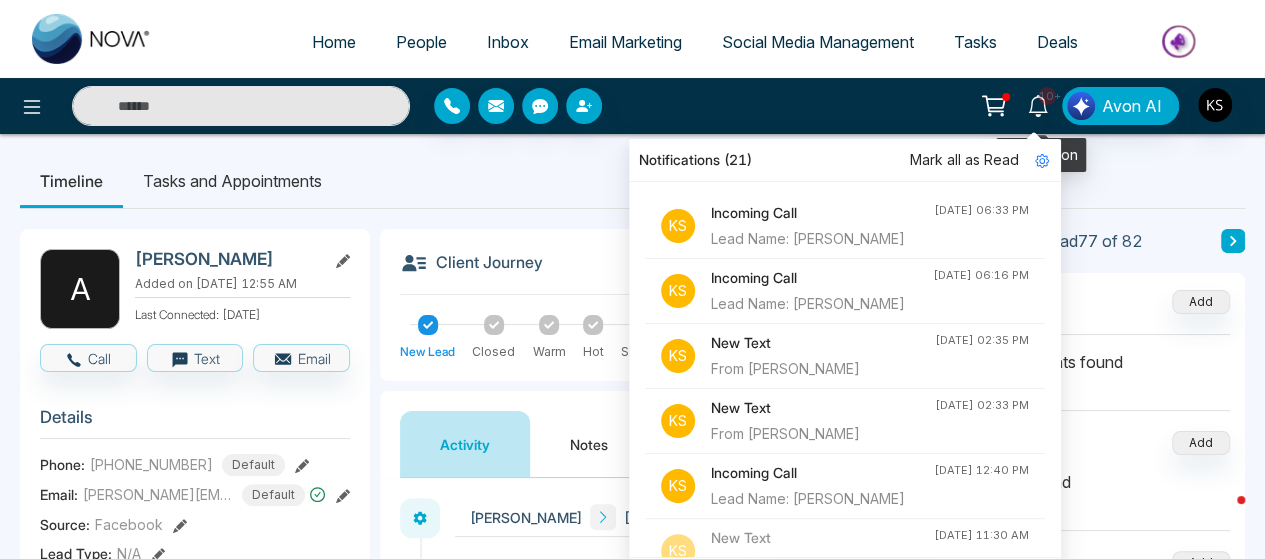 click 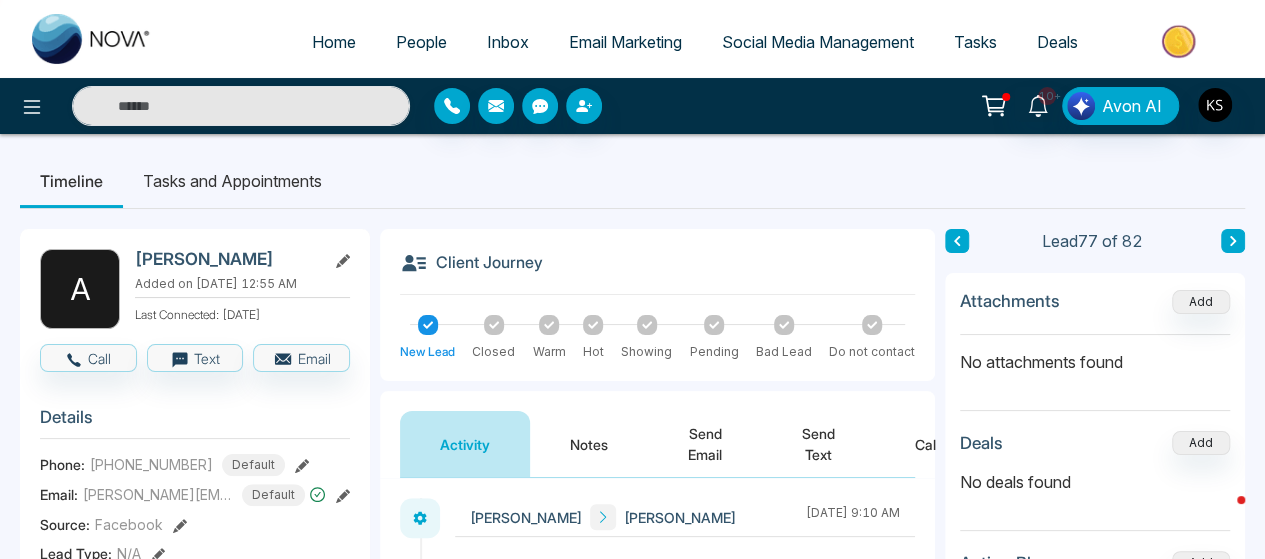click on "Timeline Tasks and Appointments" at bounding box center (632, 181) 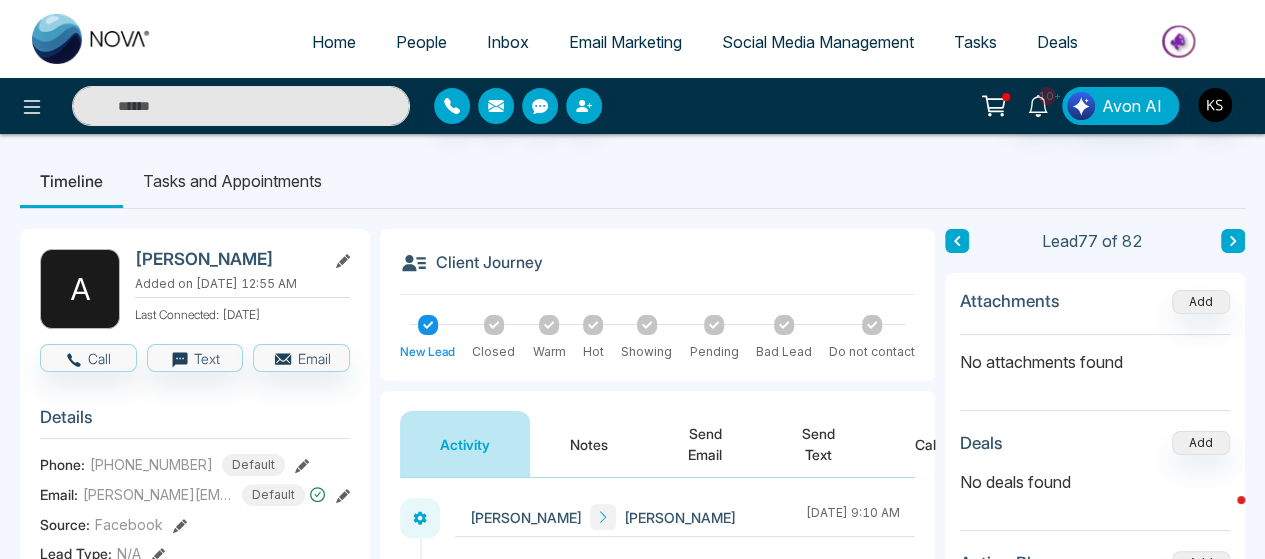 scroll, scrollTop: 186, scrollLeft: 0, axis: vertical 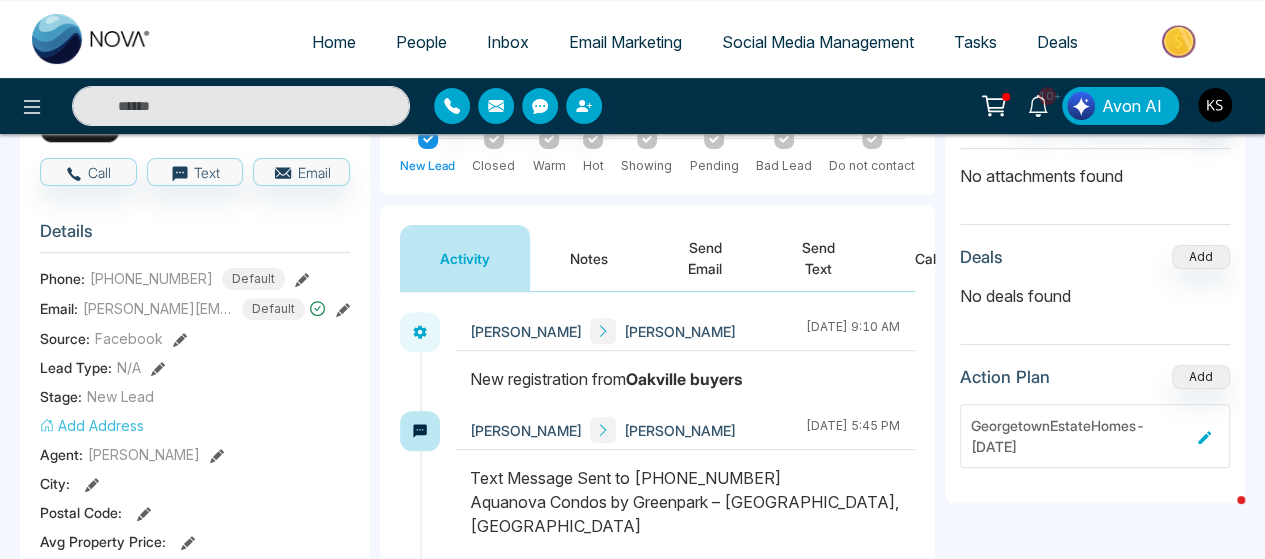 click on "Notes" at bounding box center [589, 258] 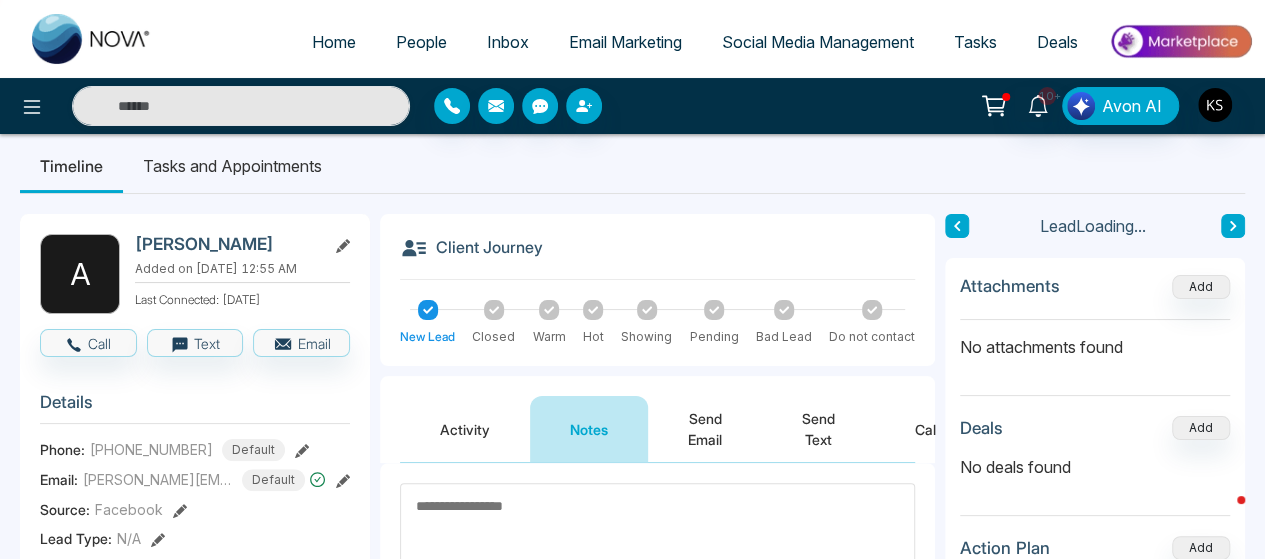 scroll, scrollTop: 2, scrollLeft: 0, axis: vertical 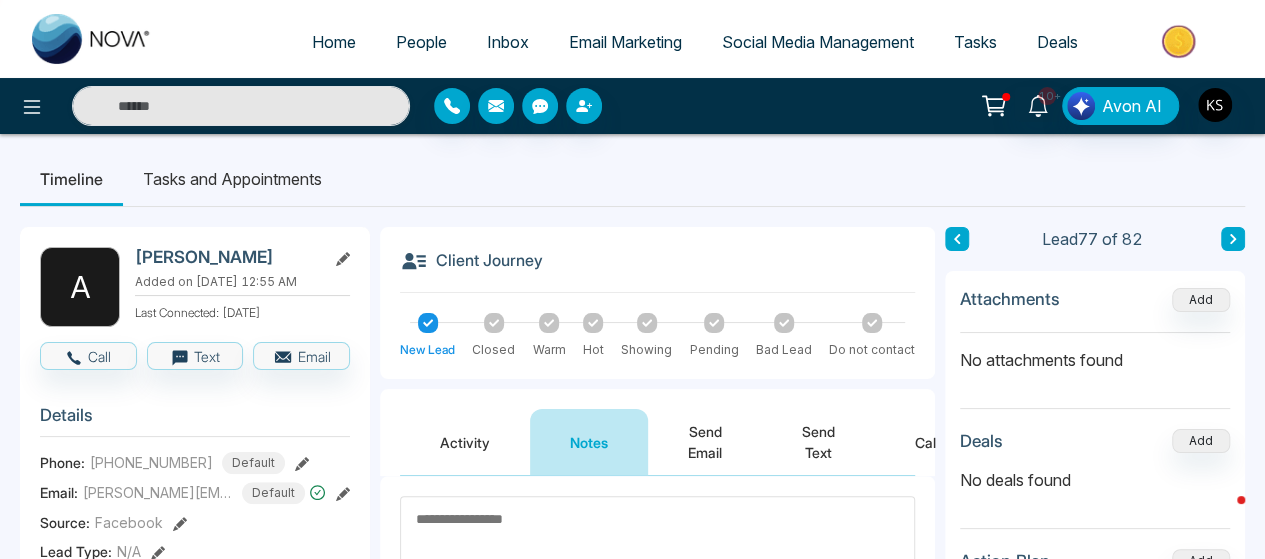 click 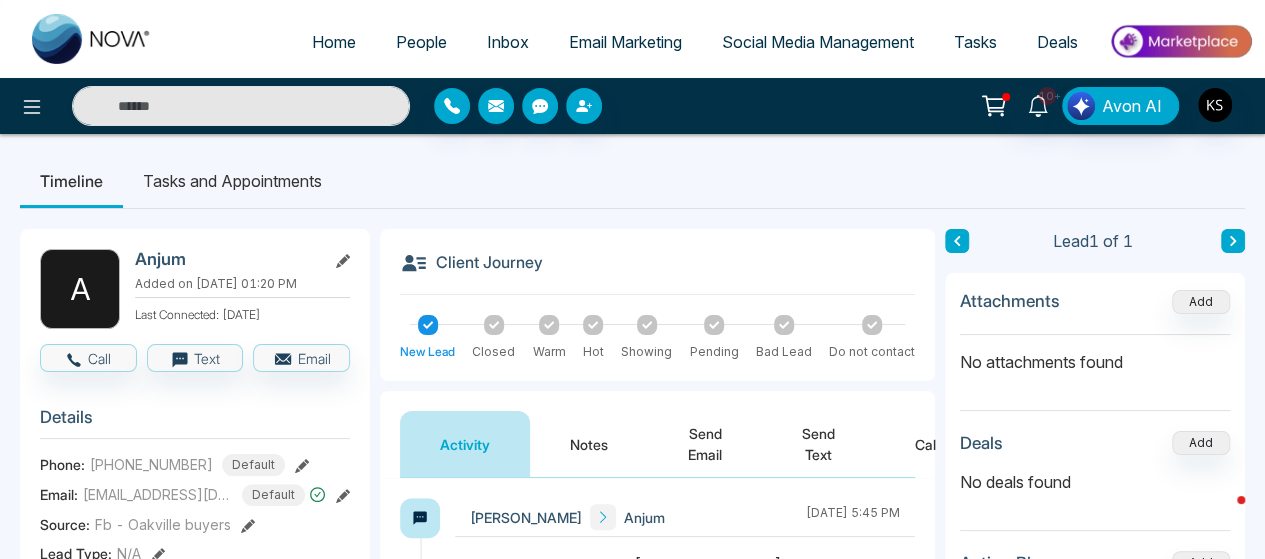 scroll, scrollTop: 271, scrollLeft: 0, axis: vertical 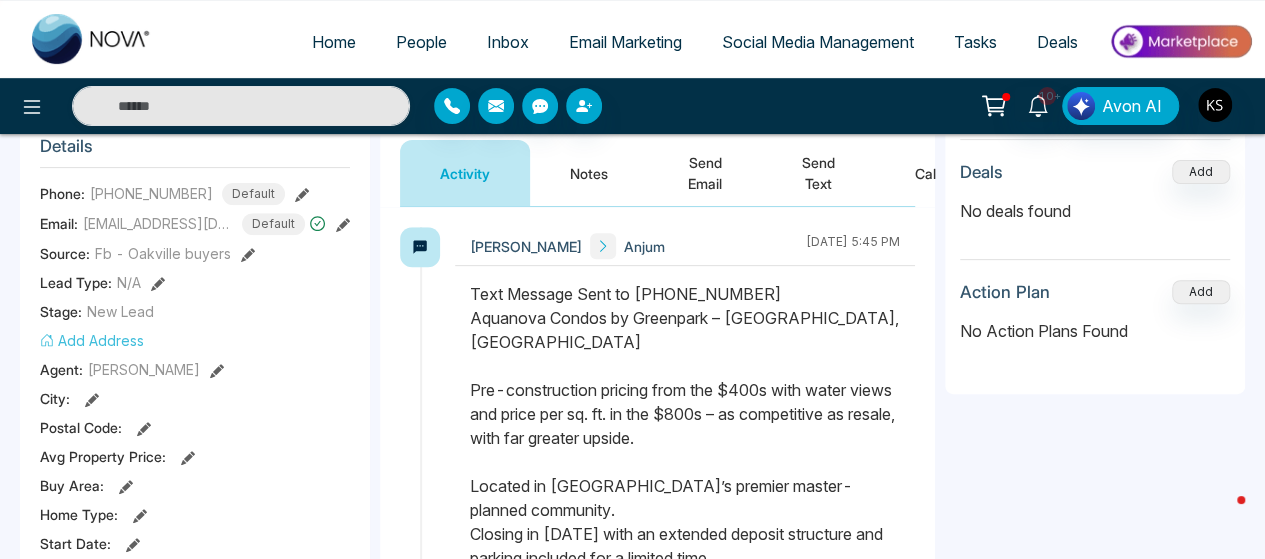 click on "Notes" at bounding box center (589, 173) 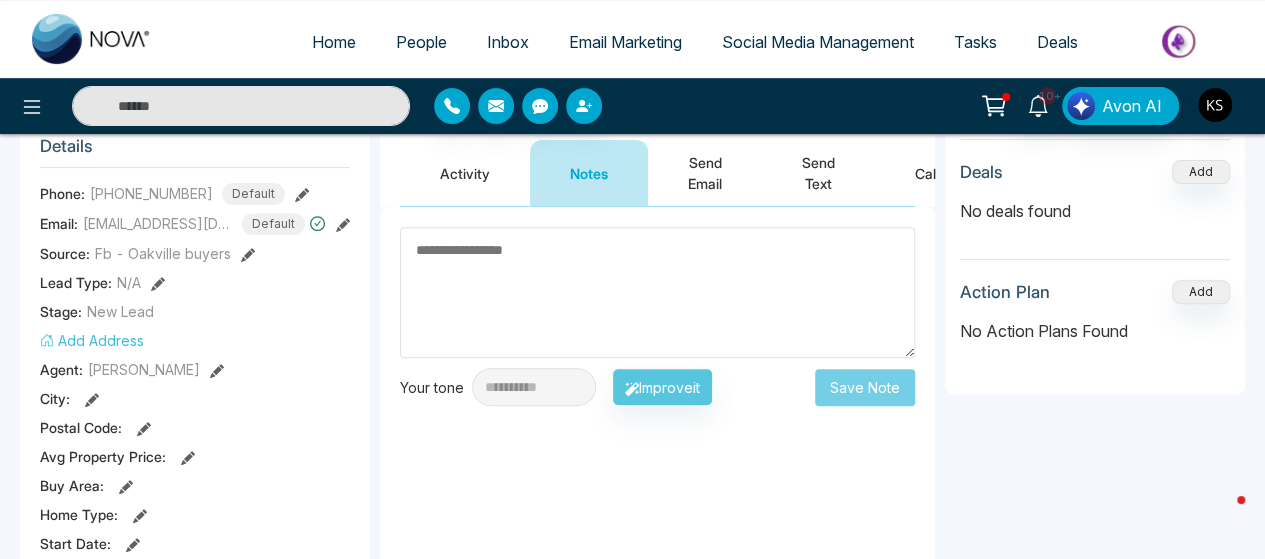 scroll, scrollTop: 0, scrollLeft: 0, axis: both 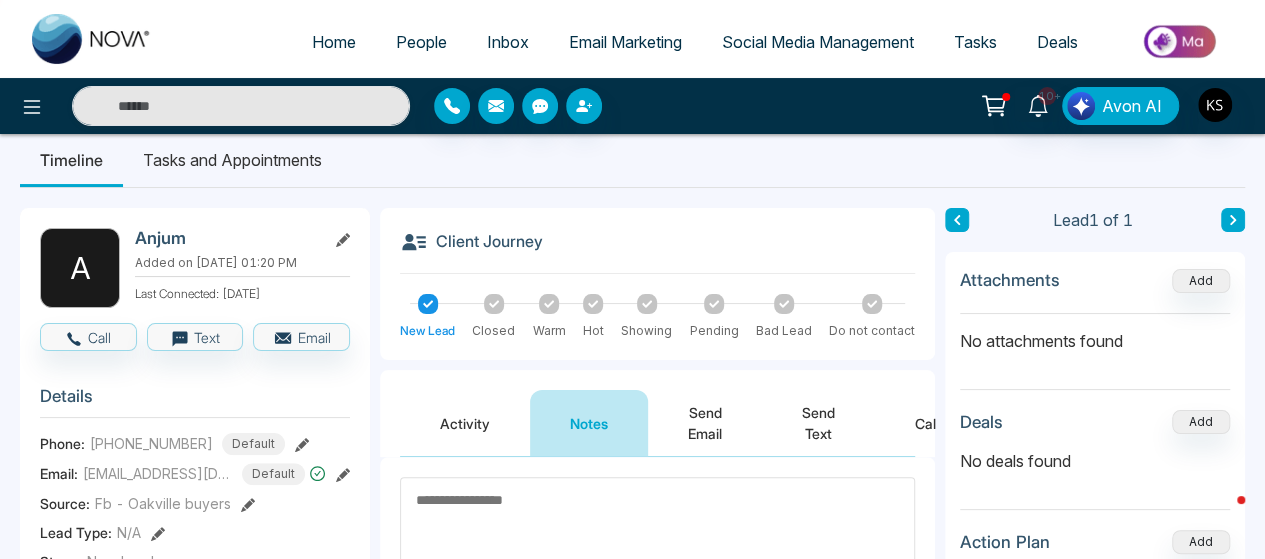 click on "People" at bounding box center [421, 42] 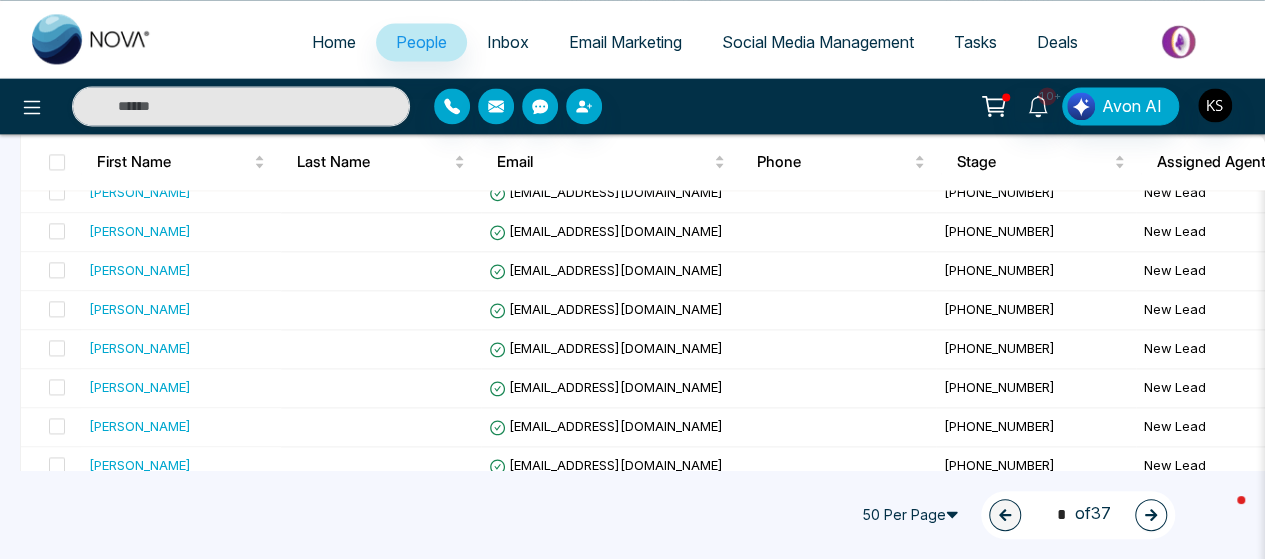 scroll, scrollTop: 1880, scrollLeft: 0, axis: vertical 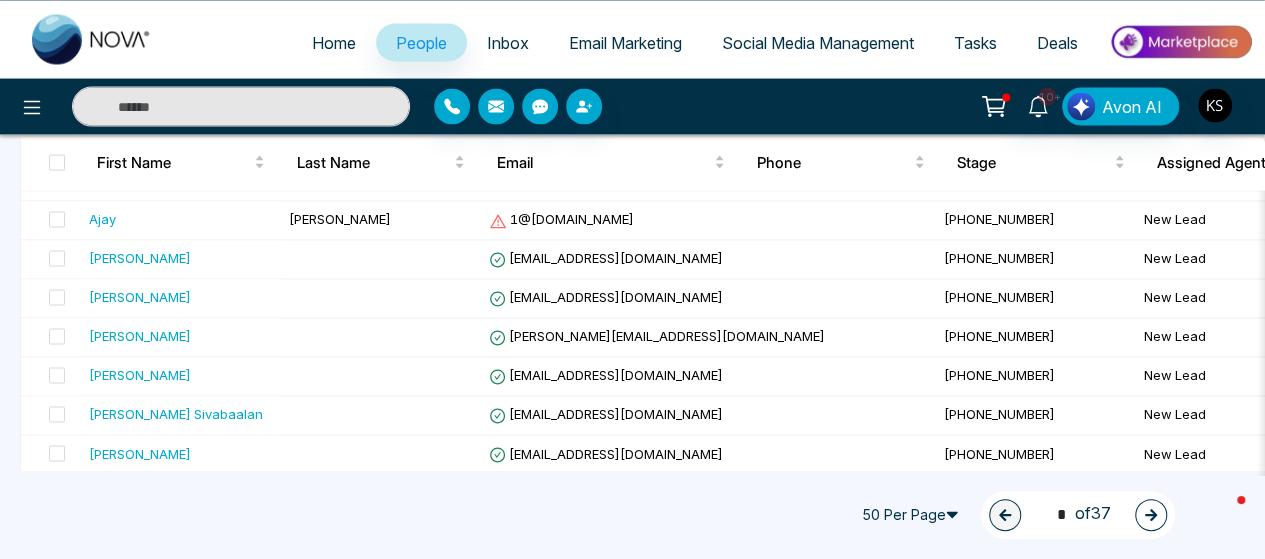 click at bounding box center [1151, 515] 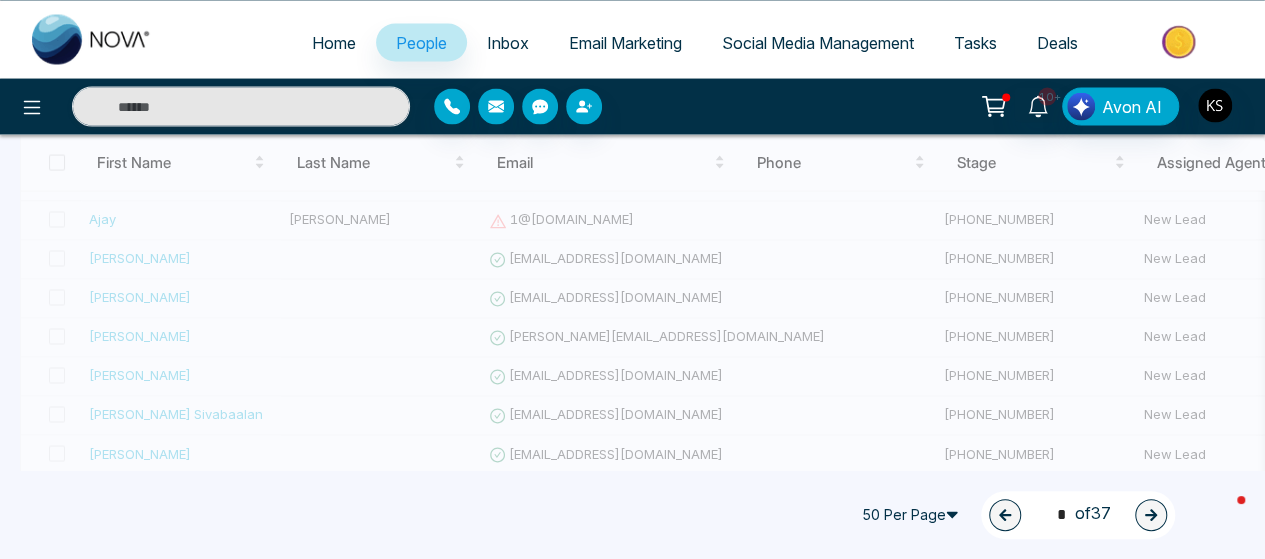 click on "50 Per Page" at bounding box center (913, 515) 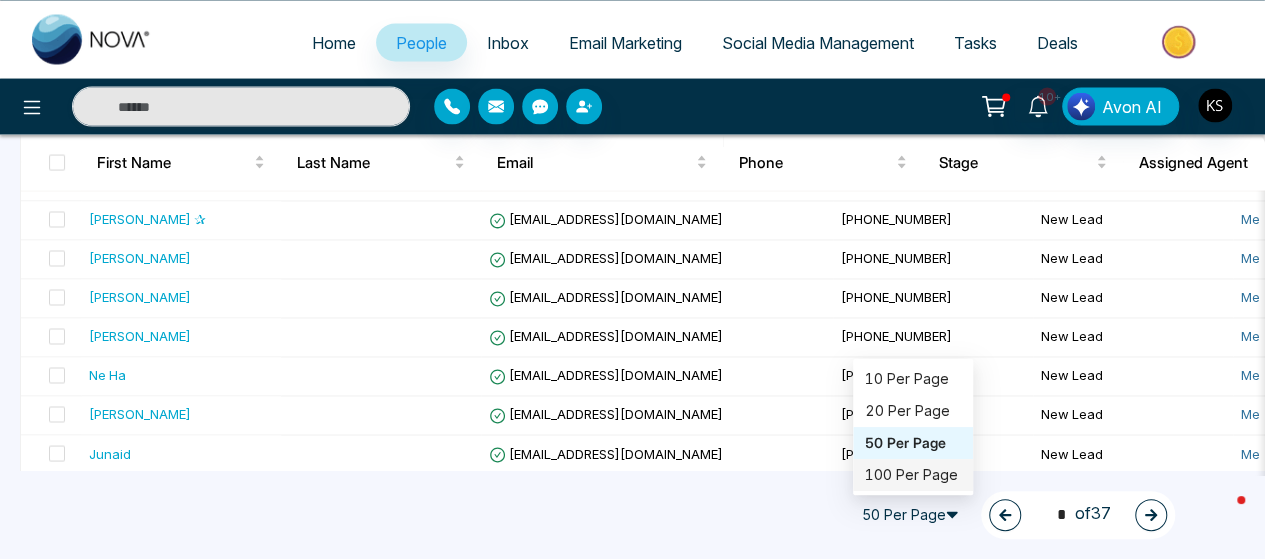click on "100 Per Page" at bounding box center (913, 475) 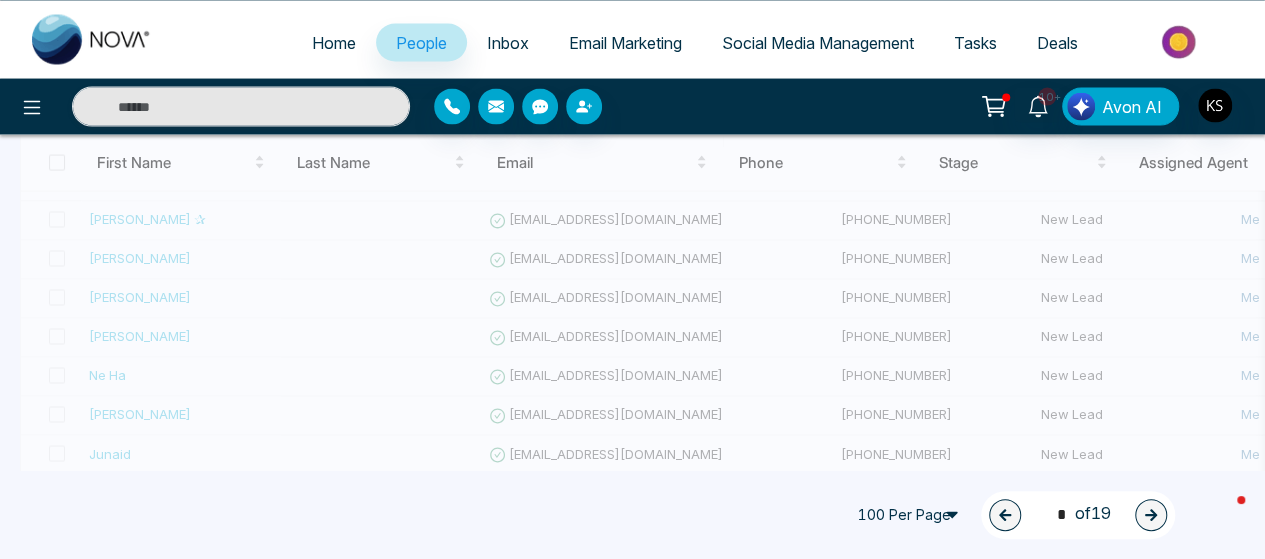 type on "*" 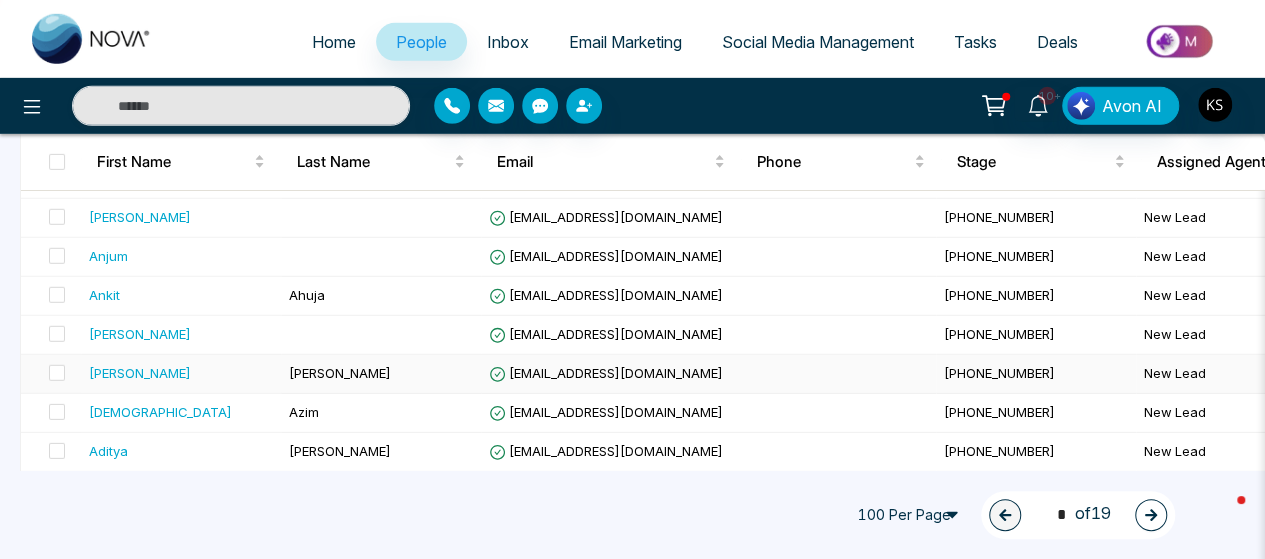 scroll, scrollTop: 3580, scrollLeft: 0, axis: vertical 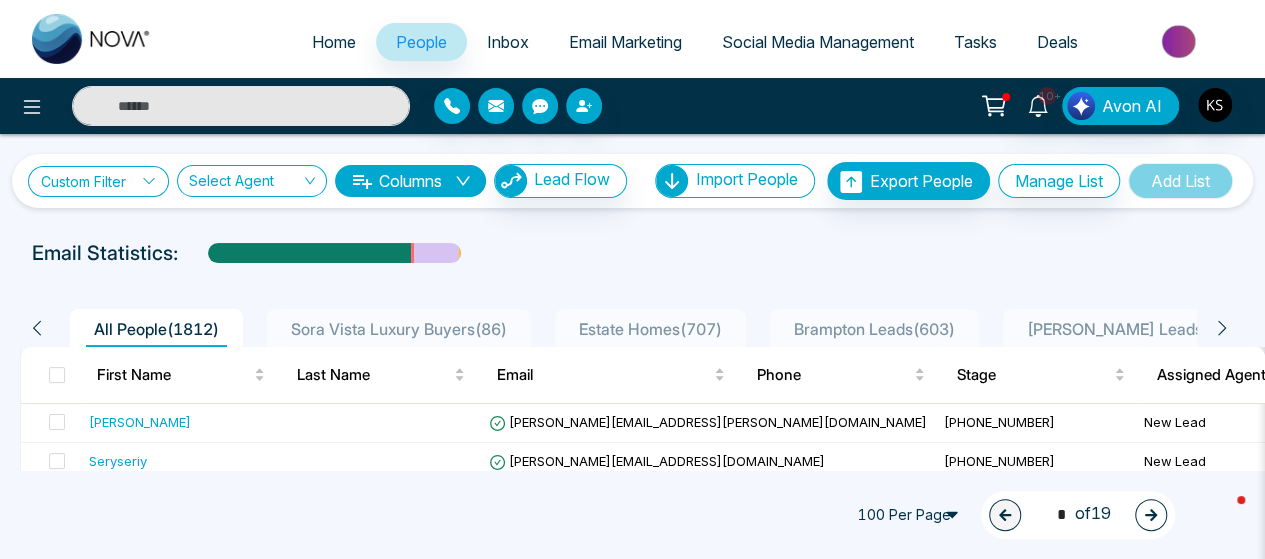 click 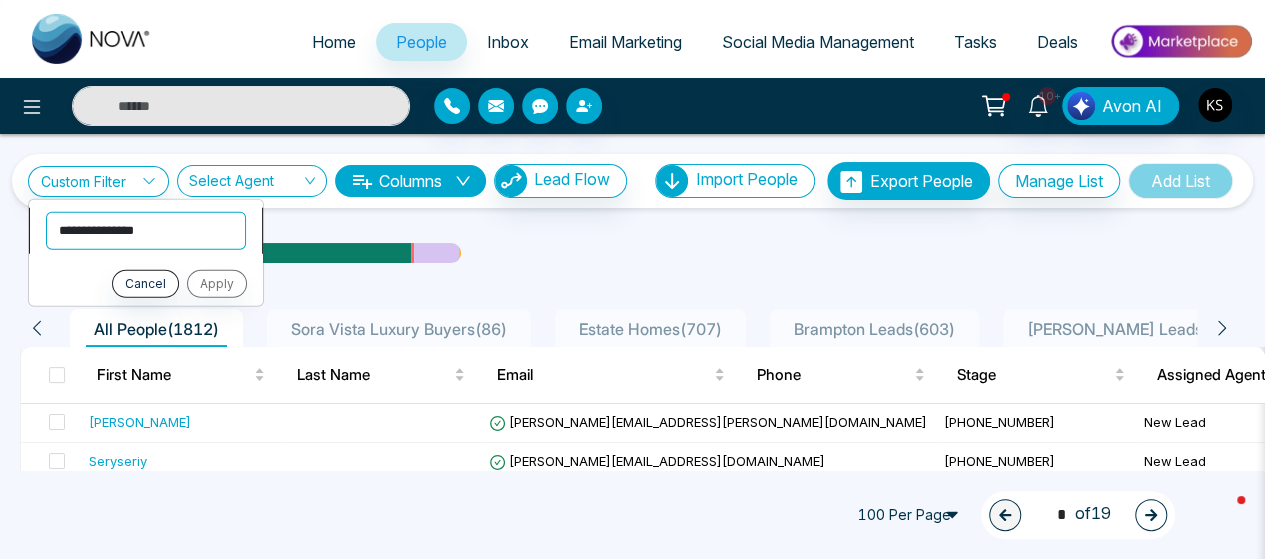 click on "**********" at bounding box center (146, 230) 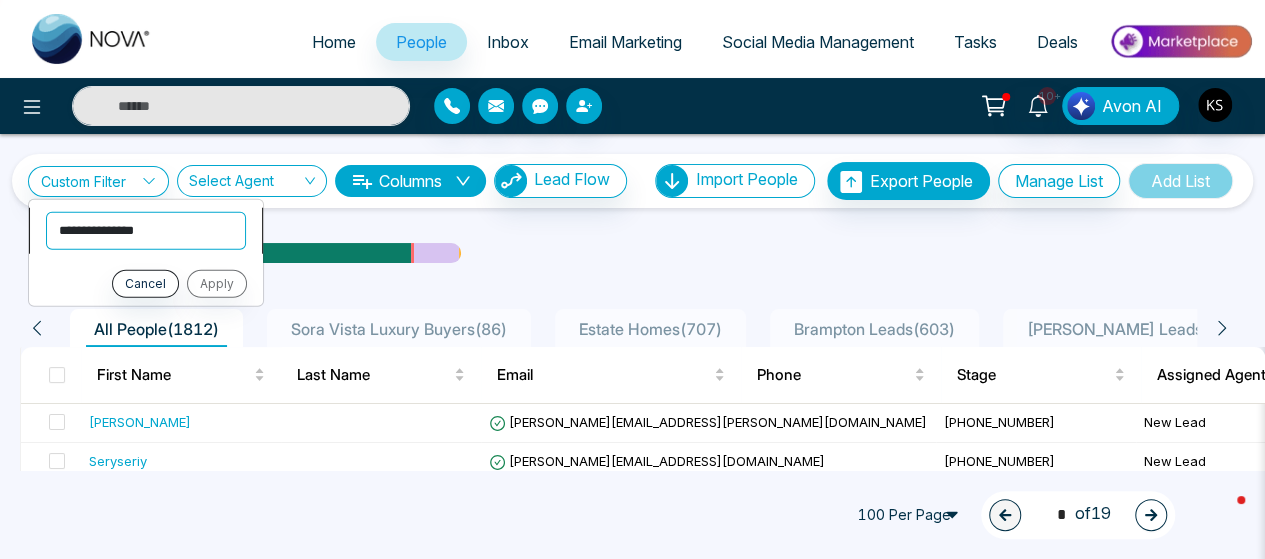 select on "****" 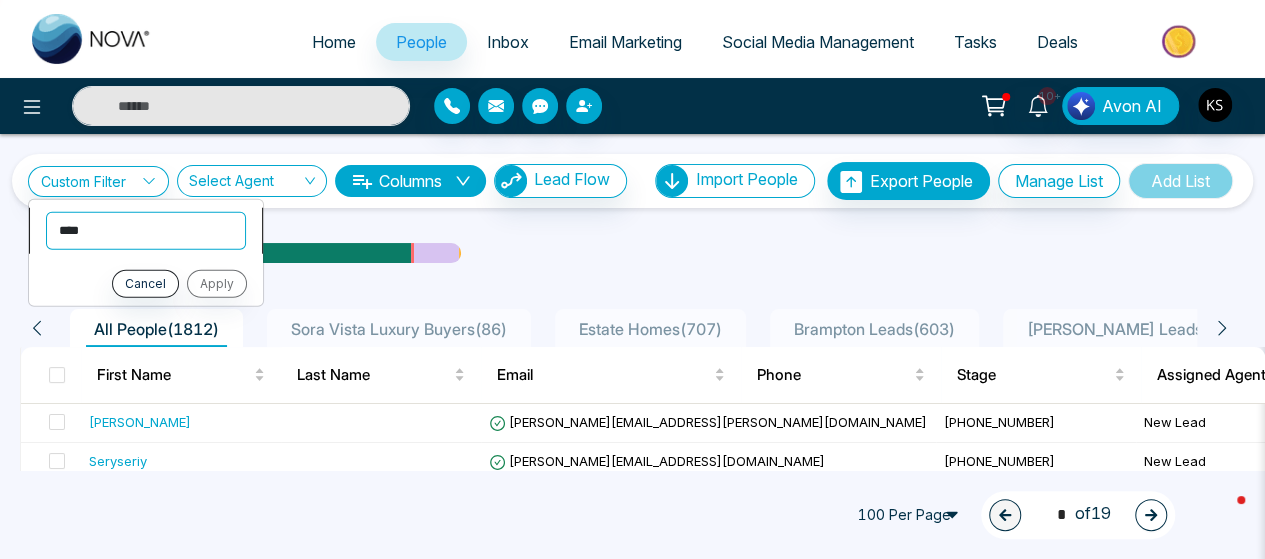 click on "**********" at bounding box center (146, 230) 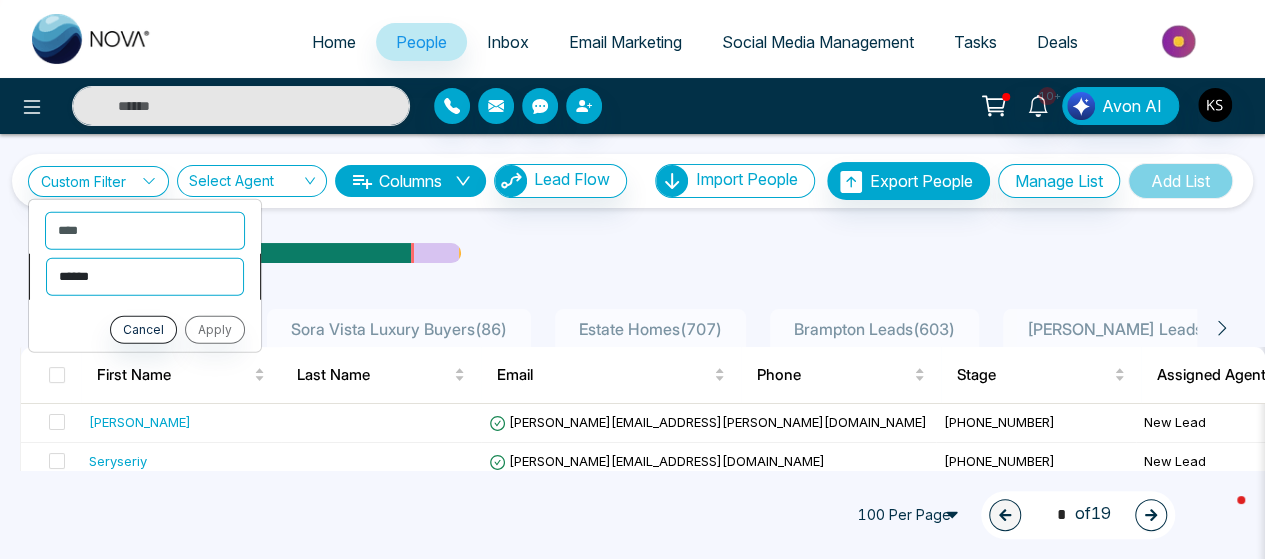 click on "**********" at bounding box center [145, 276] 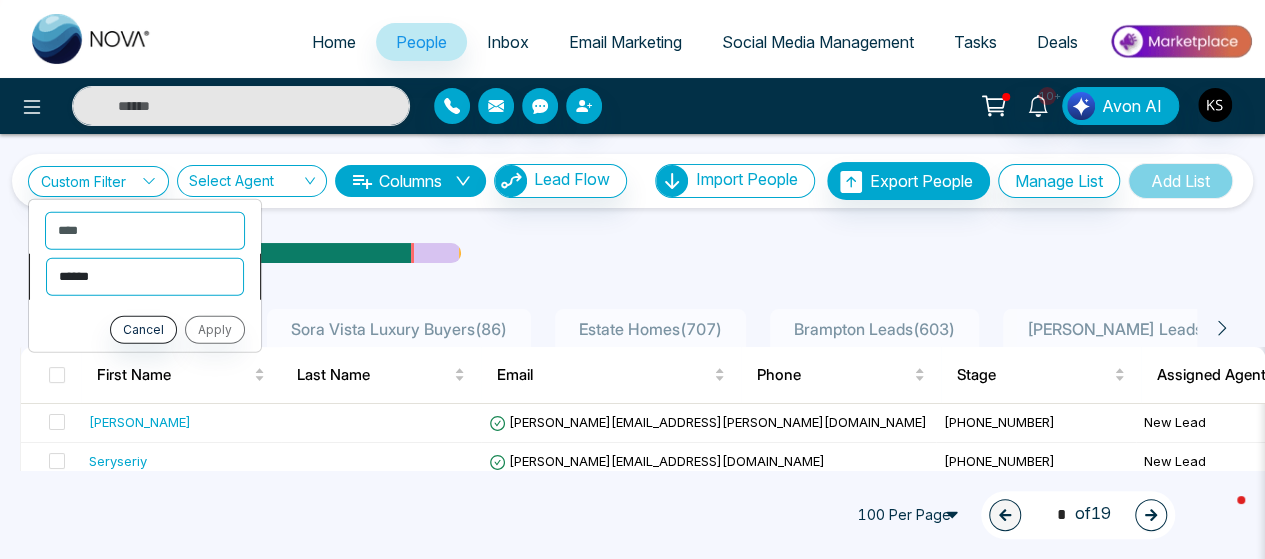 select on "*******" 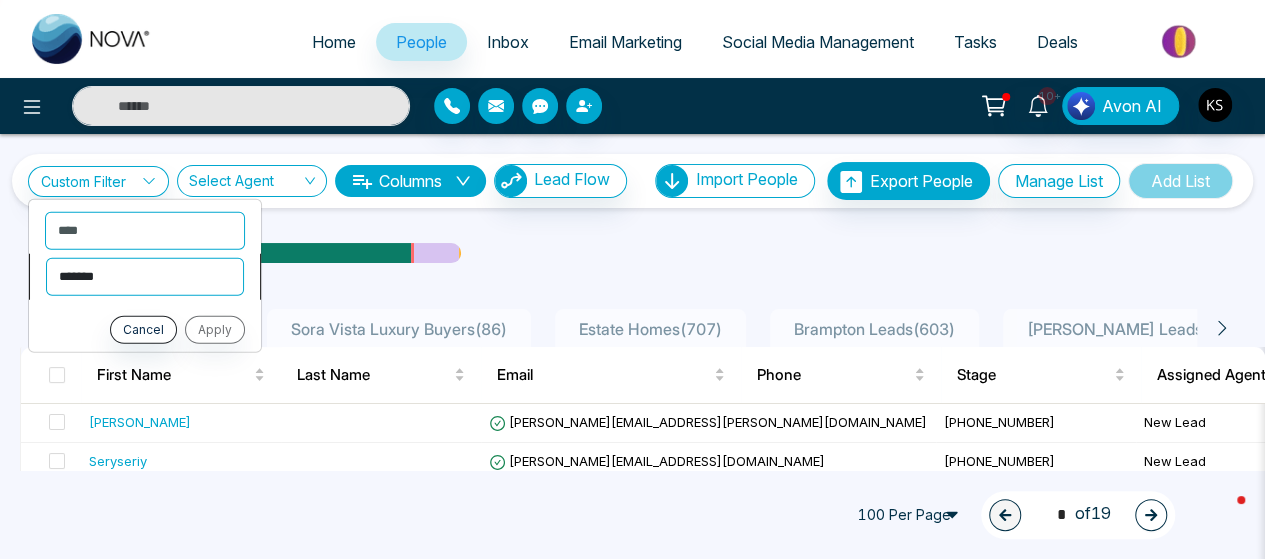 click on "**********" at bounding box center [145, 276] 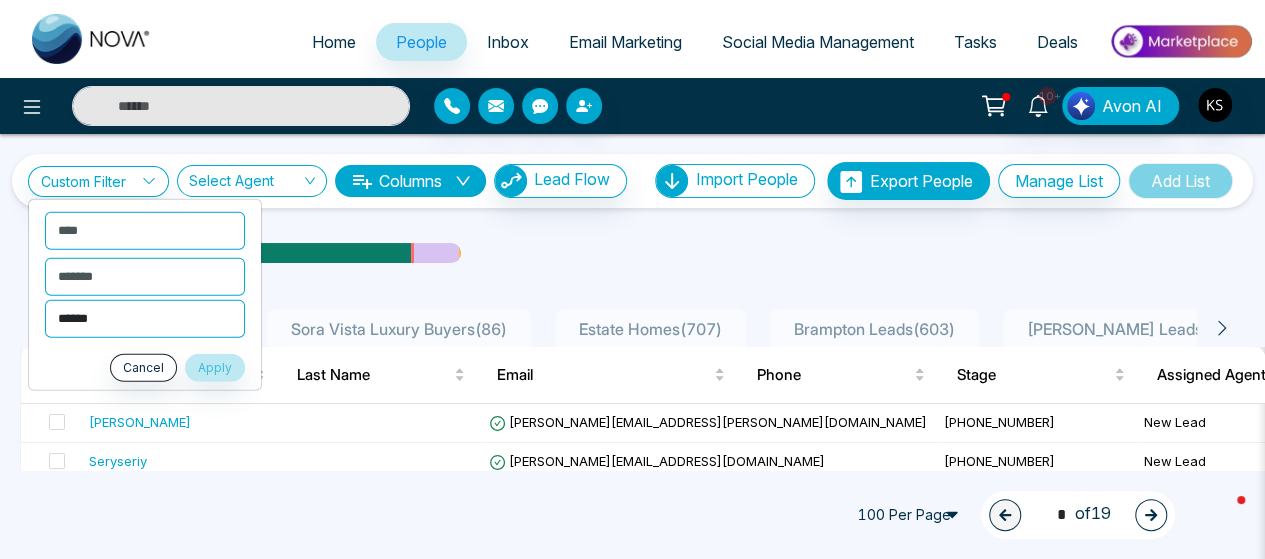 click on "**********" at bounding box center (145, 318) 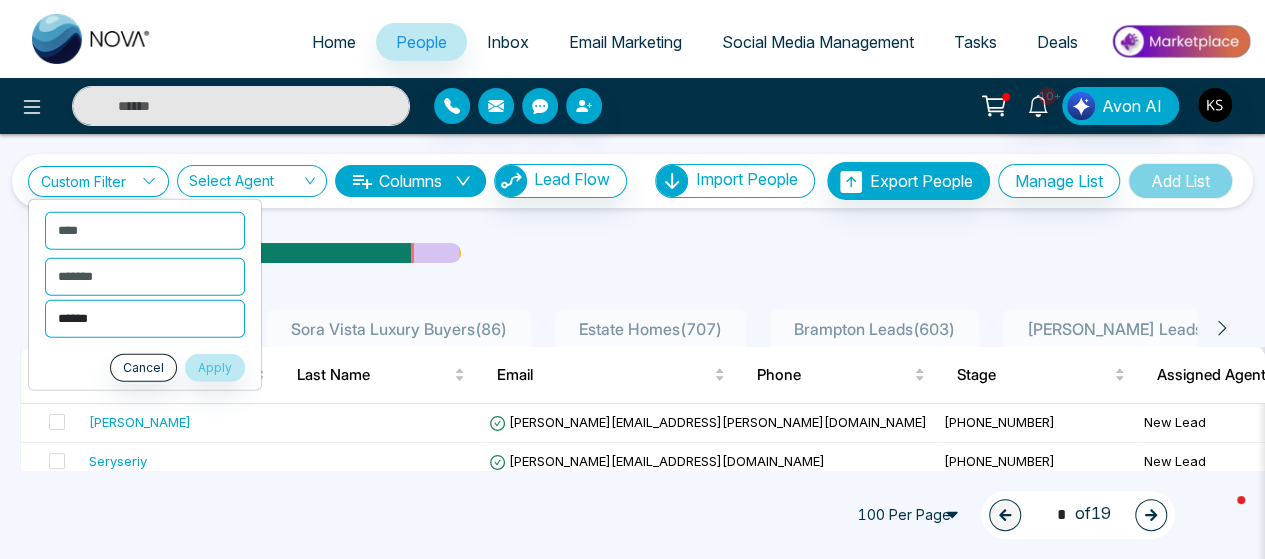 select on "**********" 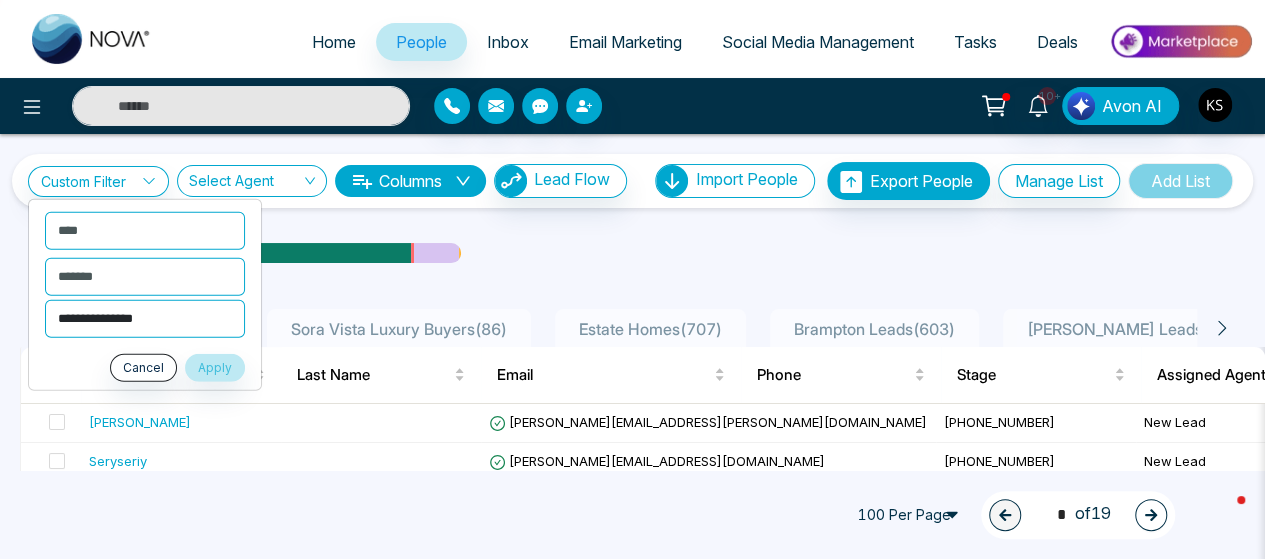 click on "**********" at bounding box center (145, 318) 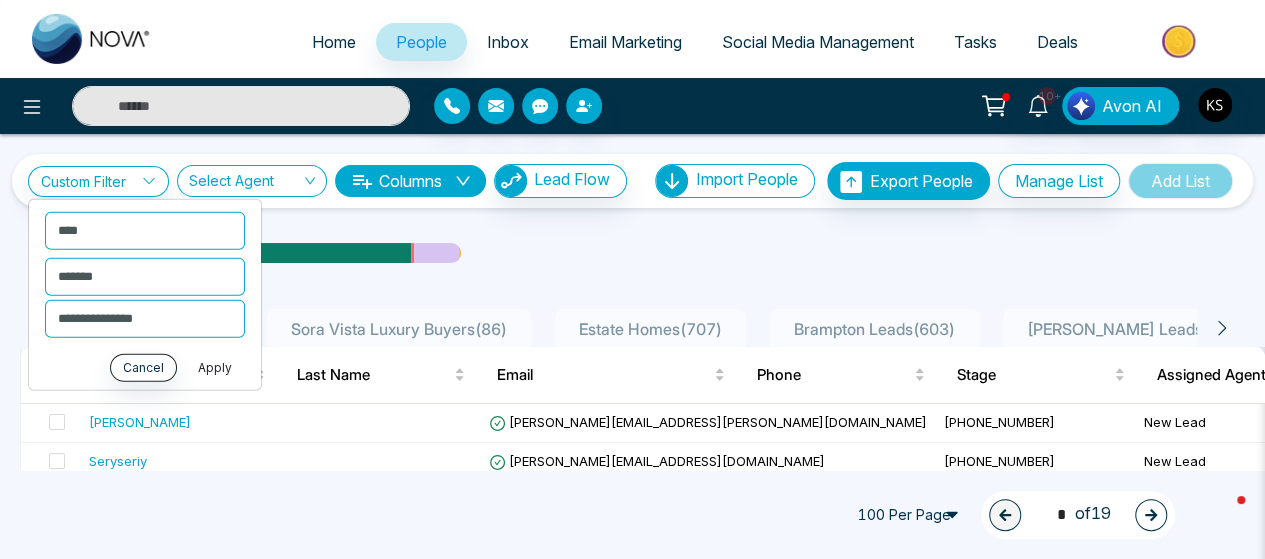 click on "Apply" at bounding box center (215, 367) 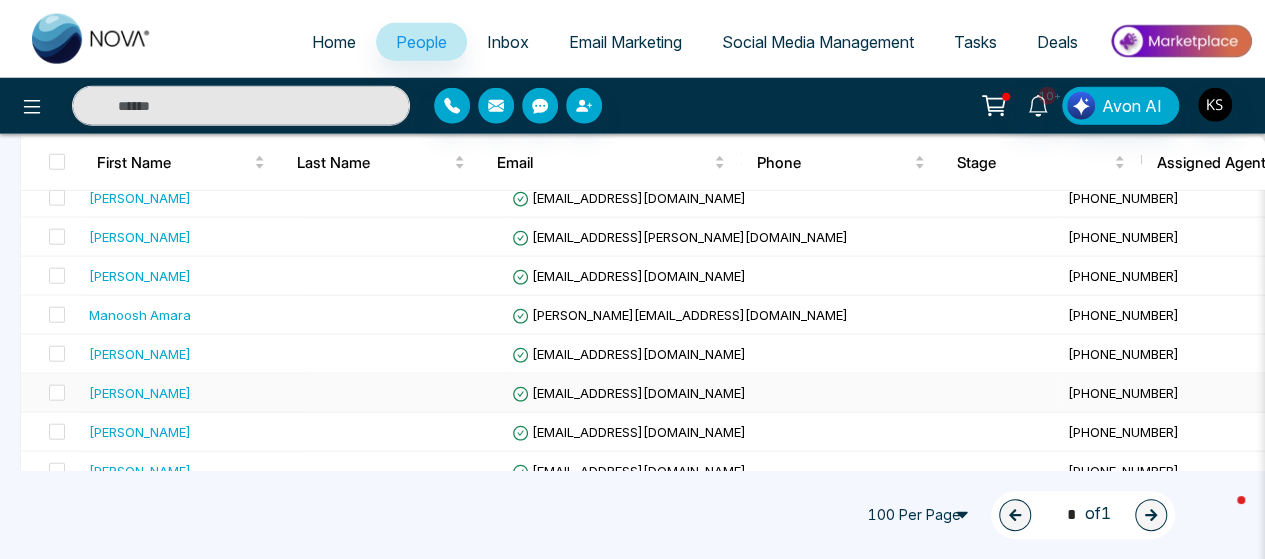 scroll, scrollTop: 2596, scrollLeft: 0, axis: vertical 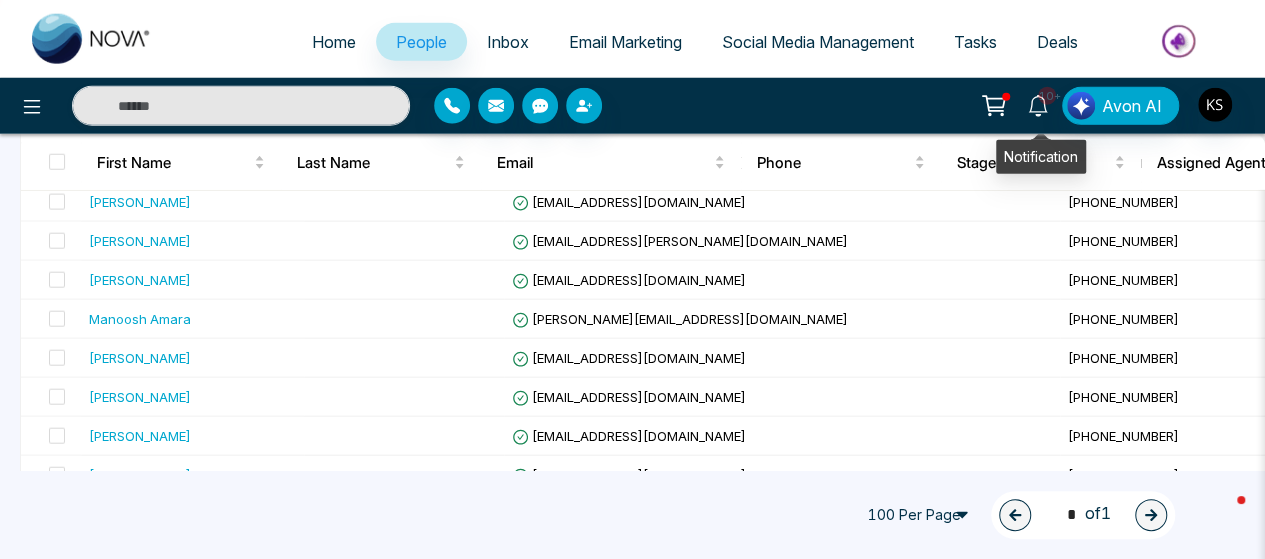 click 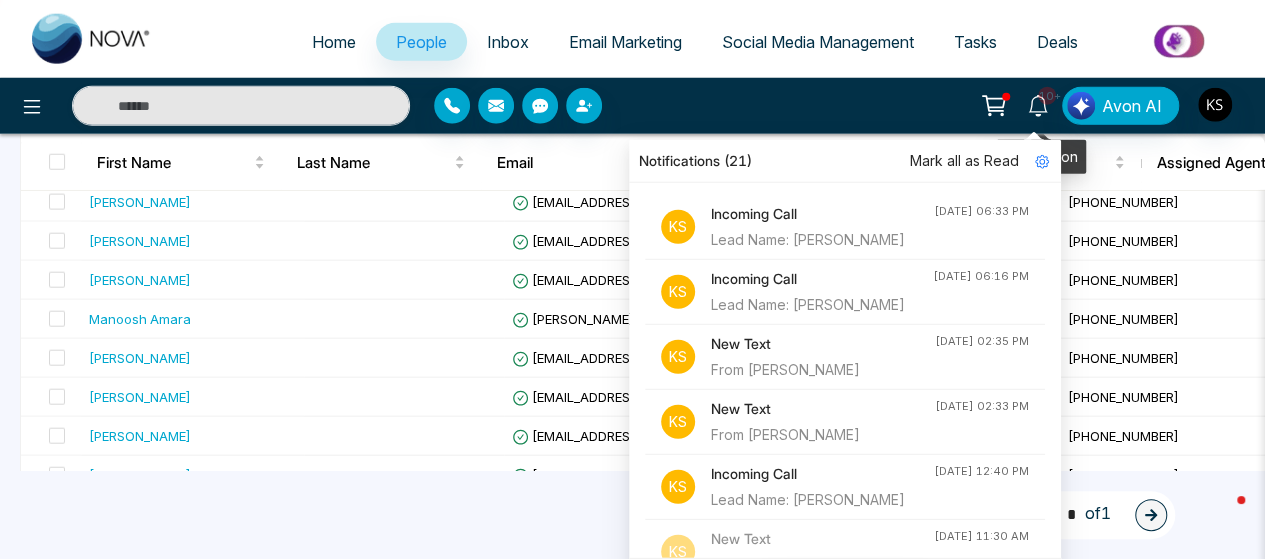 click 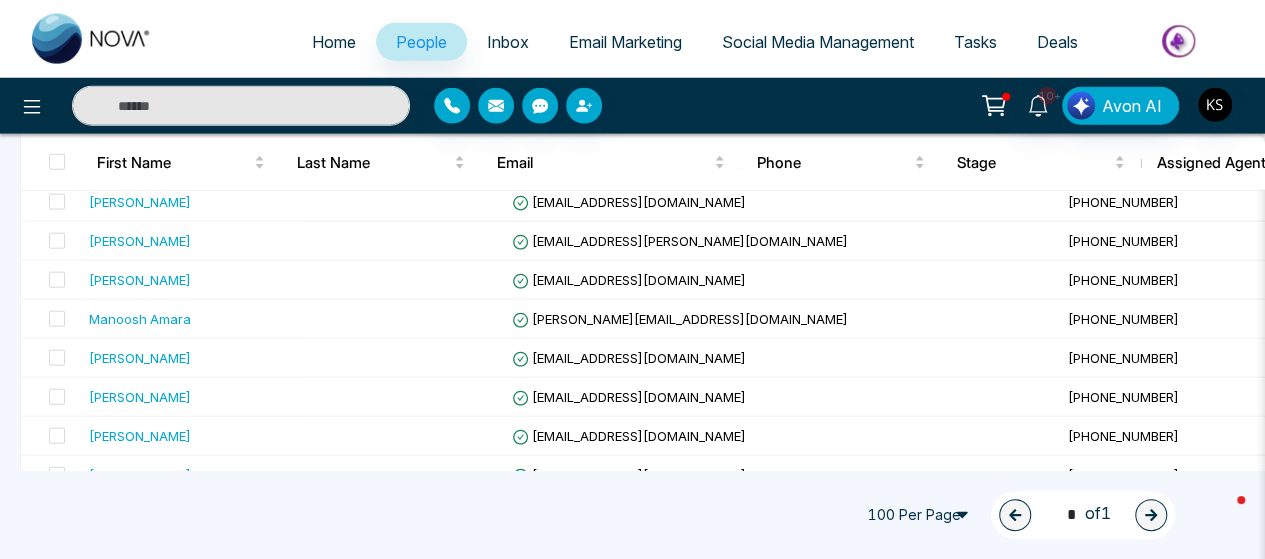 click on "10+ Notifications (21) [PERSON_NAME] all as Read K S Incoming Call Lead Name: [PERSON_NAME]  [DATE] 06:33 PM K S Incoming Call Lead Name: [PERSON_NAME]  [DATE] 06:16 PM K S New Text From [PERSON_NAME]  [DATE] 02:35 PM K S New Text From [PERSON_NAME]  [DATE] 02:33 PM K S Incoming Call Lead Name: [PERSON_NAME]  [DATE] 12:40 PM K S New Text From [PERSON_NAME]  [DATE] 11:30 AM K S Incoming Call Lead Name: [PERSON_NAME]  [DATE] 07:29 PM K S New Text From [PERSON_NAME]  [DATE] 11:04 AM K S Incoming Call Lead Name: [PERSON_NAME]  [DATE] 09:33 AM K S New Lead Lead Name: [PERSON_NAME]: Lead Flow - [GEOGRAPHIC_DATA] buyers [DATE] 10:25 PM K S Incoming Call Lead Name: [PERSON_NAME]  [DATE] 07:27 PM K S Incoming Call Lead Name: [PERSON_NAME]  [DATE] 06:10 PM K S New Lead Lead Name: [PERSON_NAME]: Lead Flow - [GEOGRAPHIC_DATA] buyers [DATE] 05:40 PM K S Incoming Call Lead Name: Qbom Le  [DATE] 05:33 PM K S New Lead [DATE] 05:15 PM K S" at bounding box center (1001, 106) 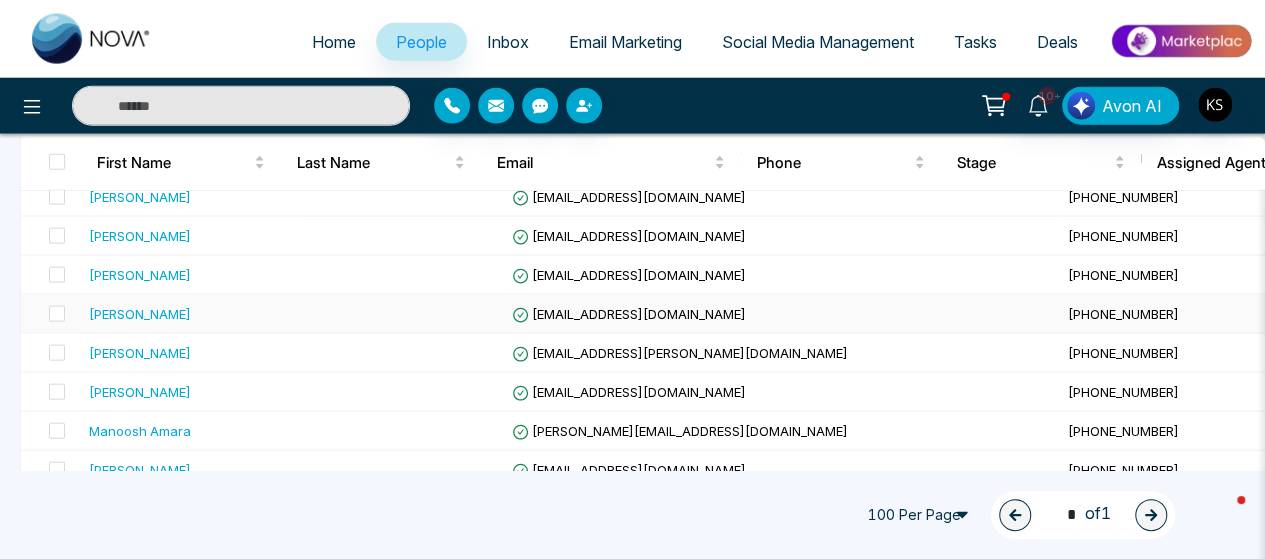 scroll, scrollTop: 2452, scrollLeft: 0, axis: vertical 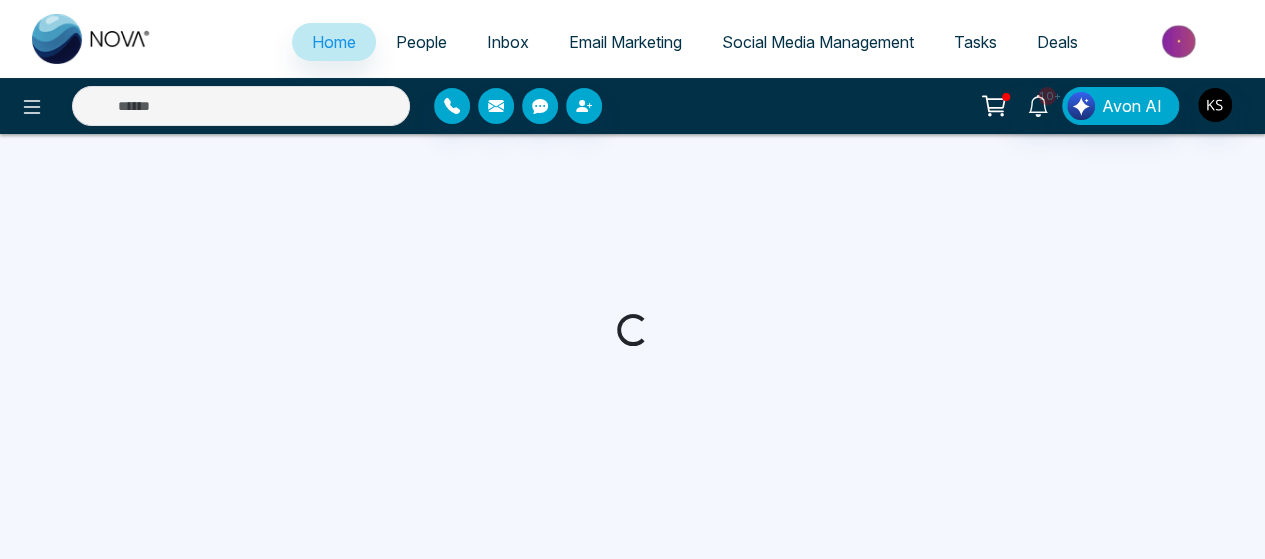 select on "*" 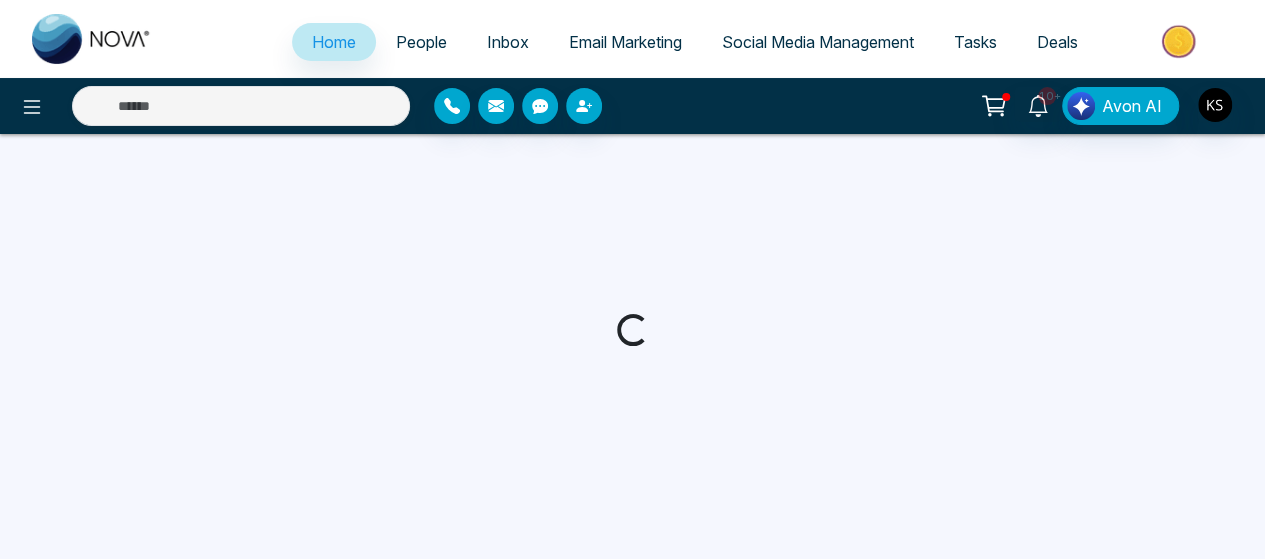 select on "*" 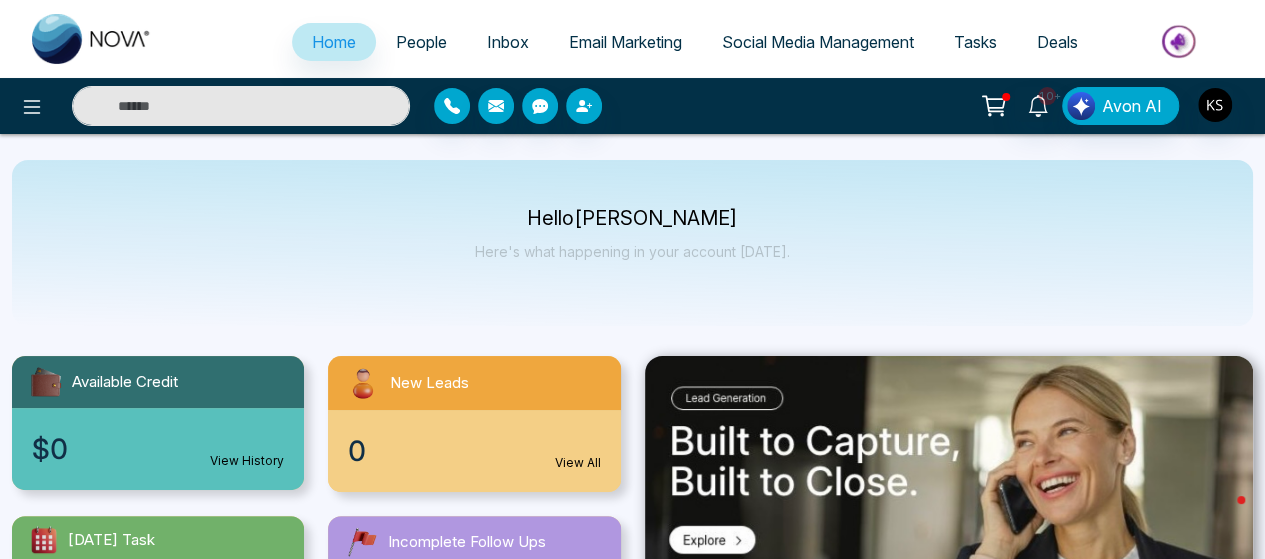 click at bounding box center [241, 106] 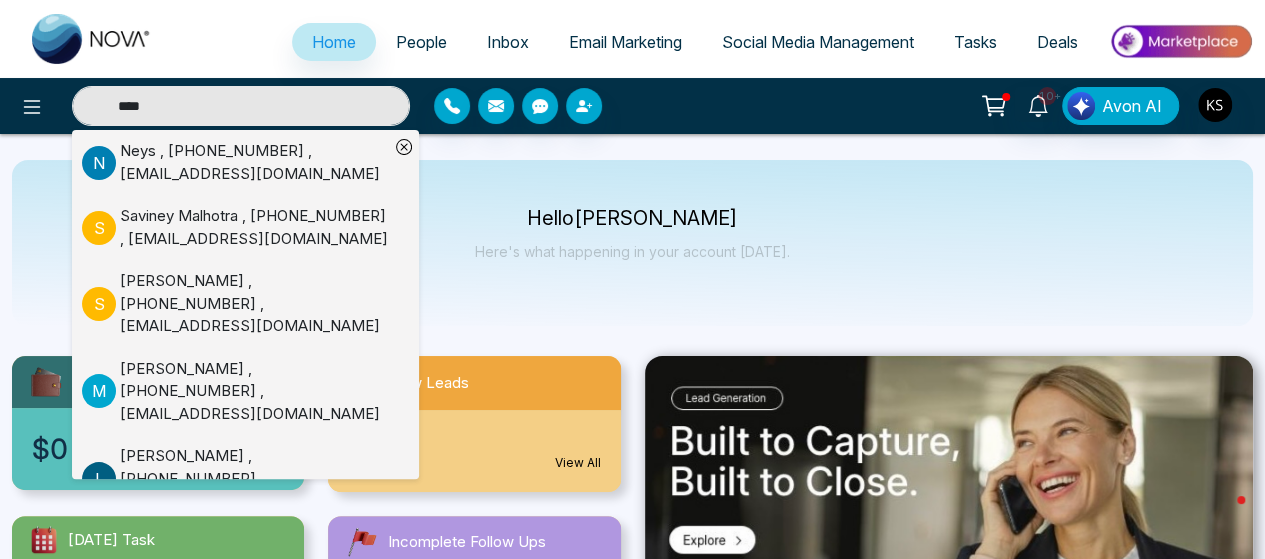 type on "****" 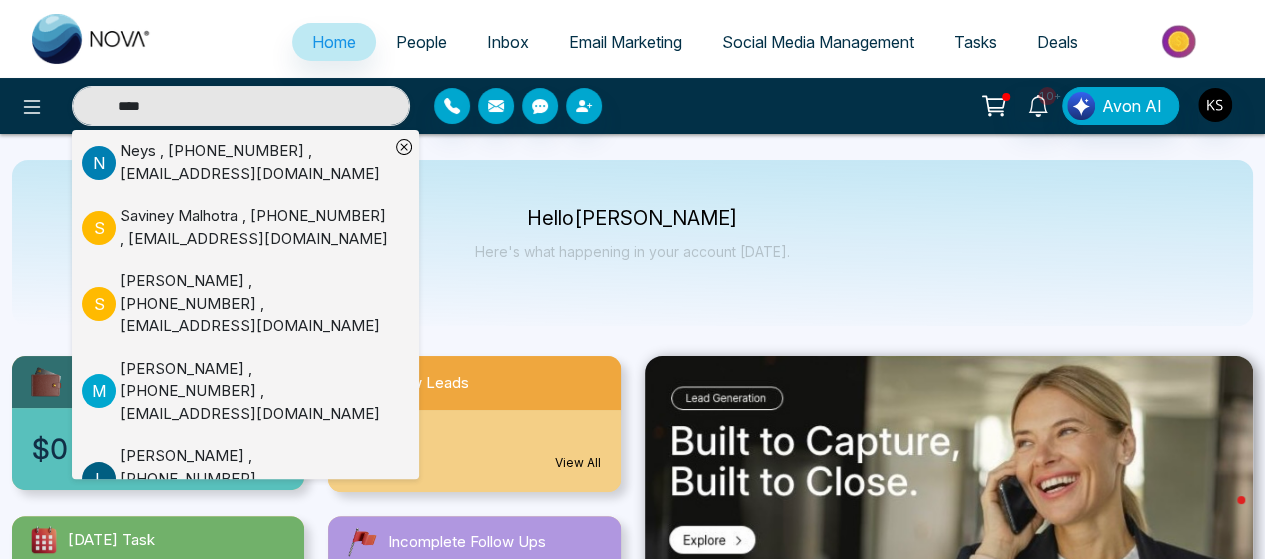 click on "Neys     , [PHONE_NUMBER]   , [EMAIL_ADDRESS][DOMAIN_NAME]" at bounding box center (254, 162) 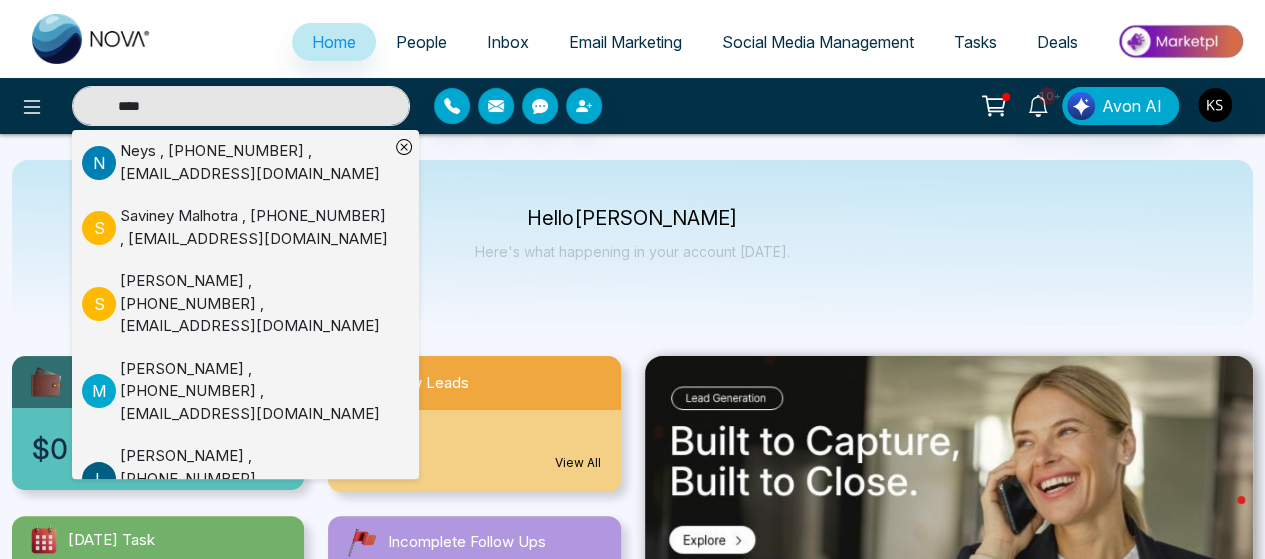 type 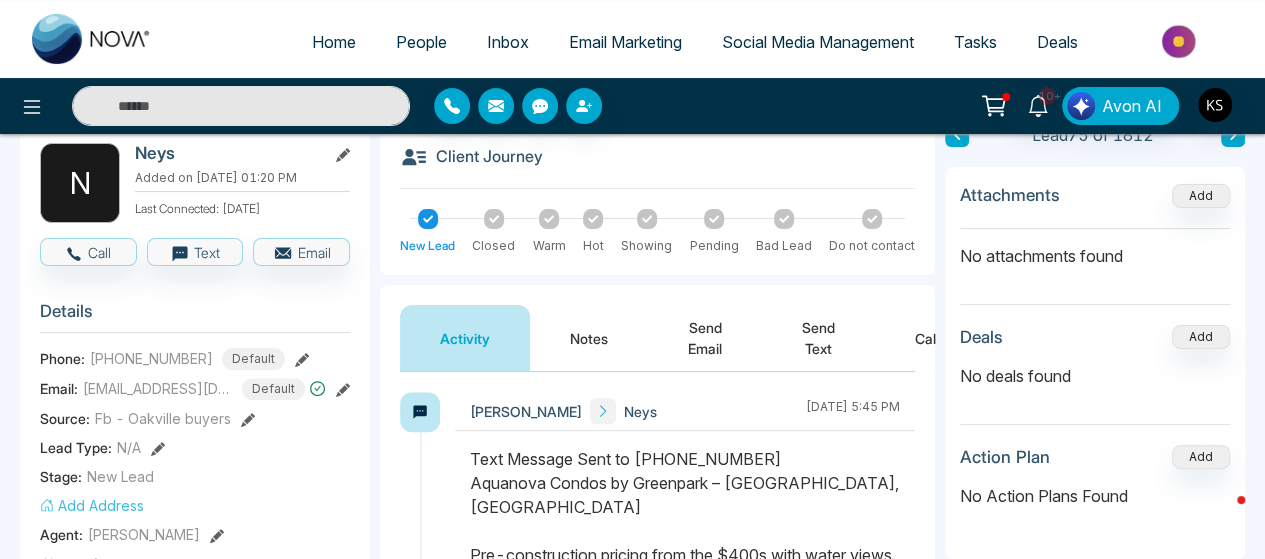 scroll, scrollTop: 110, scrollLeft: 0, axis: vertical 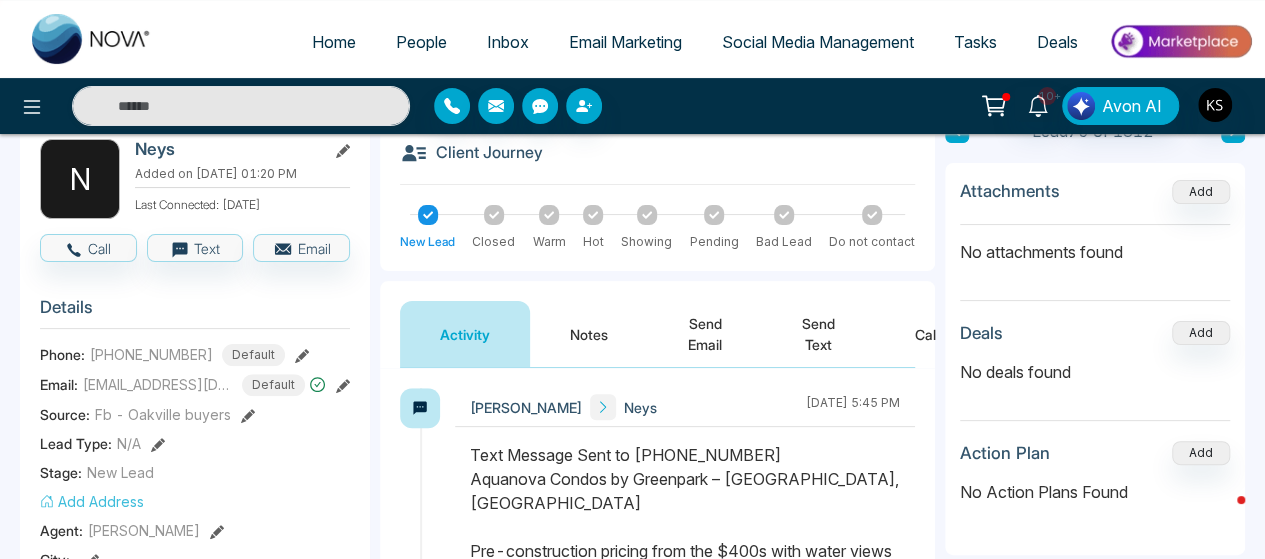 click on "Notes" at bounding box center [589, 334] 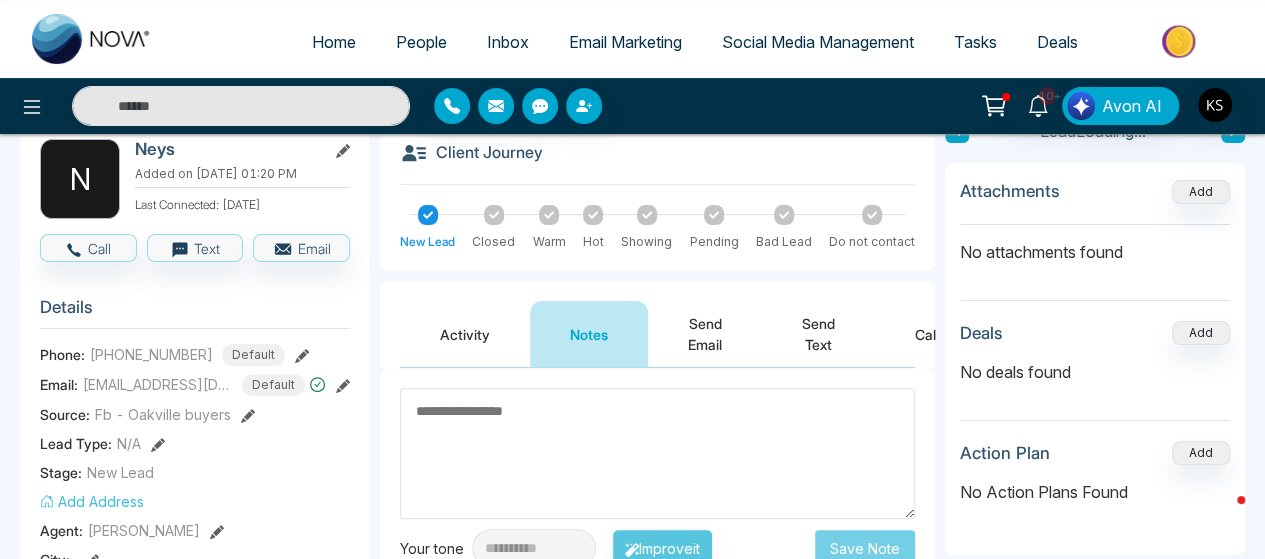 scroll, scrollTop: 0, scrollLeft: 0, axis: both 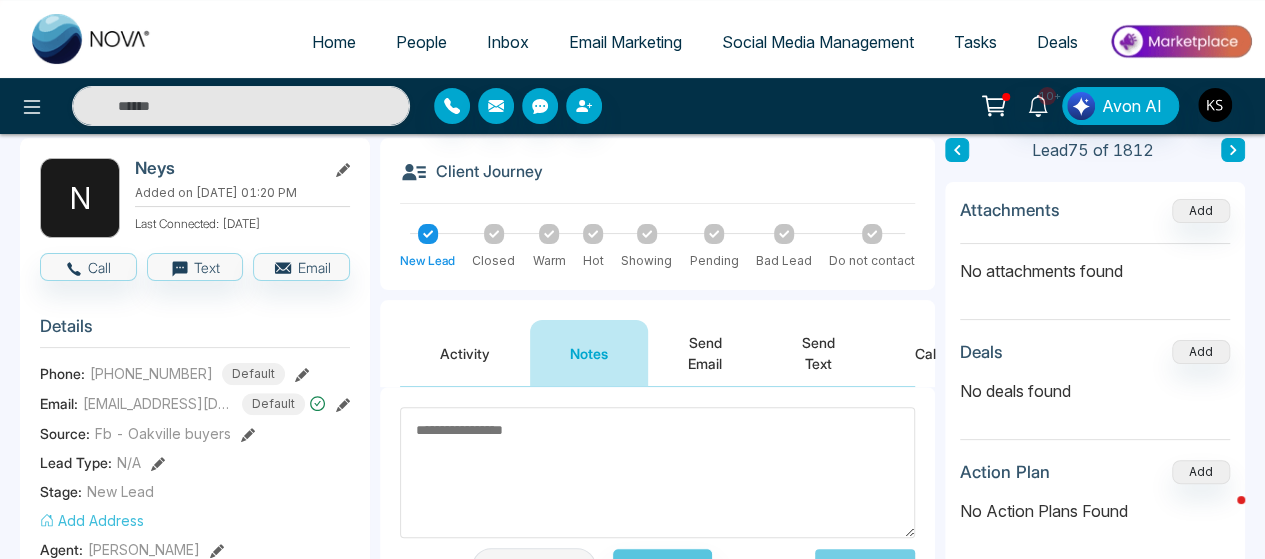 click 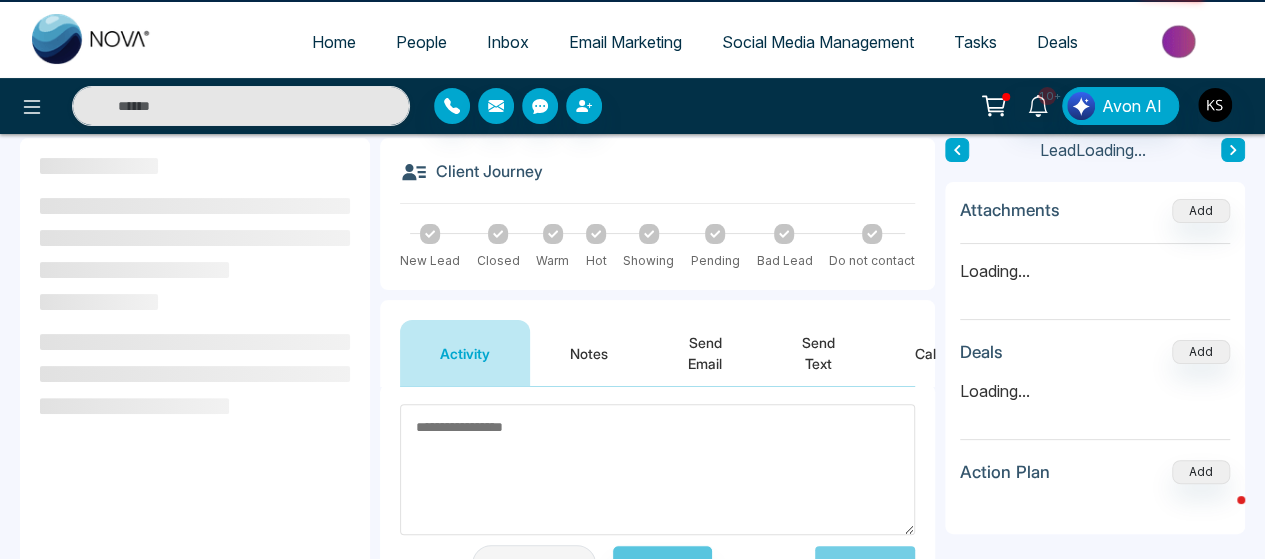 scroll, scrollTop: 0, scrollLeft: 0, axis: both 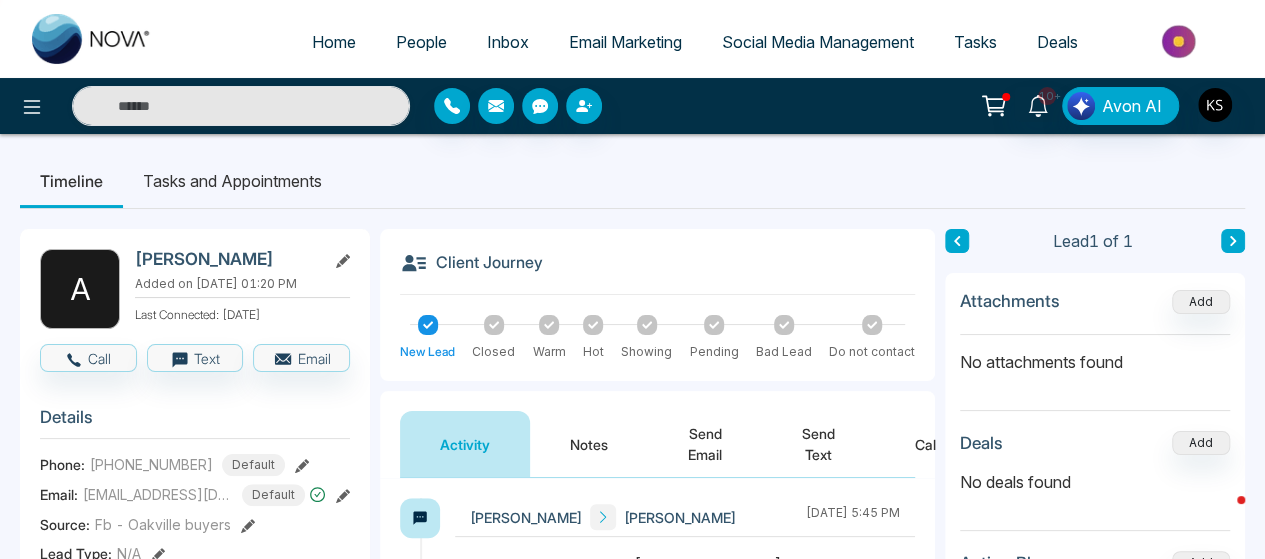 click on "Notes" at bounding box center [589, 444] 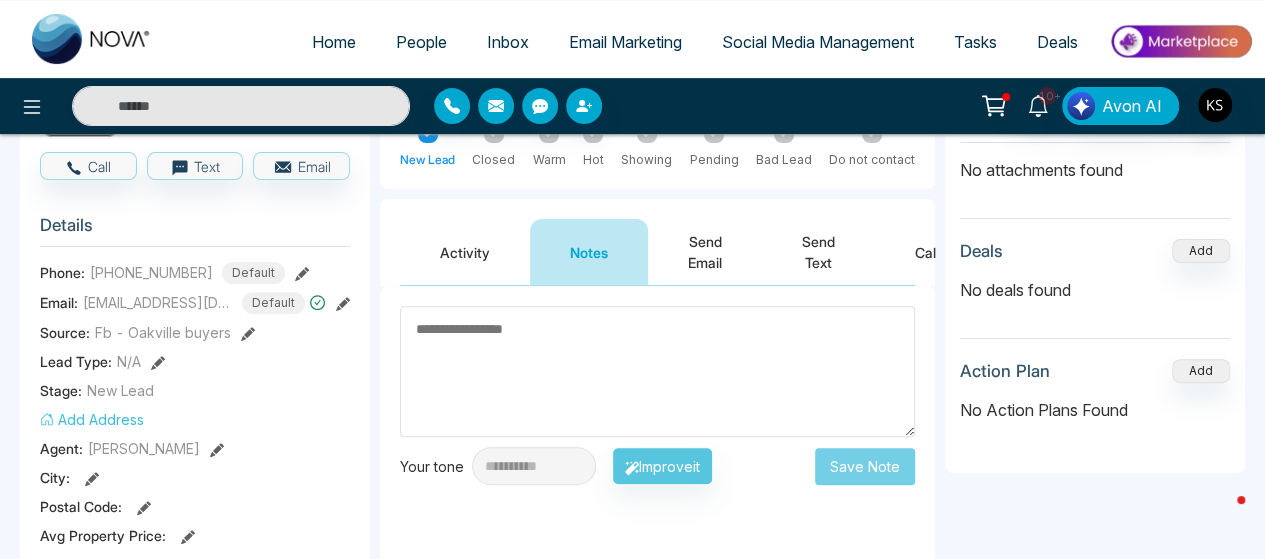scroll, scrollTop: 90, scrollLeft: 0, axis: vertical 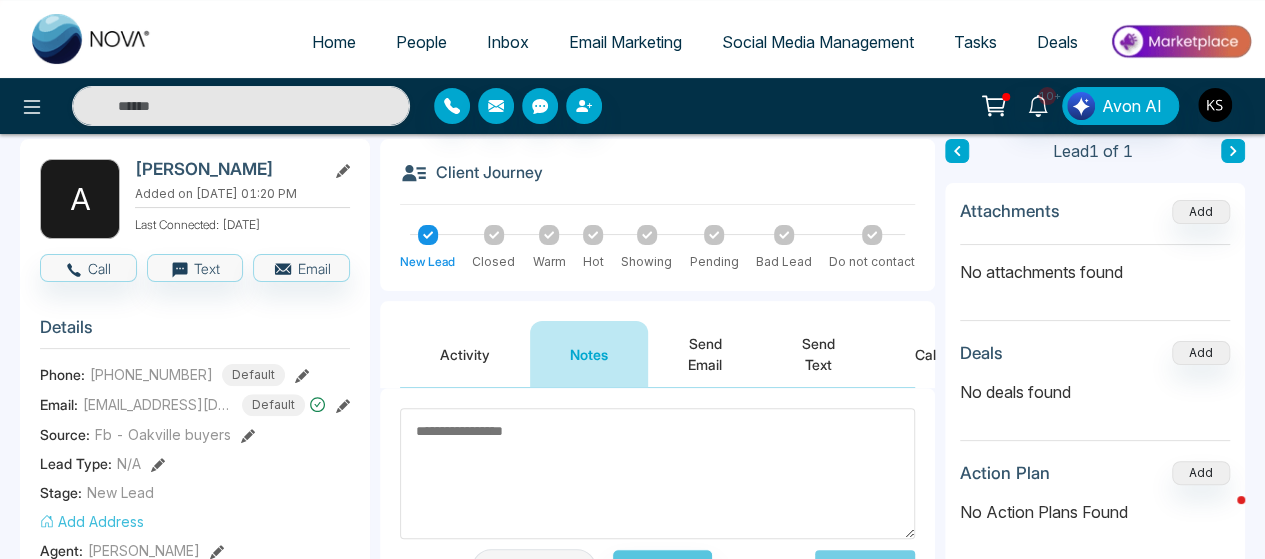 click on "Activity" at bounding box center (465, 354) 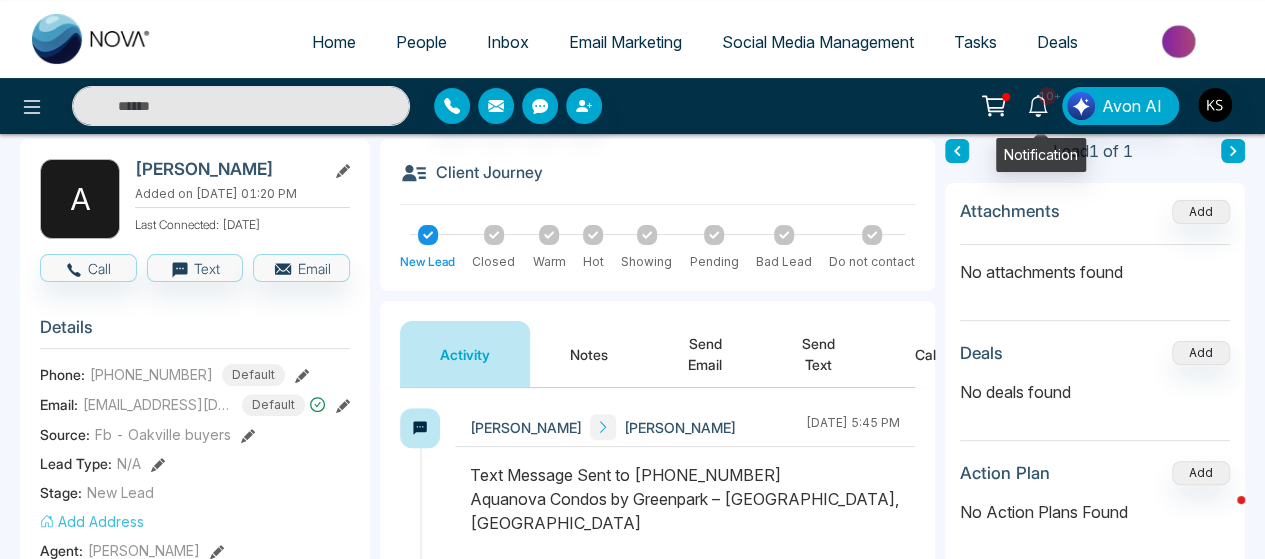 click 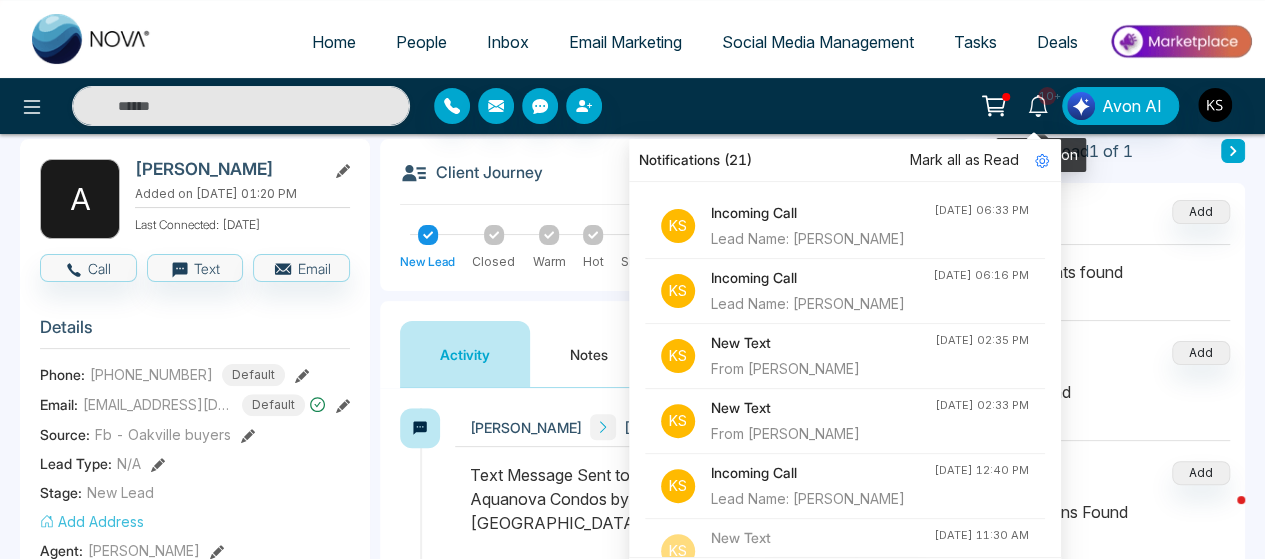 click 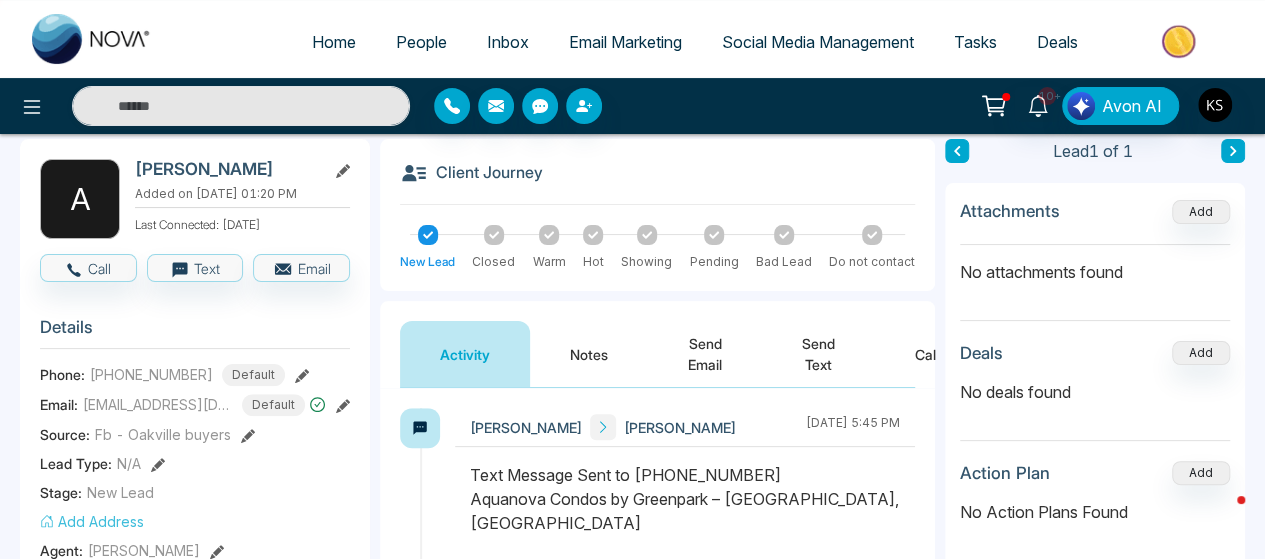 click on "10+ Notifications (21) [PERSON_NAME] all as Read K S Incoming Call Lead Name: [PERSON_NAME]  [DATE] 06:33 PM K S Incoming Call Lead Name: [PERSON_NAME]  [DATE] 06:16 PM K S New Text From [PERSON_NAME]  [DATE] 02:35 PM K S New Text From [PERSON_NAME]  [DATE] 02:33 PM K S Incoming Call Lead Name: [PERSON_NAME]  [DATE] 12:40 PM K S New Text From [PERSON_NAME]  [DATE] 11:30 AM K S Incoming Call Lead Name: [PERSON_NAME]  [DATE] 07:29 PM K S New Text From [PERSON_NAME]  [DATE] 11:04 AM K S Incoming Call Lead Name: [PERSON_NAME]  [DATE] 09:33 AM K S New Lead Lead Name: [PERSON_NAME]: Lead Flow - [GEOGRAPHIC_DATA] buyers [DATE] 10:25 PM K S Incoming Call Lead Name: [PERSON_NAME]  [DATE] 07:27 PM K S Incoming Call Lead Name: [PERSON_NAME]  [DATE] 06:10 PM K S New Lead Lead Name: [PERSON_NAME]: Lead Flow - [GEOGRAPHIC_DATA] buyers [DATE] 05:40 PM K S Incoming Call Lead Name: Qbom Le  [DATE] 05:33 PM K S New Lead [DATE] 05:15 PM K S" at bounding box center [1001, 106] 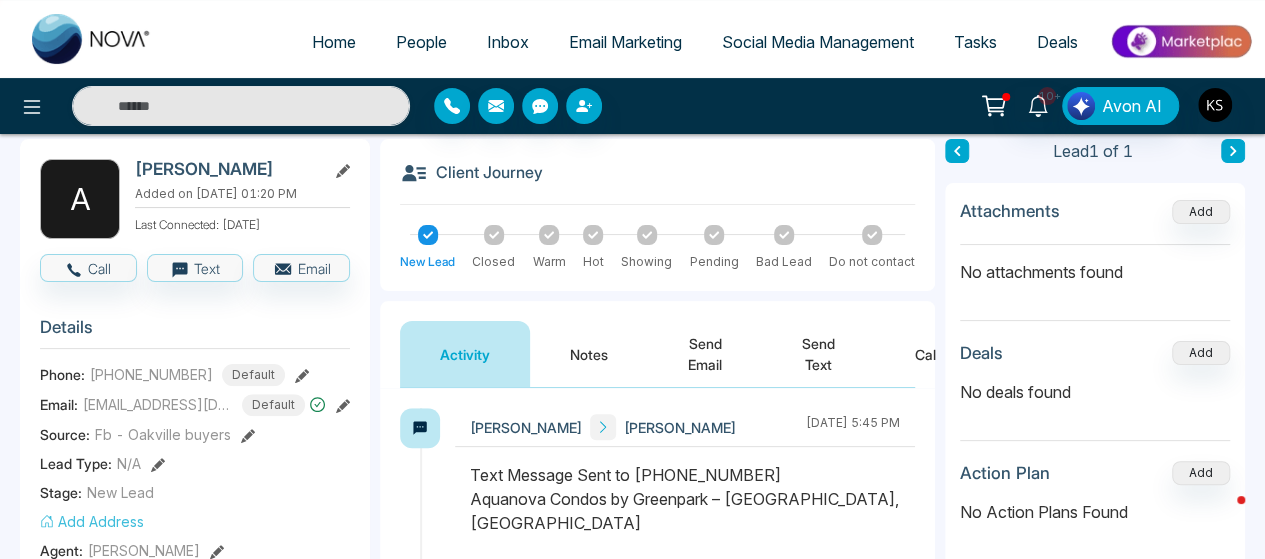 click on "10+ Notifications (21) [PERSON_NAME] all as Read K S Incoming Call Lead Name: [PERSON_NAME]  [DATE] 06:33 PM K S Incoming Call Lead Name: [PERSON_NAME]  [DATE] 06:16 PM K S New Text From [PERSON_NAME]  [DATE] 02:35 PM K S New Text From [PERSON_NAME]  [DATE] 02:33 PM K S Incoming Call Lead Name: [PERSON_NAME]  [DATE] 12:40 PM K S New Text From [PERSON_NAME]  [DATE] 11:30 AM K S Incoming Call Lead Name: [PERSON_NAME]  [DATE] 07:29 PM K S New Text From [PERSON_NAME]  [DATE] 11:04 AM K S Incoming Call Lead Name: [PERSON_NAME]  [DATE] 09:33 AM K S New Lead Lead Name: [PERSON_NAME]: Lead Flow - [GEOGRAPHIC_DATA] buyers [DATE] 10:25 PM K S Incoming Call Lead Name: [PERSON_NAME]  [DATE] 07:27 PM K S Incoming Call Lead Name: [PERSON_NAME]  [DATE] 06:10 PM K S New Lead Lead Name: [PERSON_NAME]: Lead Flow - [GEOGRAPHIC_DATA] buyers [DATE] 05:40 PM K S Incoming Call Lead Name: Qbom Le  [DATE] 05:33 PM K S New Lead [DATE] 05:15 PM K S" at bounding box center (1001, 106) 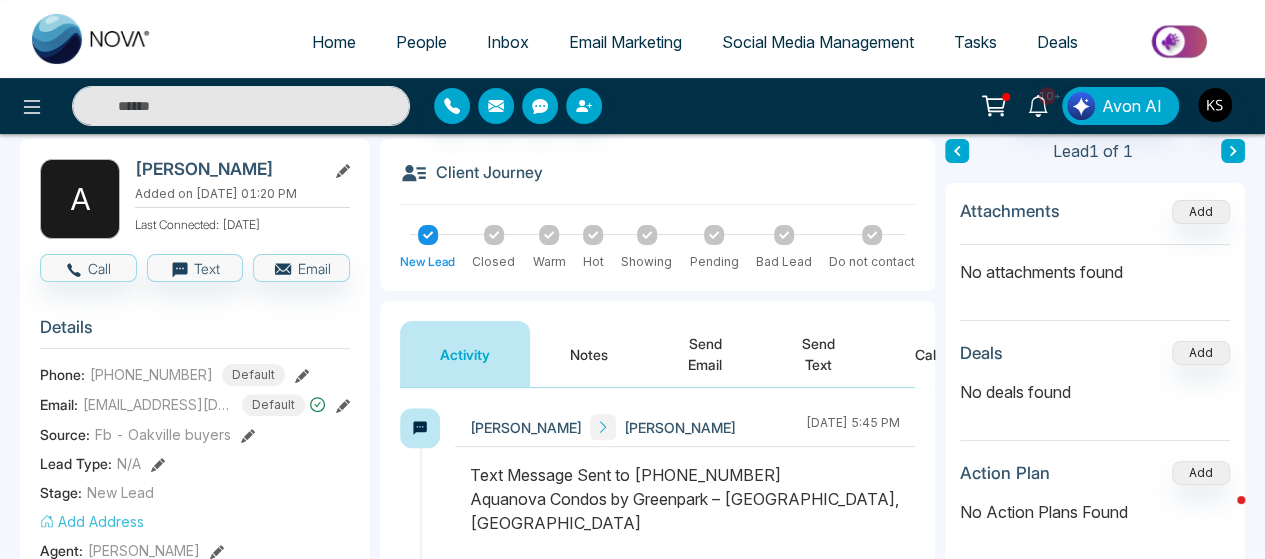 click on "10+ Notifications (21) [PERSON_NAME] all as Read K S Incoming Call Lead Name: [PERSON_NAME]  [DATE] 06:33 PM K S Incoming Call Lead Name: [PERSON_NAME]  [DATE] 06:16 PM K S New Text From [PERSON_NAME]  [DATE] 02:35 PM K S New Text From [PERSON_NAME]  [DATE] 02:33 PM K S Incoming Call Lead Name: [PERSON_NAME]  [DATE] 12:40 PM K S New Text From [PERSON_NAME]  [DATE] 11:30 AM K S Incoming Call Lead Name: [PERSON_NAME]  [DATE] 07:29 PM K S New Text From [PERSON_NAME]  [DATE] 11:04 AM K S Incoming Call Lead Name: [PERSON_NAME]  [DATE] 09:33 AM K S New Lead Lead Name: [PERSON_NAME]: Lead Flow - [GEOGRAPHIC_DATA] buyers [DATE] 10:25 PM K S Incoming Call Lead Name: [PERSON_NAME]  [DATE] 07:27 PM K S Incoming Call Lead Name: [PERSON_NAME]  [DATE] 06:10 PM K S New Lead Lead Name: [PERSON_NAME]: Lead Flow - [GEOGRAPHIC_DATA] buyers [DATE] 05:40 PM K S Incoming Call Lead Name: Qbom Le  [DATE] 05:33 PM K S New Lead [DATE] 05:15 PM K S" at bounding box center [1001, 106] 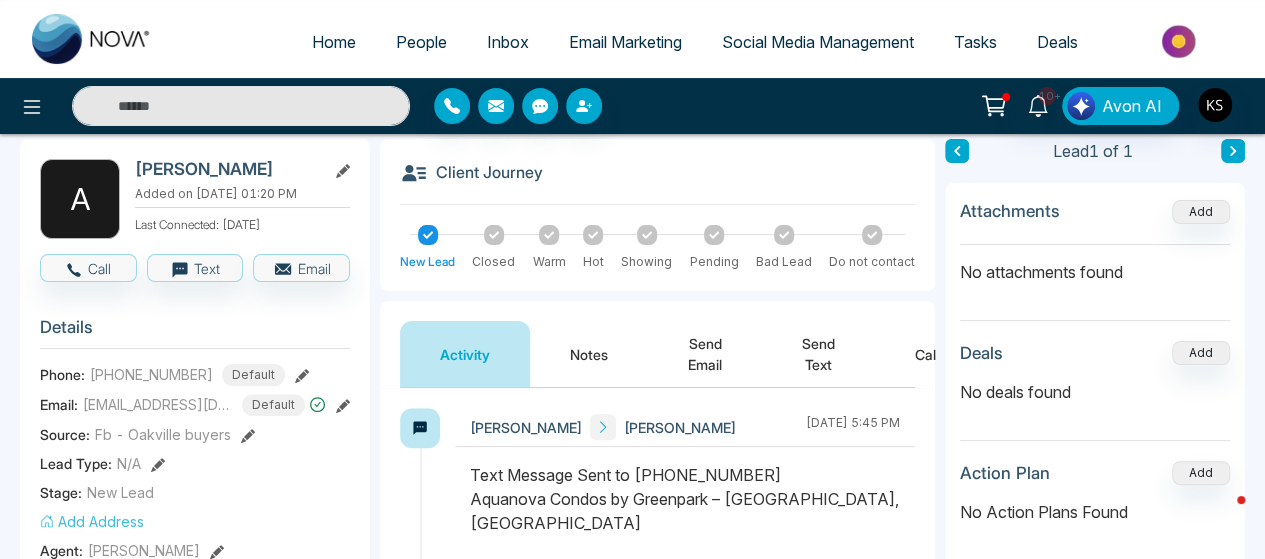 click on "10+ Notifications (21) [PERSON_NAME] all as Read K S Incoming Call Lead Name: [PERSON_NAME]  [DATE] 06:33 PM K S Incoming Call Lead Name: [PERSON_NAME]  [DATE] 06:16 PM K S New Text From [PERSON_NAME]  [DATE] 02:35 PM K S New Text From [PERSON_NAME]  [DATE] 02:33 PM K S Incoming Call Lead Name: [PERSON_NAME]  [DATE] 12:40 PM K S New Text From [PERSON_NAME]  [DATE] 11:30 AM K S Incoming Call Lead Name: [PERSON_NAME]  [DATE] 07:29 PM K S New Text From [PERSON_NAME]  [DATE] 11:04 AM K S Incoming Call Lead Name: [PERSON_NAME]  [DATE] 09:33 AM K S New Lead Lead Name: [PERSON_NAME]: Lead Flow - [GEOGRAPHIC_DATA] buyers [DATE] 10:25 PM K S Incoming Call Lead Name: [PERSON_NAME]  [DATE] 07:27 PM K S Incoming Call Lead Name: [PERSON_NAME]  [DATE] 06:10 PM K S New Lead Lead Name: [PERSON_NAME]: Lead Flow - [GEOGRAPHIC_DATA] buyers [DATE] 05:40 PM K S Incoming Call Lead Name: Qbom Le  [DATE] 05:33 PM K S New Lead [DATE] 05:15 PM K S" at bounding box center (1001, 106) 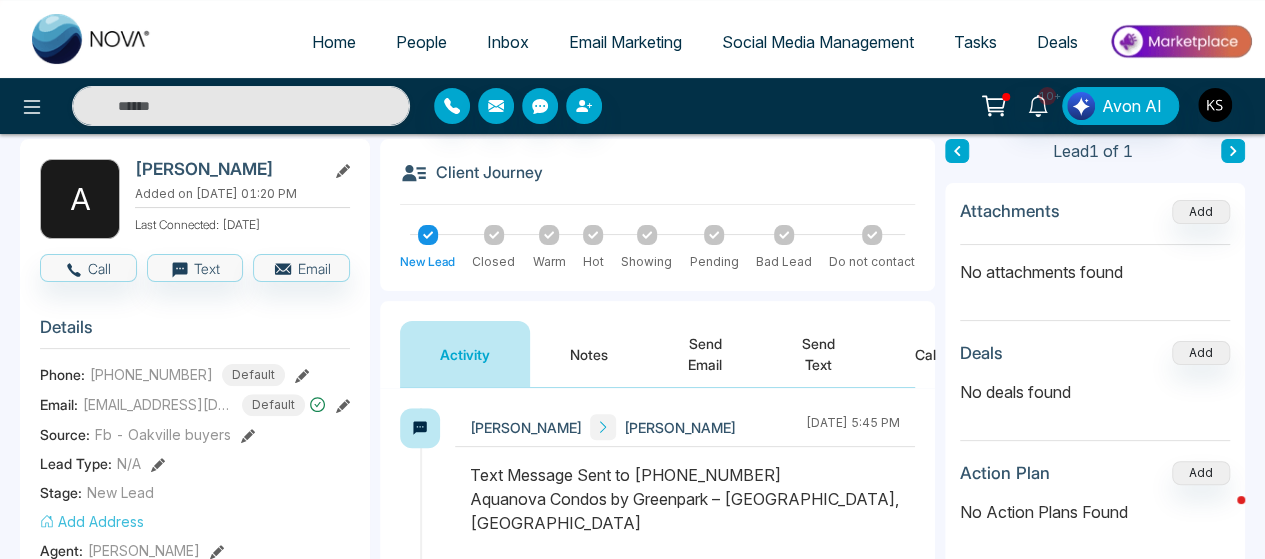 click on "10+ Notifications (21) [PERSON_NAME] all as Read K S Incoming Call Lead Name: [PERSON_NAME]  [DATE] 06:33 PM K S Incoming Call Lead Name: [PERSON_NAME]  [DATE] 06:16 PM K S New Text From [PERSON_NAME]  [DATE] 02:35 PM K S New Text From [PERSON_NAME]  [DATE] 02:33 PM K S Incoming Call Lead Name: [PERSON_NAME]  [DATE] 12:40 PM K S New Text From [PERSON_NAME]  [DATE] 11:30 AM K S Incoming Call Lead Name: [PERSON_NAME]  [DATE] 07:29 PM K S New Text From [PERSON_NAME]  [DATE] 11:04 AM K S Incoming Call Lead Name: [PERSON_NAME]  [DATE] 09:33 AM K S New Lead Lead Name: [PERSON_NAME]: Lead Flow - [GEOGRAPHIC_DATA] buyers [DATE] 10:25 PM K S Incoming Call Lead Name: [PERSON_NAME]  [DATE] 07:27 PM K S Incoming Call Lead Name: [PERSON_NAME]  [DATE] 06:10 PM K S New Lead Lead Name: [PERSON_NAME]: Lead Flow - [GEOGRAPHIC_DATA] buyers [DATE] 05:40 PM K S Incoming Call Lead Name: Qbom Le  [DATE] 05:33 PM K S New Lead [DATE] 05:15 PM K S" at bounding box center [632, 106] 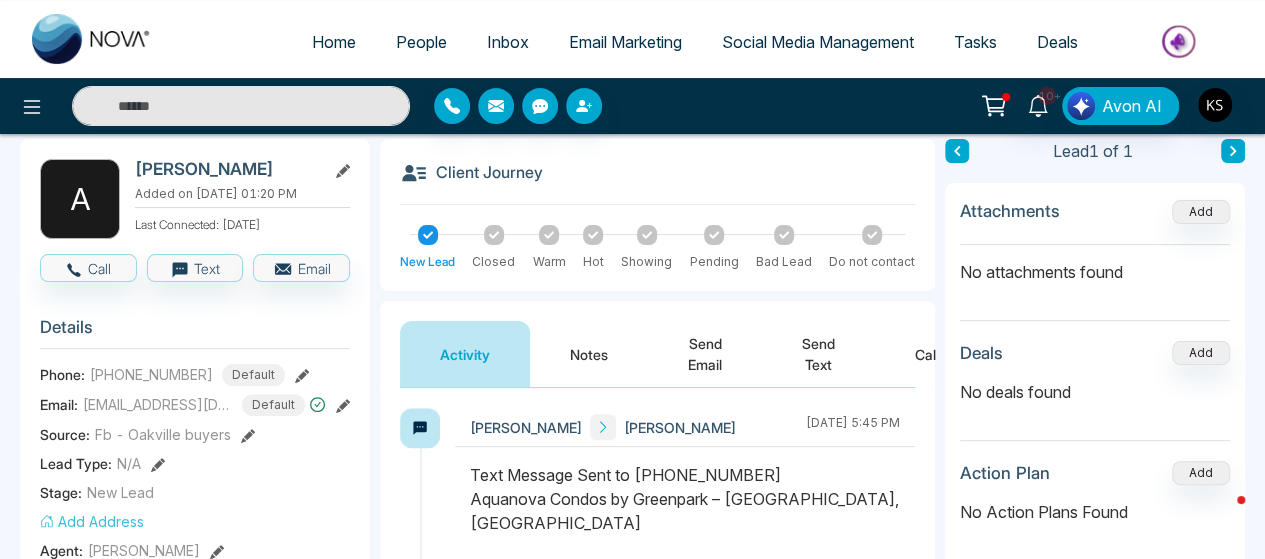 click on "10+ Notifications (21) [PERSON_NAME] all as Read K S Incoming Call Lead Name: [PERSON_NAME]  [DATE] 06:33 PM K S Incoming Call Lead Name: [PERSON_NAME]  [DATE] 06:16 PM K S New Text From [PERSON_NAME]  [DATE] 02:35 PM K S New Text From [PERSON_NAME]  [DATE] 02:33 PM K S Incoming Call Lead Name: [PERSON_NAME]  [DATE] 12:40 PM K S New Text From [PERSON_NAME]  [DATE] 11:30 AM K S Incoming Call Lead Name: [PERSON_NAME]  [DATE] 07:29 PM K S New Text From [PERSON_NAME]  [DATE] 11:04 AM K S Incoming Call Lead Name: [PERSON_NAME]  [DATE] 09:33 AM K S New Lead Lead Name: [PERSON_NAME]: Lead Flow - [GEOGRAPHIC_DATA] buyers [DATE] 10:25 PM K S Incoming Call Lead Name: [PERSON_NAME]  [DATE] 07:27 PM K S Incoming Call Lead Name: [PERSON_NAME]  [DATE] 06:10 PM K S New Lead Lead Name: [PERSON_NAME]: Lead Flow - [GEOGRAPHIC_DATA] buyers [DATE] 05:40 PM K S Incoming Call Lead Name: Qbom Le  [DATE] 05:33 PM K S New Lead [DATE] 05:15 PM K S" at bounding box center (632, 106) 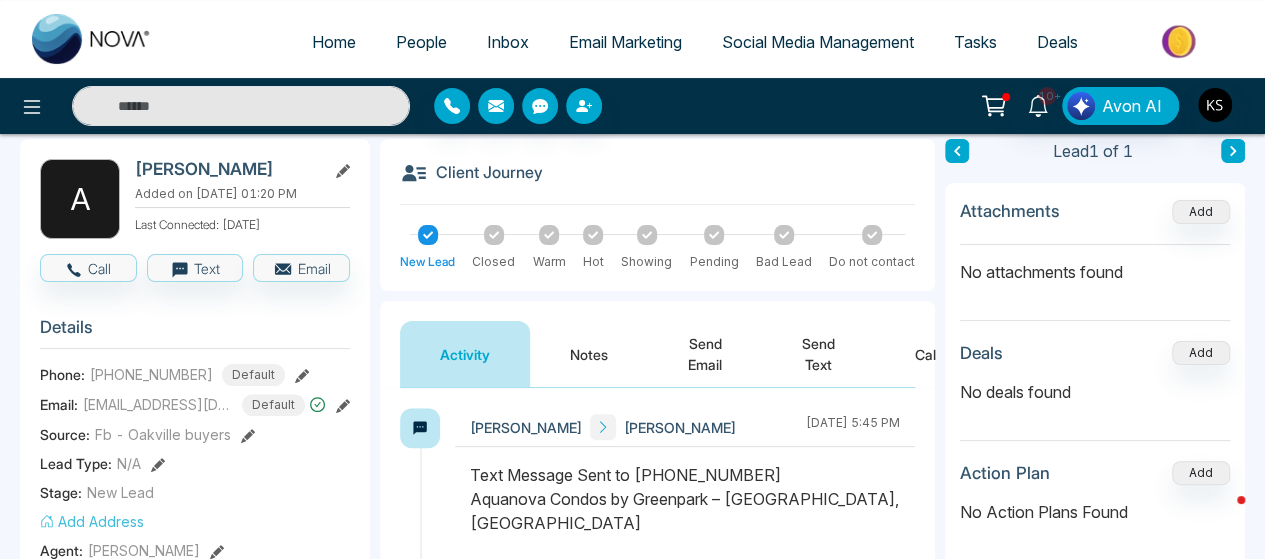 click on "10+ Notifications (21) [PERSON_NAME] all as Read K S Incoming Call Lead Name: [PERSON_NAME]  [DATE] 06:33 PM K S Incoming Call Lead Name: [PERSON_NAME]  [DATE] 06:16 PM K S New Text From [PERSON_NAME]  [DATE] 02:35 PM K S New Text From [PERSON_NAME]  [DATE] 02:33 PM K S Incoming Call Lead Name: [PERSON_NAME]  [DATE] 12:40 PM K S New Text From [PERSON_NAME]  [DATE] 11:30 AM K S Incoming Call Lead Name: [PERSON_NAME]  [DATE] 07:29 PM K S New Text From [PERSON_NAME]  [DATE] 11:04 AM K S Incoming Call Lead Name: [PERSON_NAME]  [DATE] 09:33 AM K S New Lead Lead Name: [PERSON_NAME]: Lead Flow - [GEOGRAPHIC_DATA] buyers [DATE] 10:25 PM K S Incoming Call Lead Name: [PERSON_NAME]  [DATE] 07:27 PM K S Incoming Call Lead Name: [PERSON_NAME]  [DATE] 06:10 PM K S New Lead Lead Name: [PERSON_NAME]: Lead Flow - [GEOGRAPHIC_DATA] buyers [DATE] 05:40 PM K S Incoming Call Lead Name: Qbom Le  [DATE] 05:33 PM K S New Lead [DATE] 05:15 PM K S" at bounding box center (1001, 106) 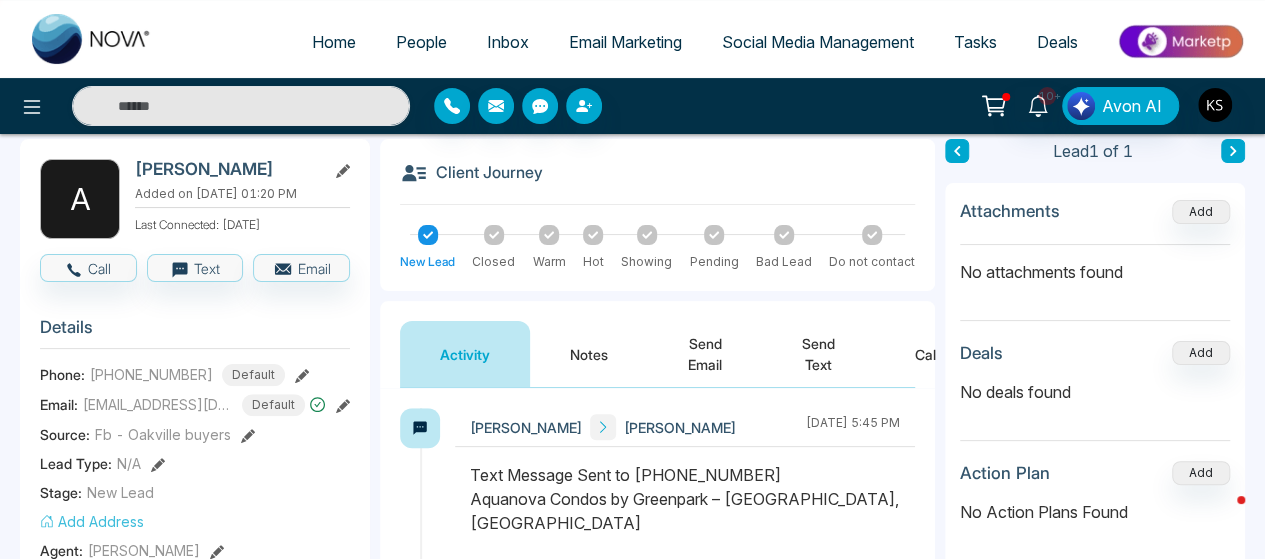 click on "10+ Notifications (21) [PERSON_NAME] all as Read K S Incoming Call Lead Name: [PERSON_NAME]  [DATE] 06:33 PM K S Incoming Call Lead Name: [PERSON_NAME]  [DATE] 06:16 PM K S New Text From [PERSON_NAME]  [DATE] 02:35 PM K S New Text From [PERSON_NAME]  [DATE] 02:33 PM K S Incoming Call Lead Name: [PERSON_NAME]  [DATE] 12:40 PM K S New Text From [PERSON_NAME]  [DATE] 11:30 AM K S Incoming Call Lead Name: [PERSON_NAME]  [DATE] 07:29 PM K S New Text From [PERSON_NAME]  [DATE] 11:04 AM K S Incoming Call Lead Name: [PERSON_NAME]  [DATE] 09:33 AM K S New Lead Lead Name: [PERSON_NAME]: Lead Flow - [GEOGRAPHIC_DATA] buyers [DATE] 10:25 PM K S Incoming Call Lead Name: [PERSON_NAME]  [DATE] 07:27 PM K S Incoming Call Lead Name: [PERSON_NAME]  [DATE] 06:10 PM K S New Lead Lead Name: [PERSON_NAME]: Lead Flow - [GEOGRAPHIC_DATA] buyers [DATE] 05:40 PM K S Incoming Call Lead Name: Qbom Le  [DATE] 05:33 PM K S New Lead [DATE] 05:15 PM K S" at bounding box center [1001, 106] 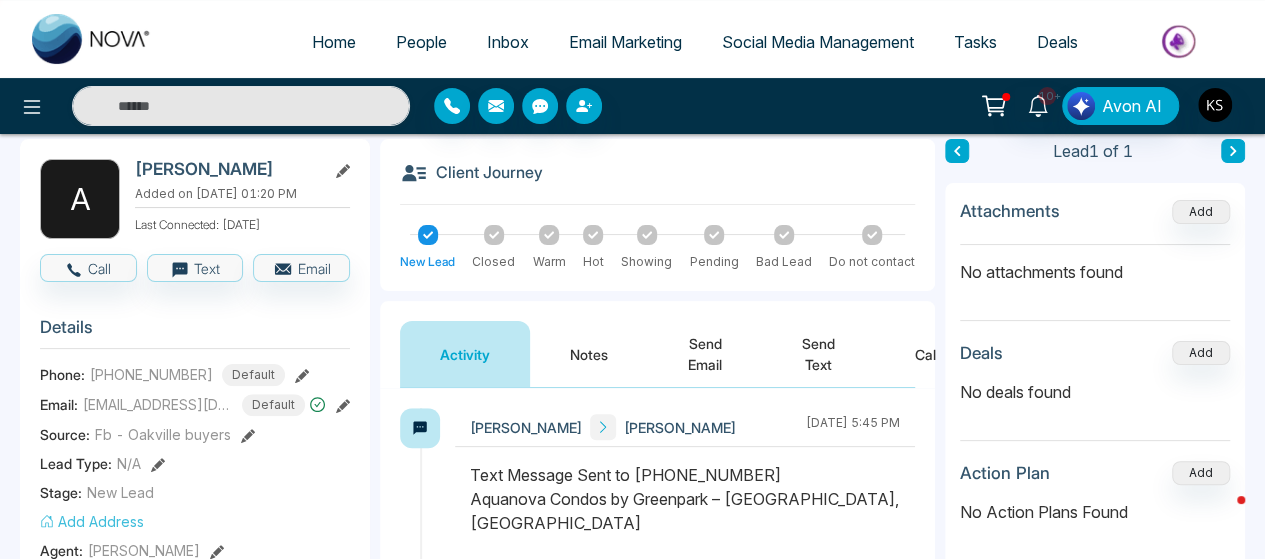 click on "10+ Notifications (21) [PERSON_NAME] all as Read K S Incoming Call Lead Name: [PERSON_NAME]  [DATE] 06:33 PM K S Incoming Call Lead Name: [PERSON_NAME]  [DATE] 06:16 PM K S New Text From [PERSON_NAME]  [DATE] 02:35 PM K S New Text From [PERSON_NAME]  [DATE] 02:33 PM K S Incoming Call Lead Name: [PERSON_NAME]  [DATE] 12:40 PM K S New Text From [PERSON_NAME]  [DATE] 11:30 AM K S Incoming Call Lead Name: [PERSON_NAME]  [DATE] 07:29 PM K S New Text From [PERSON_NAME]  [DATE] 11:04 AM K S Incoming Call Lead Name: [PERSON_NAME]  [DATE] 09:33 AM K S New Lead Lead Name: [PERSON_NAME]: Lead Flow - [GEOGRAPHIC_DATA] buyers [DATE] 10:25 PM K S Incoming Call Lead Name: [PERSON_NAME]  [DATE] 07:27 PM K S Incoming Call Lead Name: [PERSON_NAME]  [DATE] 06:10 PM K S New Lead Lead Name: [PERSON_NAME]: Lead Flow - [GEOGRAPHIC_DATA] buyers [DATE] 05:40 PM K S Incoming Call Lead Name: Qbom Le  [DATE] 05:33 PM K S New Lead [DATE] 05:15 PM K S" at bounding box center (1001, 106) 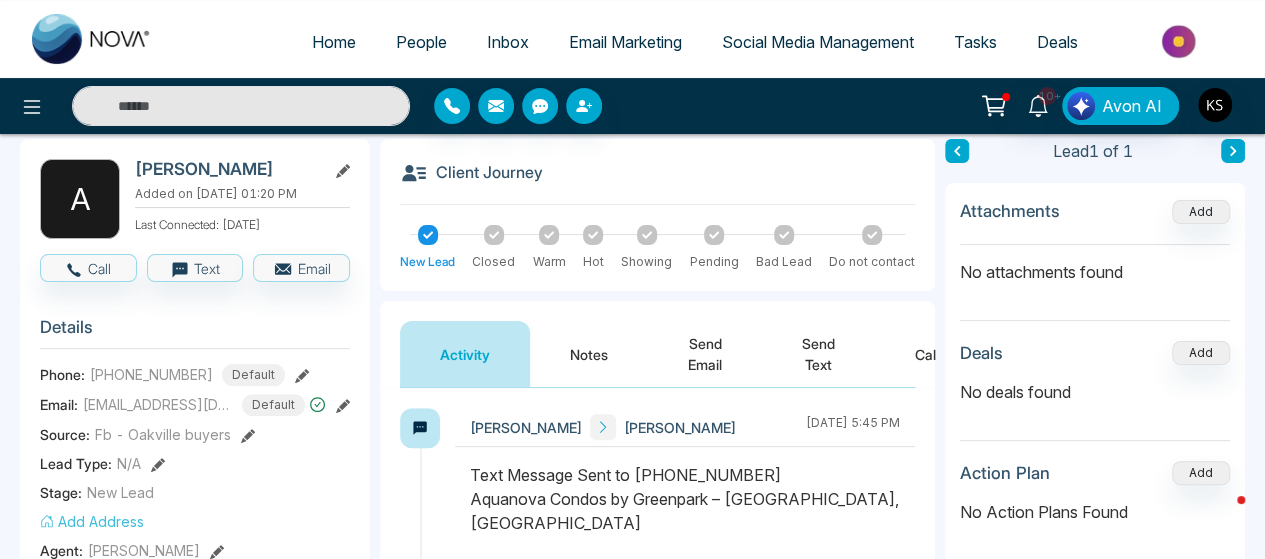 click on "10+ Notifications (21) [PERSON_NAME] all as Read K S Incoming Call Lead Name: [PERSON_NAME]  [DATE] 06:33 PM K S Incoming Call Lead Name: [PERSON_NAME]  [DATE] 06:16 PM K S New Text From [PERSON_NAME]  [DATE] 02:35 PM K S New Text From [PERSON_NAME]  [DATE] 02:33 PM K S Incoming Call Lead Name: [PERSON_NAME]  [DATE] 12:40 PM K S New Text From [PERSON_NAME]  [DATE] 11:30 AM K S Incoming Call Lead Name: [PERSON_NAME]  [DATE] 07:29 PM K S New Text From [PERSON_NAME]  [DATE] 11:04 AM K S Incoming Call Lead Name: [PERSON_NAME]  [DATE] 09:33 AM K S New Lead Lead Name: [PERSON_NAME]: Lead Flow - [GEOGRAPHIC_DATA] buyers [DATE] 10:25 PM K S Incoming Call Lead Name: [PERSON_NAME]  [DATE] 07:27 PM K S Incoming Call Lead Name: [PERSON_NAME]  [DATE] 06:10 PM K S New Lead Lead Name: [PERSON_NAME]: Lead Flow - [GEOGRAPHIC_DATA] buyers [DATE] 05:40 PM K S Incoming Call Lead Name: Qbom Le  [DATE] 05:33 PM K S New Lead [DATE] 05:15 PM K S" at bounding box center [1001, 106] 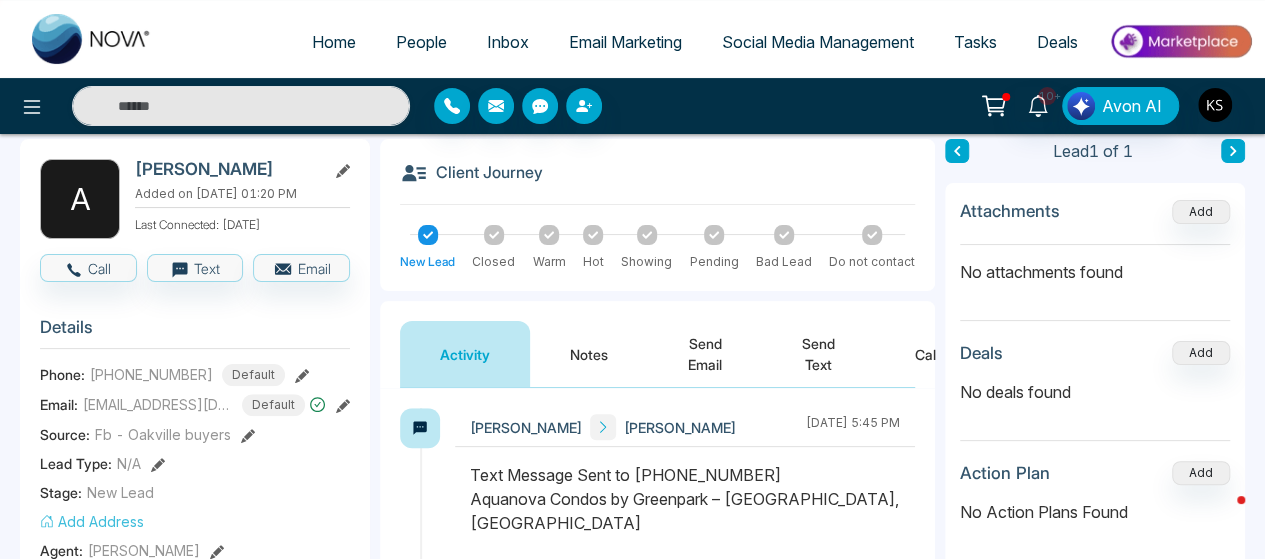 click on "10+ Notifications (21) [PERSON_NAME] all as Read K S Incoming Call Lead Name: [PERSON_NAME]  [DATE] 06:33 PM K S Incoming Call Lead Name: [PERSON_NAME]  [DATE] 06:16 PM K S New Text From [PERSON_NAME]  [DATE] 02:35 PM K S New Text From [PERSON_NAME]  [DATE] 02:33 PM K S Incoming Call Lead Name: [PERSON_NAME]  [DATE] 12:40 PM K S New Text From [PERSON_NAME]  [DATE] 11:30 AM K S Incoming Call Lead Name: [PERSON_NAME]  [DATE] 07:29 PM K S New Text From [PERSON_NAME]  [DATE] 11:04 AM K S Incoming Call Lead Name: [PERSON_NAME]  [DATE] 09:33 AM K S New Lead Lead Name: [PERSON_NAME]: Lead Flow - [GEOGRAPHIC_DATA] buyers [DATE] 10:25 PM K S Incoming Call Lead Name: [PERSON_NAME]  [DATE] 07:27 PM K S Incoming Call Lead Name: [PERSON_NAME]  [DATE] 06:10 PM K S New Lead Lead Name: [PERSON_NAME]: Lead Flow - [GEOGRAPHIC_DATA] buyers [DATE] 05:40 PM K S Incoming Call Lead Name: Qbom Le  [DATE] 05:33 PM K S New Lead [DATE] 05:15 PM K S" at bounding box center [1001, 106] 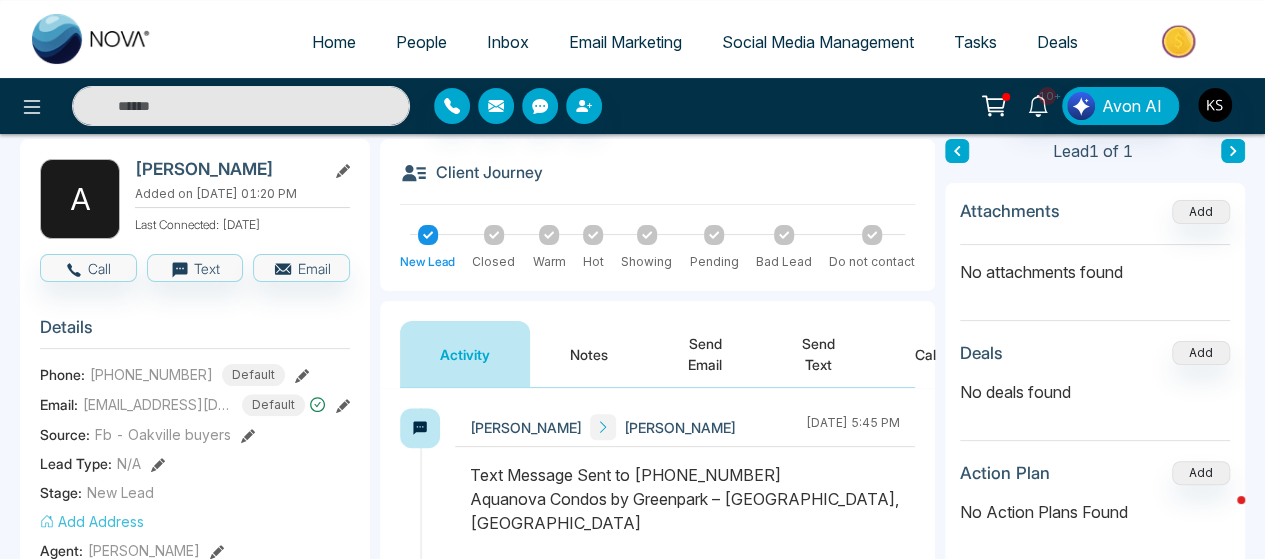 click on "10+ Notifications (21) [PERSON_NAME] all as Read K S Incoming Call Lead Name: [PERSON_NAME]  [DATE] 06:33 PM K S Incoming Call Lead Name: [PERSON_NAME]  [DATE] 06:16 PM K S New Text From [PERSON_NAME]  [DATE] 02:35 PM K S New Text From [PERSON_NAME]  [DATE] 02:33 PM K S Incoming Call Lead Name: [PERSON_NAME]  [DATE] 12:40 PM K S New Text From [PERSON_NAME]  [DATE] 11:30 AM K S Incoming Call Lead Name: [PERSON_NAME]  [DATE] 07:29 PM K S New Text From [PERSON_NAME]  [DATE] 11:04 AM K S Incoming Call Lead Name: [PERSON_NAME]  [DATE] 09:33 AM K S New Lead Lead Name: [PERSON_NAME]: Lead Flow - [GEOGRAPHIC_DATA] buyers [DATE] 10:25 PM K S Incoming Call Lead Name: [PERSON_NAME]  [DATE] 07:27 PM K S Incoming Call Lead Name: [PERSON_NAME]  [DATE] 06:10 PM K S New Lead Lead Name: [PERSON_NAME]: Lead Flow - [GEOGRAPHIC_DATA] buyers [DATE] 05:40 PM K S Incoming Call Lead Name: Qbom Le  [DATE] 05:33 PM K S New Lead [DATE] 05:15 PM K S" at bounding box center [1001, 106] 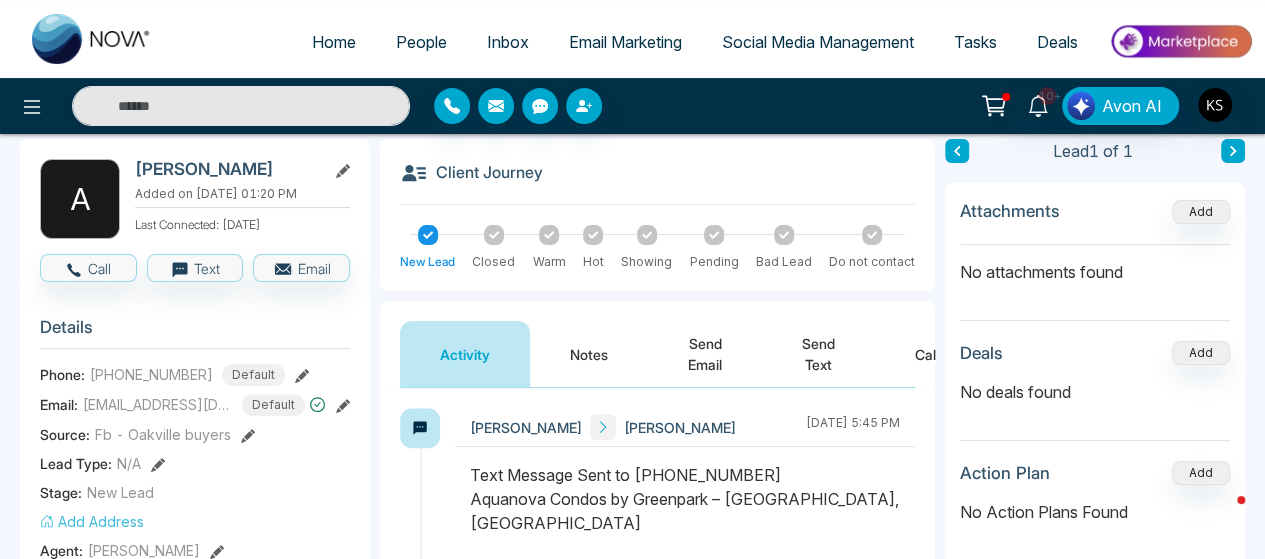 click on "10+ Notifications (21) [PERSON_NAME] all as Read K S Incoming Call Lead Name: [PERSON_NAME]  [DATE] 06:33 PM K S Incoming Call Lead Name: [PERSON_NAME]  [DATE] 06:16 PM K S New Text From [PERSON_NAME]  [DATE] 02:35 PM K S New Text From [PERSON_NAME]  [DATE] 02:33 PM K S Incoming Call Lead Name: [PERSON_NAME]  [DATE] 12:40 PM K S New Text From [PERSON_NAME]  [DATE] 11:30 AM K S Incoming Call Lead Name: [PERSON_NAME]  [DATE] 07:29 PM K S New Text From [PERSON_NAME]  [DATE] 11:04 AM K S Incoming Call Lead Name: [PERSON_NAME]  [DATE] 09:33 AM K S New Lead Lead Name: [PERSON_NAME]: Lead Flow - [GEOGRAPHIC_DATA] buyers [DATE] 10:25 PM K S Incoming Call Lead Name: [PERSON_NAME]  [DATE] 07:27 PM K S Incoming Call Lead Name: [PERSON_NAME]  [DATE] 06:10 PM K S New Lead Lead Name: [PERSON_NAME]: Lead Flow - [GEOGRAPHIC_DATA] buyers [DATE] 05:40 PM K S Incoming Call Lead Name: Qbom Le  [DATE] 05:33 PM K S New Lead [DATE] 05:15 PM K S" at bounding box center (1001, 106) 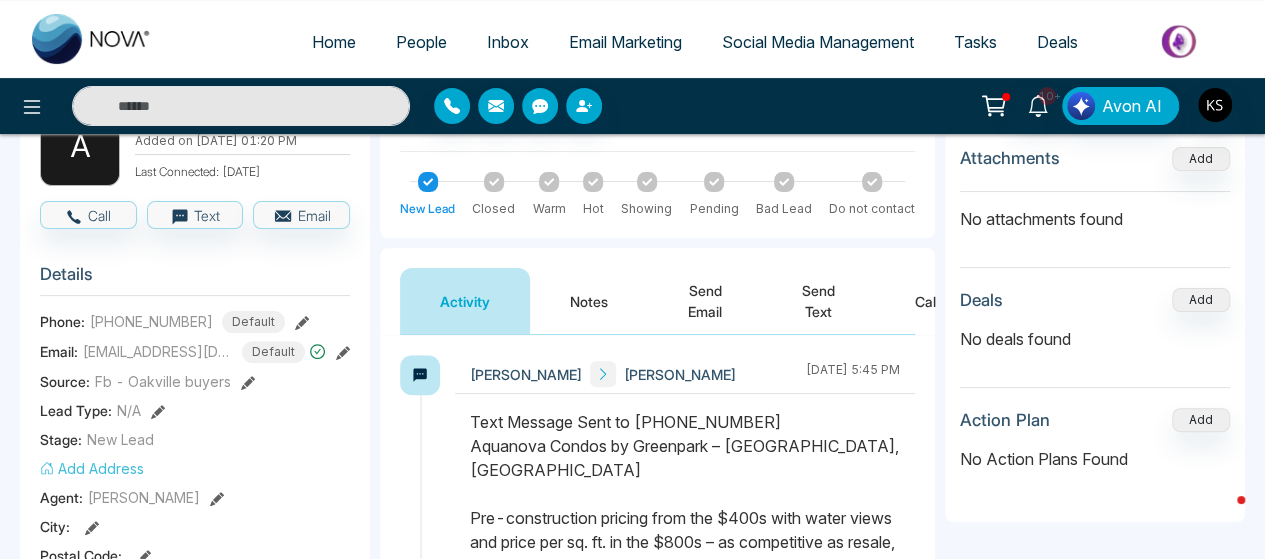 scroll, scrollTop: 0, scrollLeft: 0, axis: both 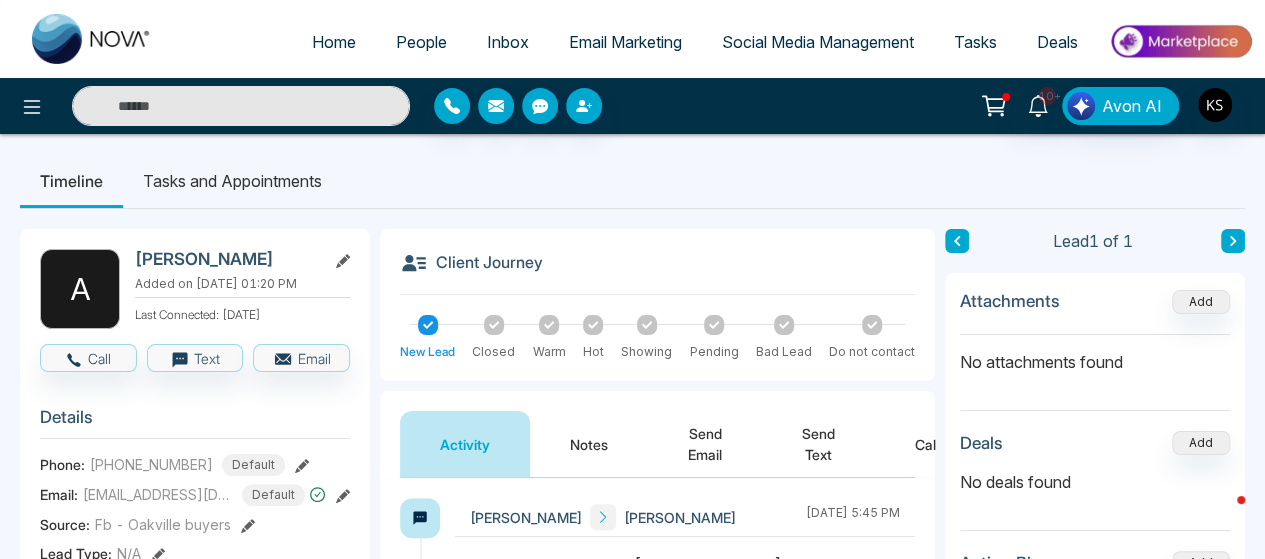 click at bounding box center (241, 106) 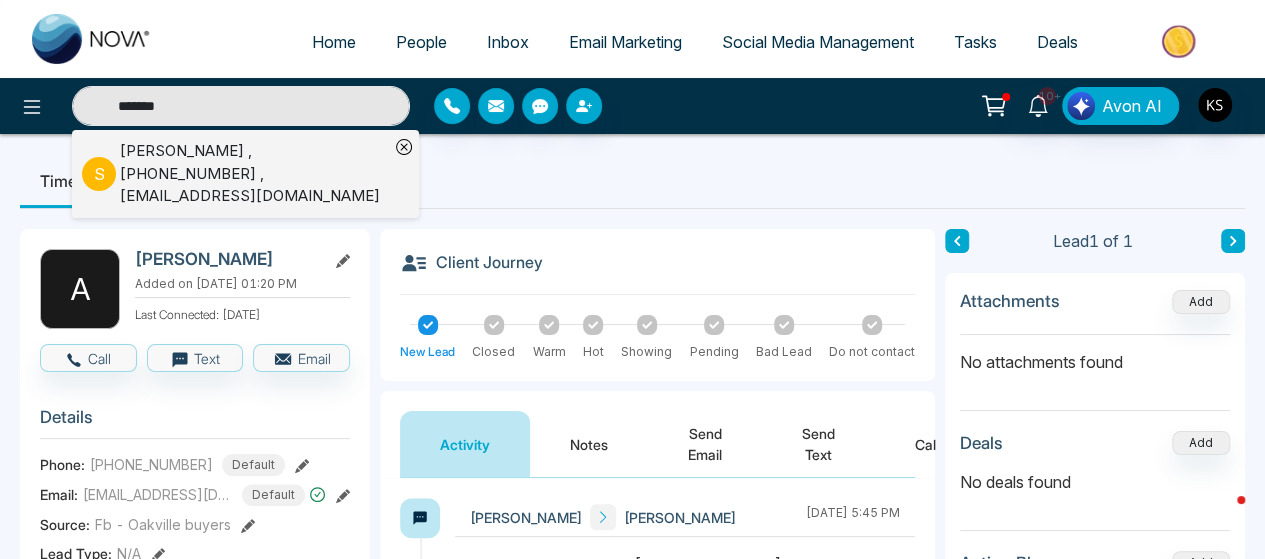 type on "******" 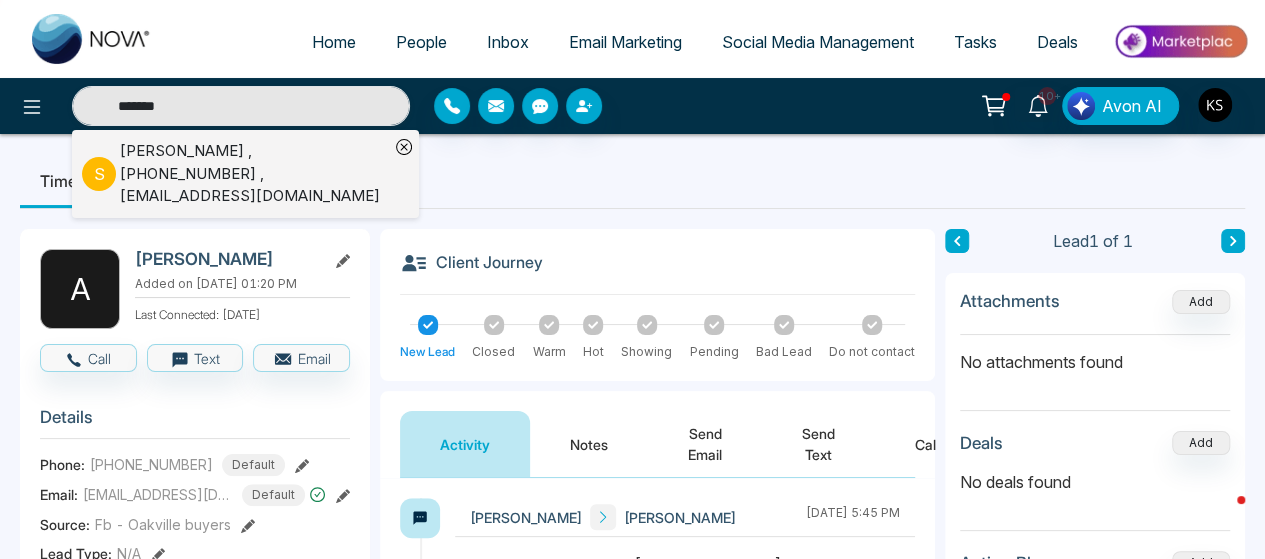 click on "[PERSON_NAME]     , [PHONE_NUMBER]   , [EMAIL_ADDRESS][DOMAIN_NAME]" at bounding box center (254, 174) 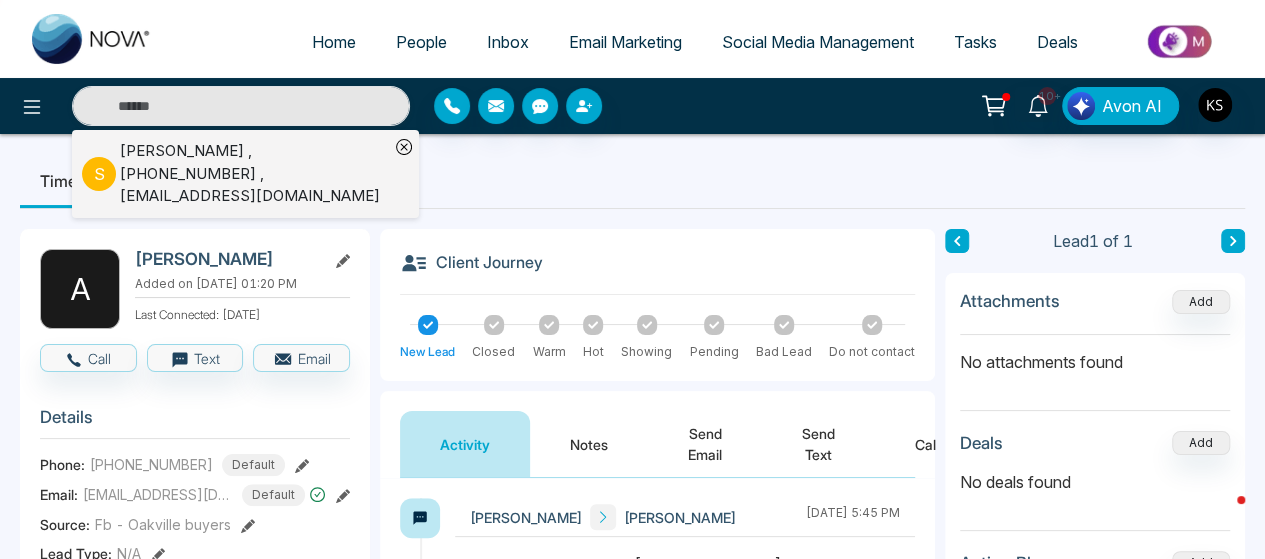 type on "******" 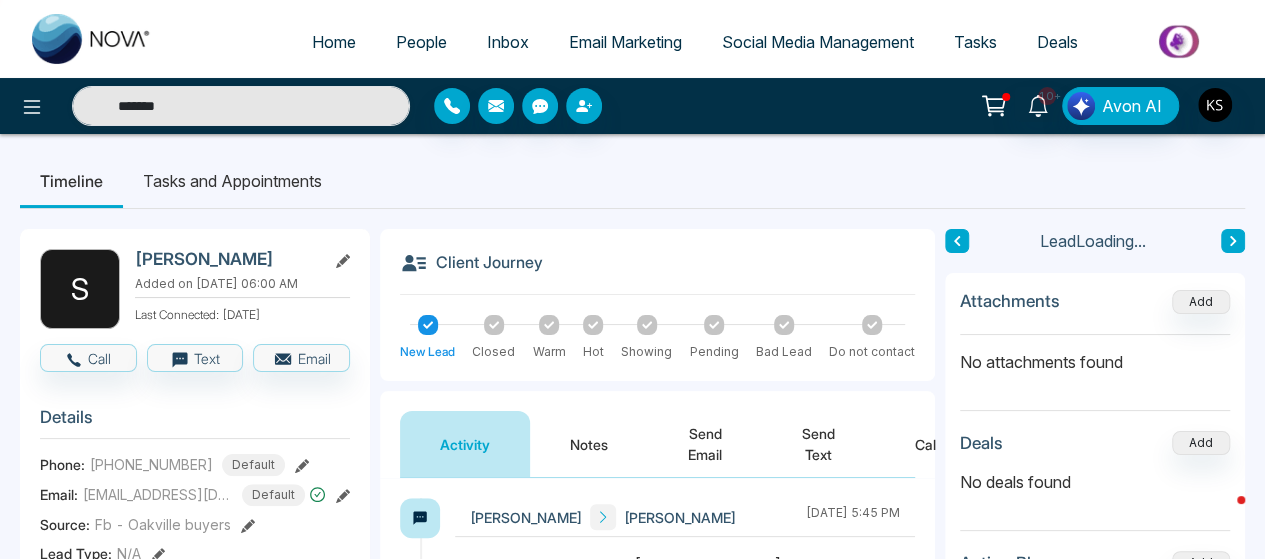 click on "Notes" at bounding box center [589, 444] 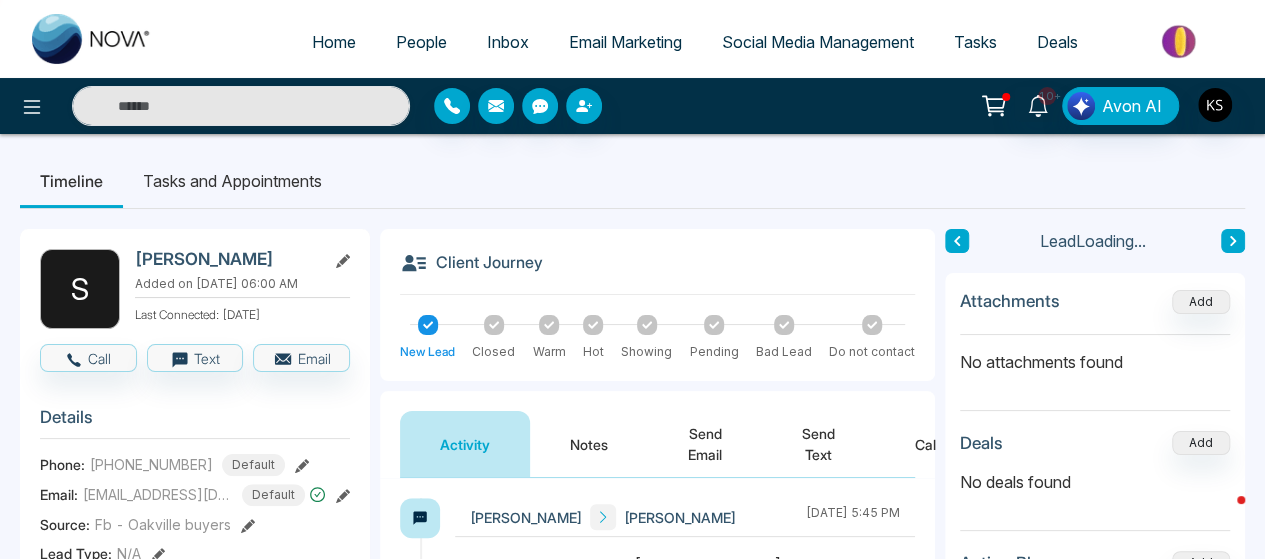 type on "******" 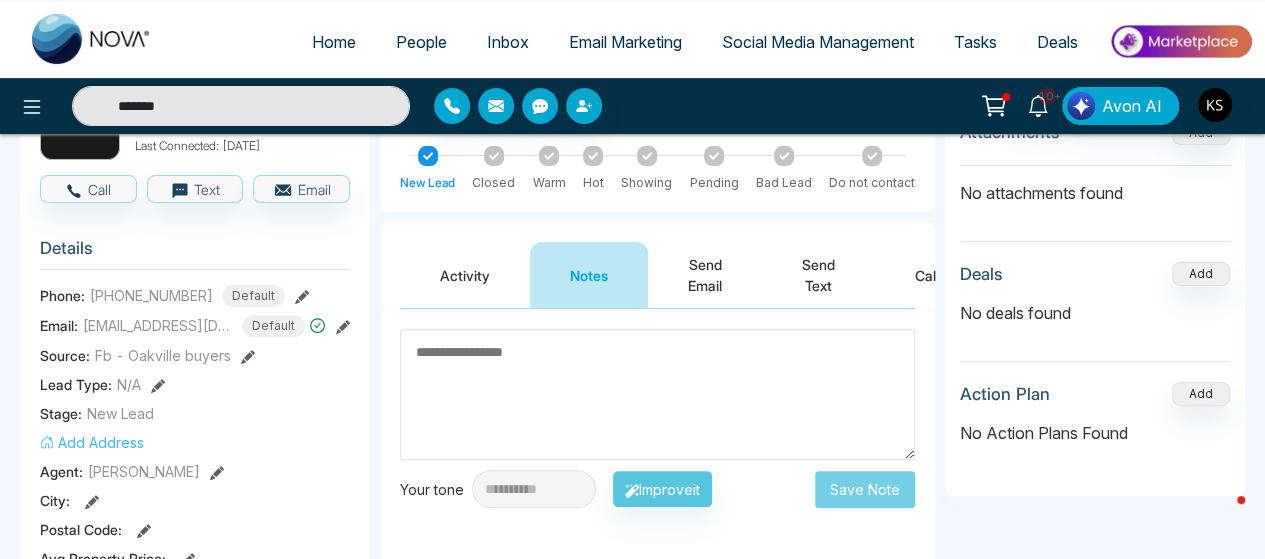 scroll, scrollTop: 27, scrollLeft: 0, axis: vertical 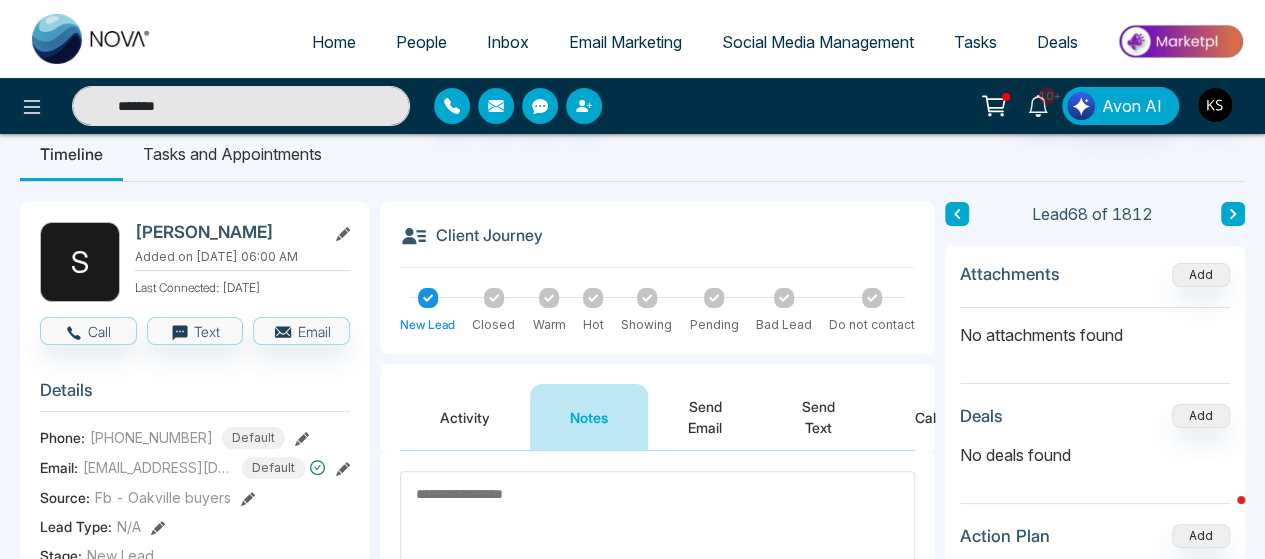 click on "Activity" at bounding box center [465, 417] 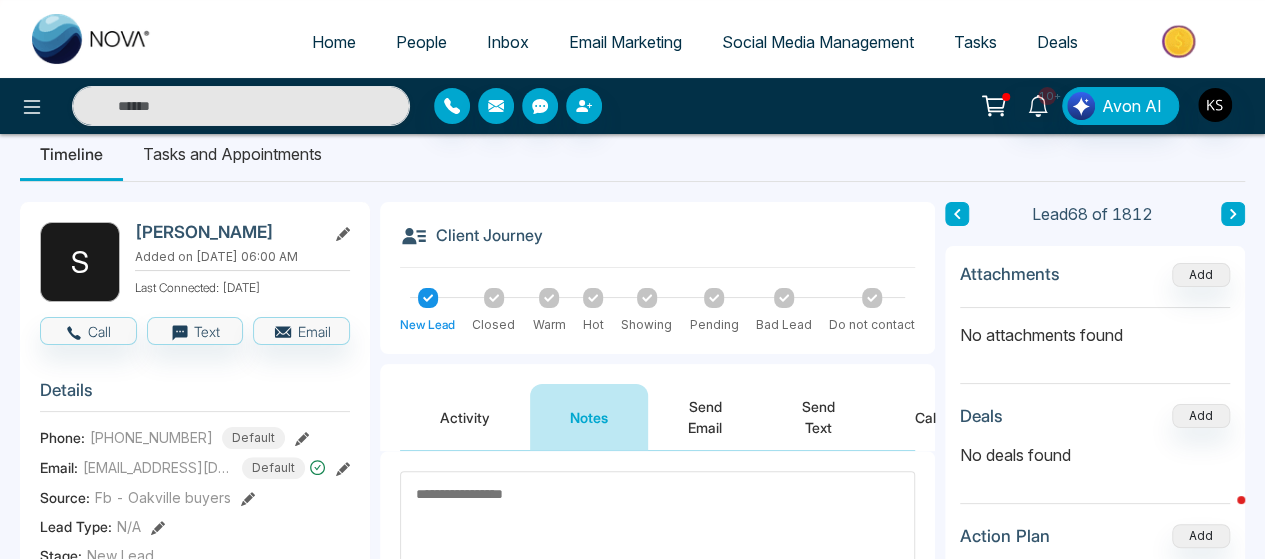 type on "******" 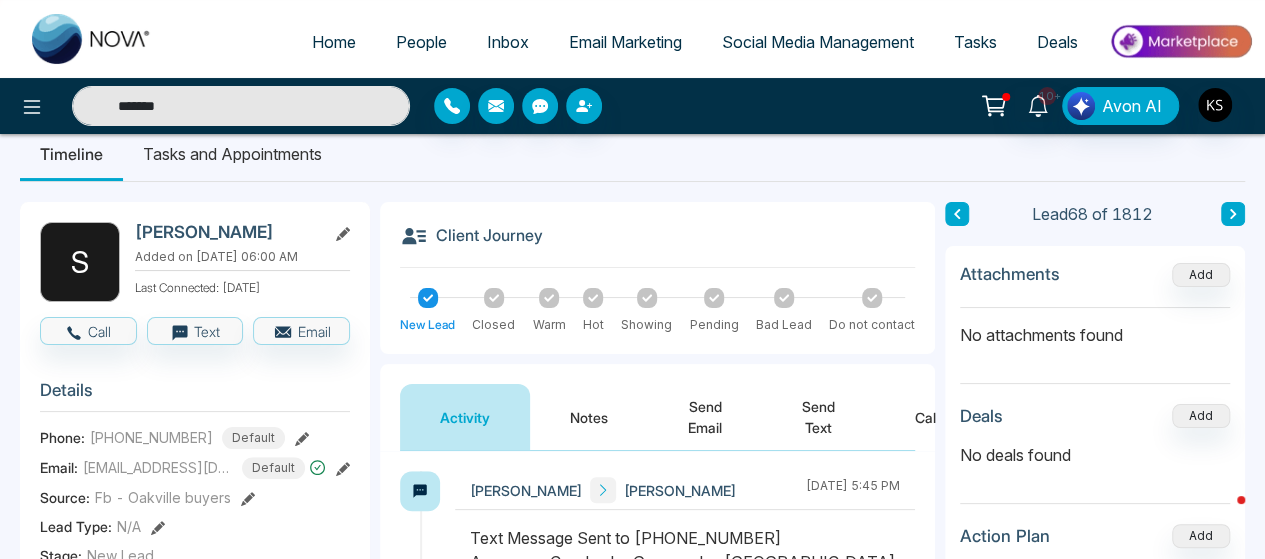 click on "******" at bounding box center [241, 106] 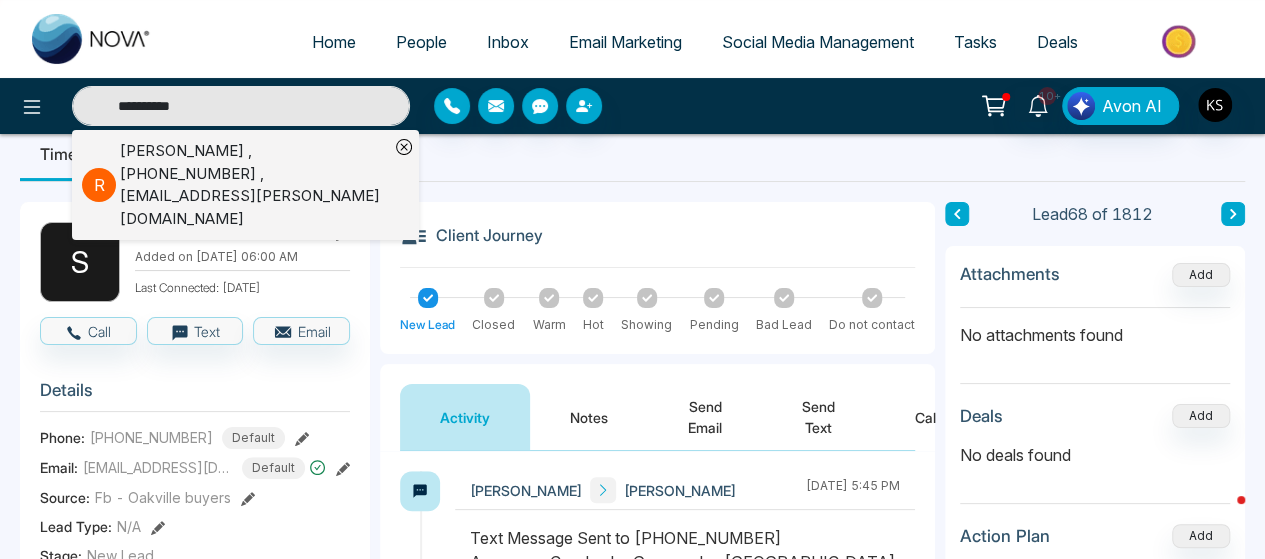 type on "**********" 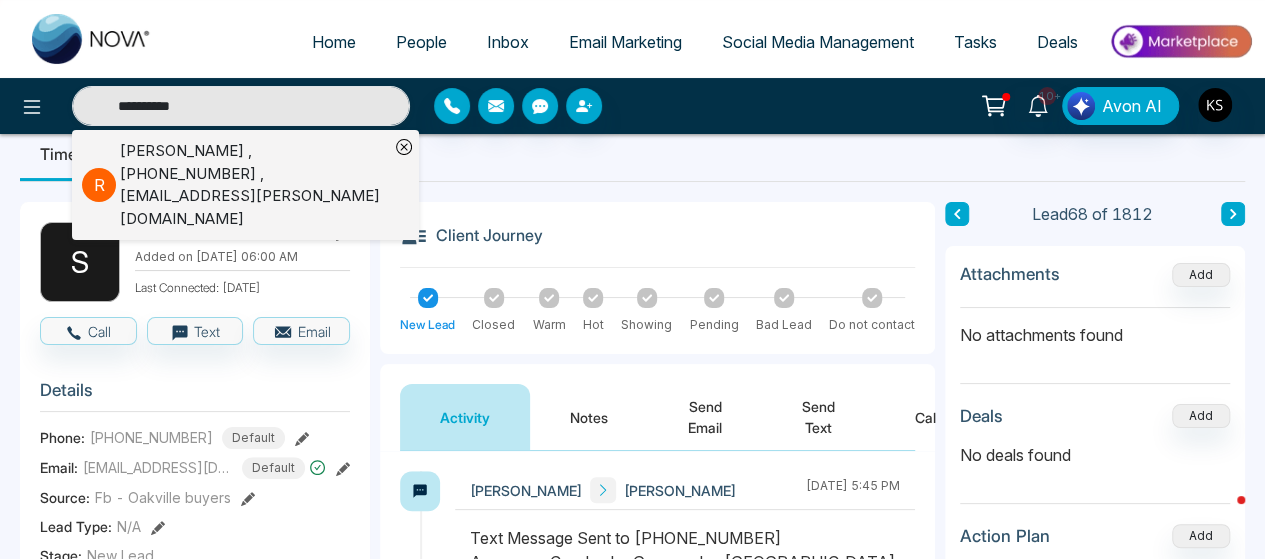 click on "[PERSON_NAME]     , [PHONE_NUMBER]   , [EMAIL_ADDRESS][PERSON_NAME][DOMAIN_NAME]" at bounding box center [254, 185] 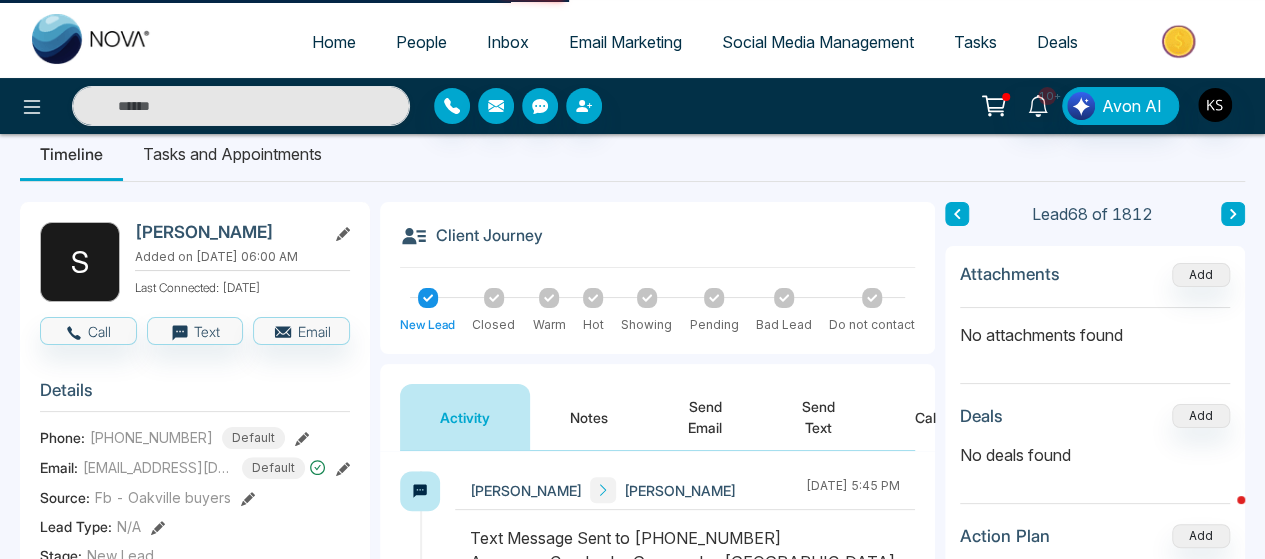 type on "**********" 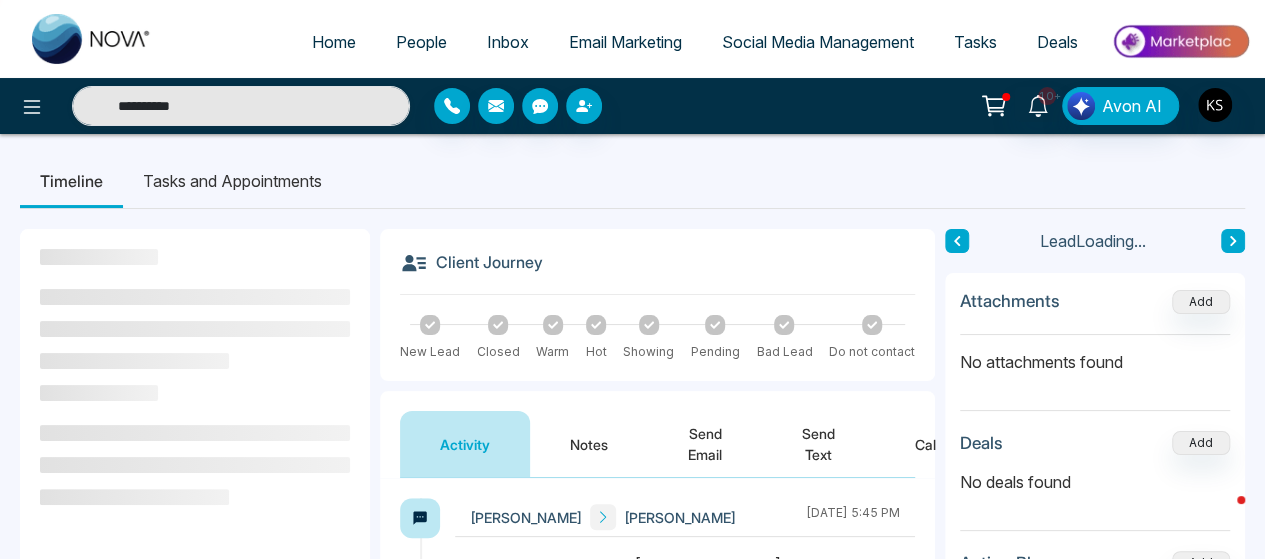 scroll, scrollTop: 268, scrollLeft: 0, axis: vertical 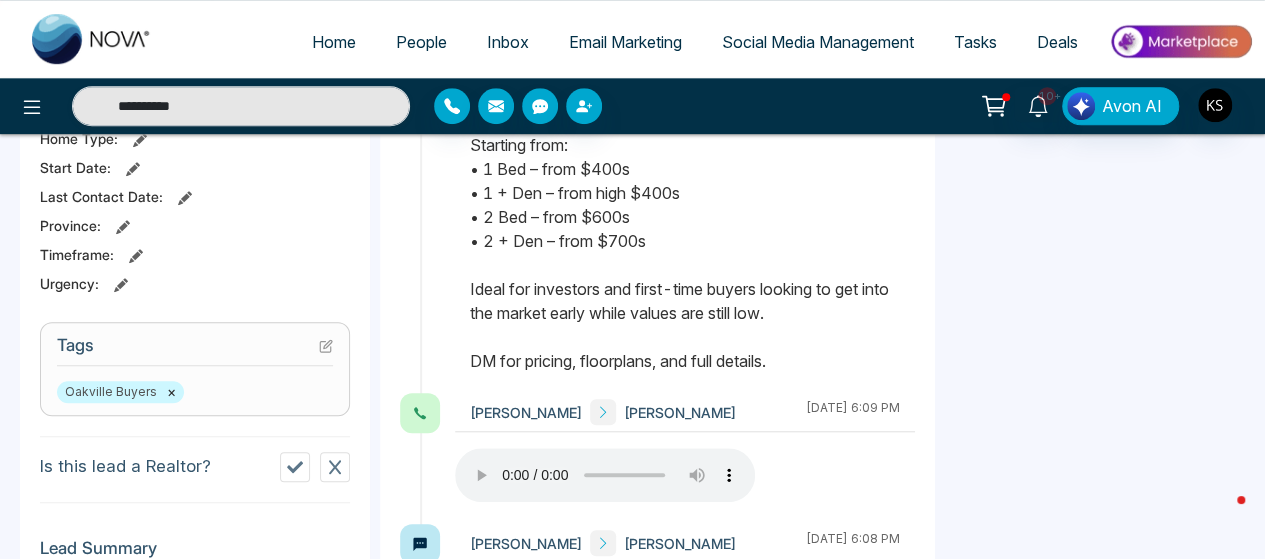 click on "[PERSON_NAME] [PERSON_NAME] [DATE] 6:09 PM" at bounding box center [657, 458] 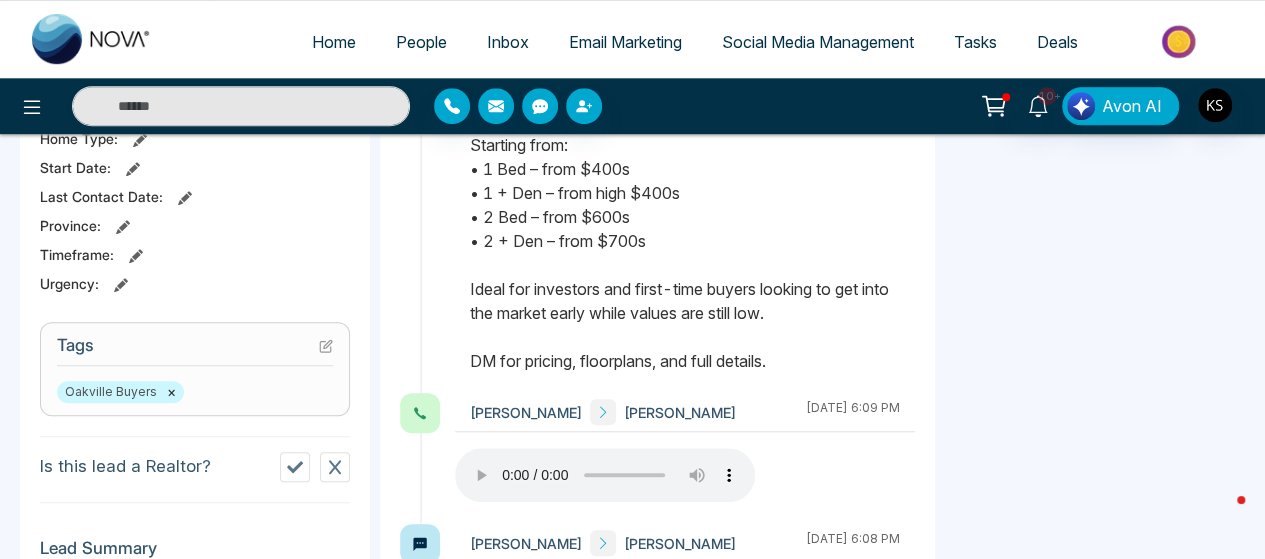 type on "**********" 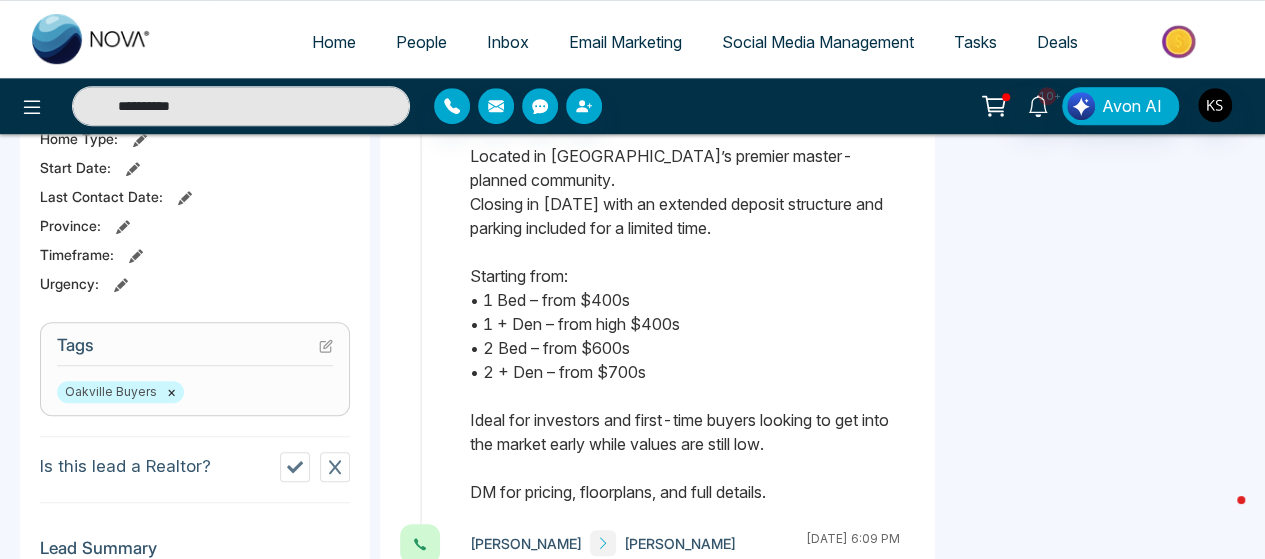 click on "**********" at bounding box center (241, 106) 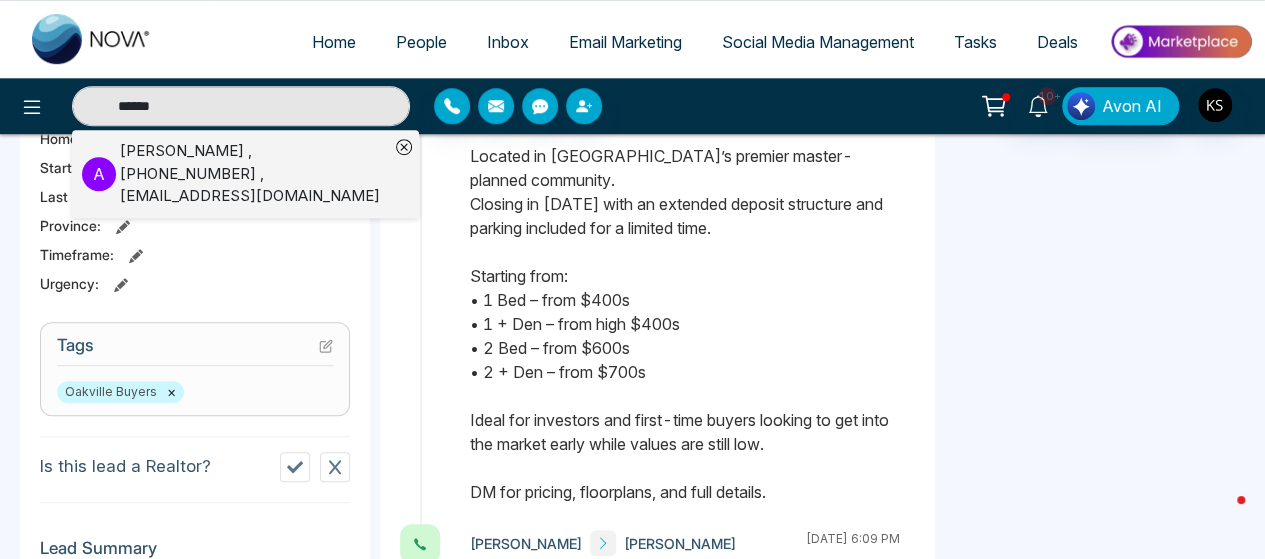 type on "*****" 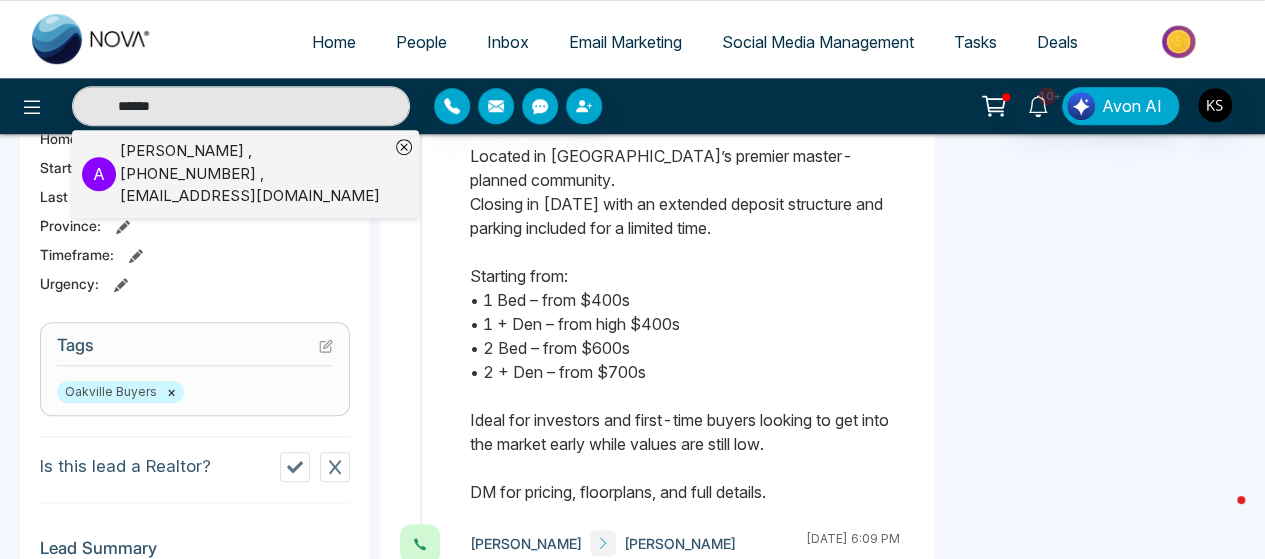click on "[PERSON_NAME]     , [PHONE_NUMBER]   , [EMAIL_ADDRESS][DOMAIN_NAME]" at bounding box center (254, 174) 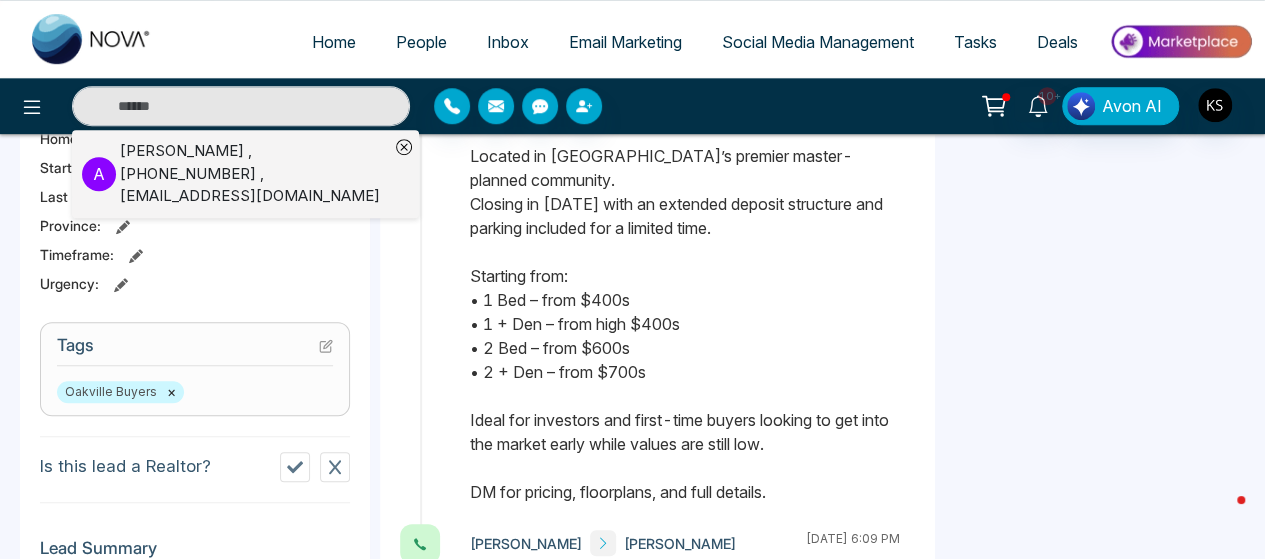 type on "*****" 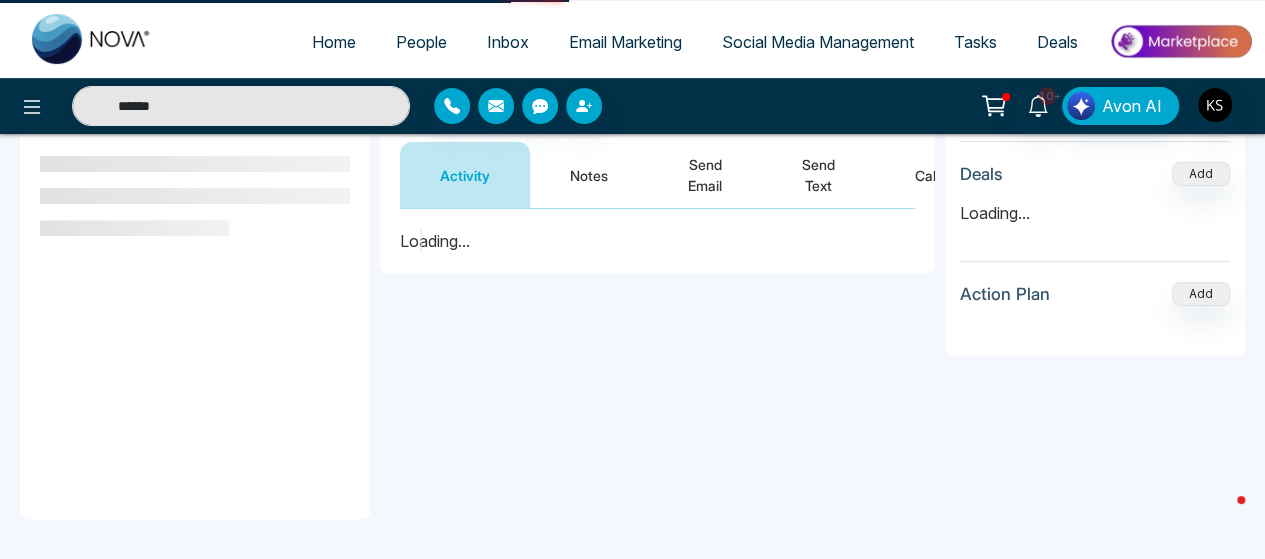 scroll, scrollTop: 0, scrollLeft: 0, axis: both 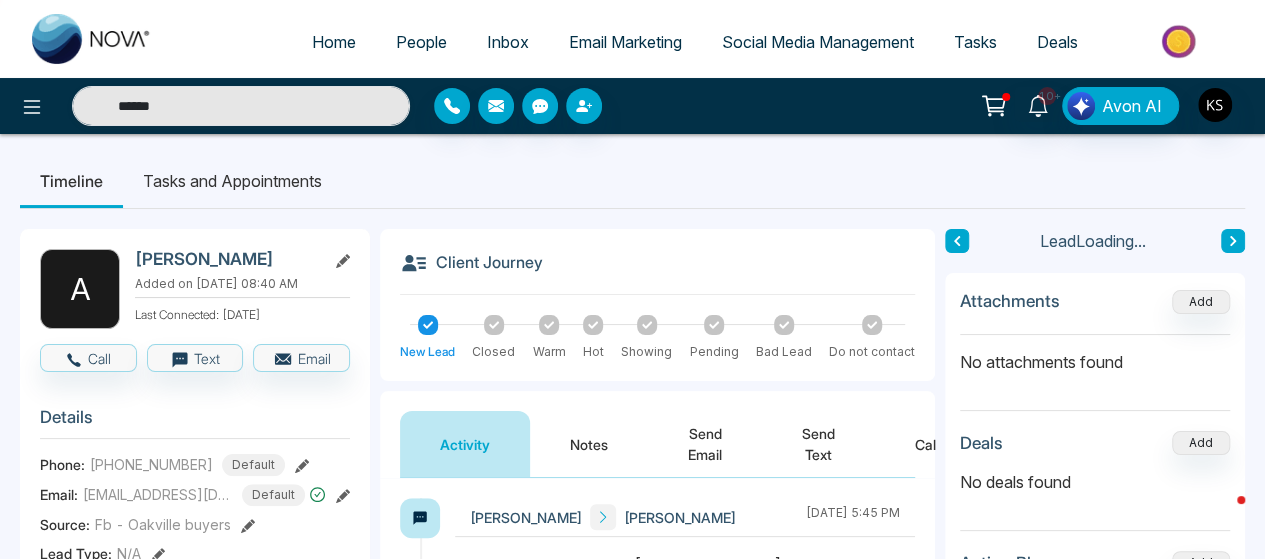 click on "Notes" at bounding box center (589, 444) 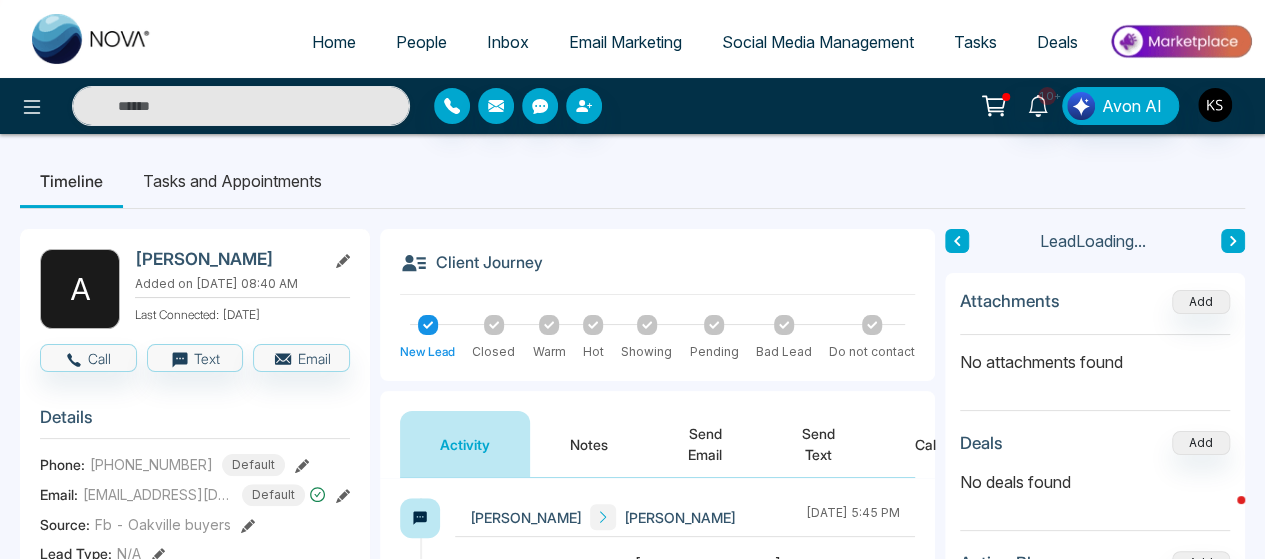 type on "*****" 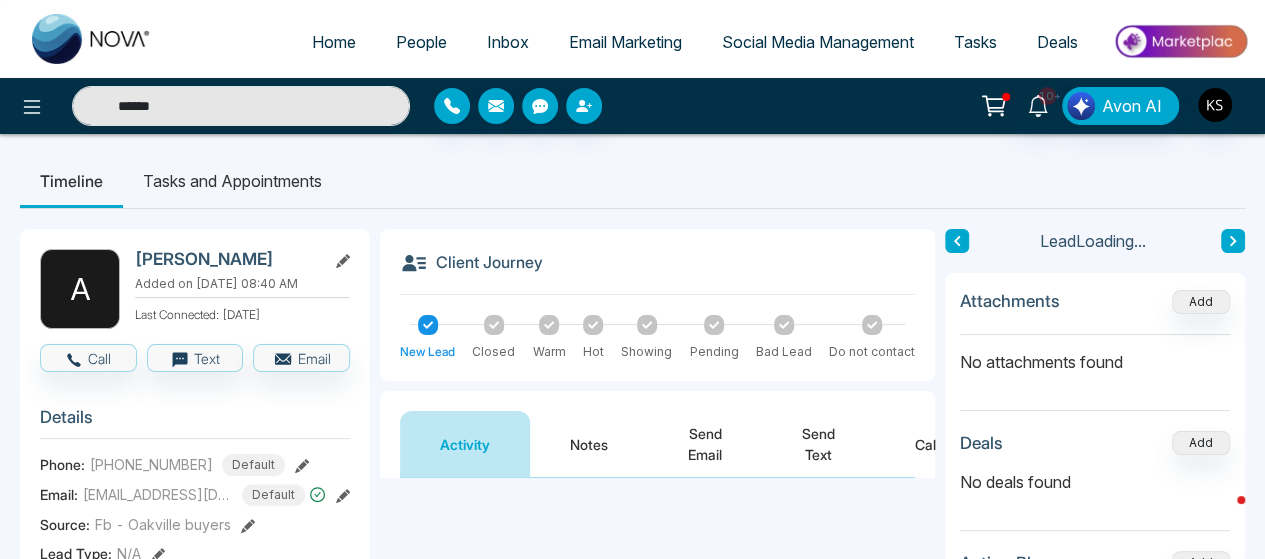 click on "Notes" at bounding box center [589, 444] 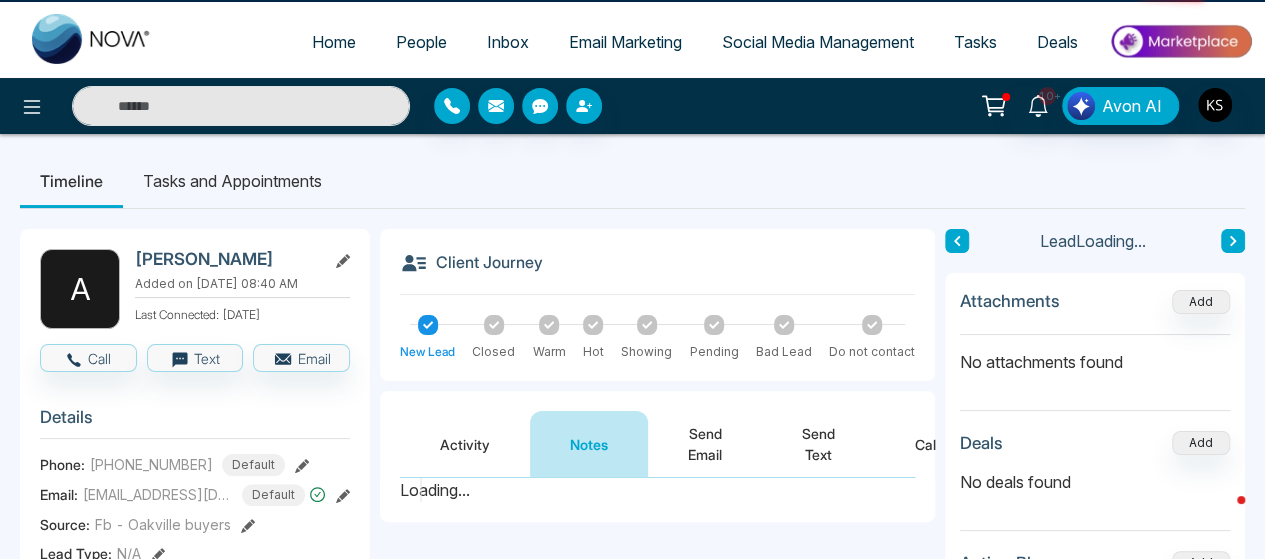 type on "*****" 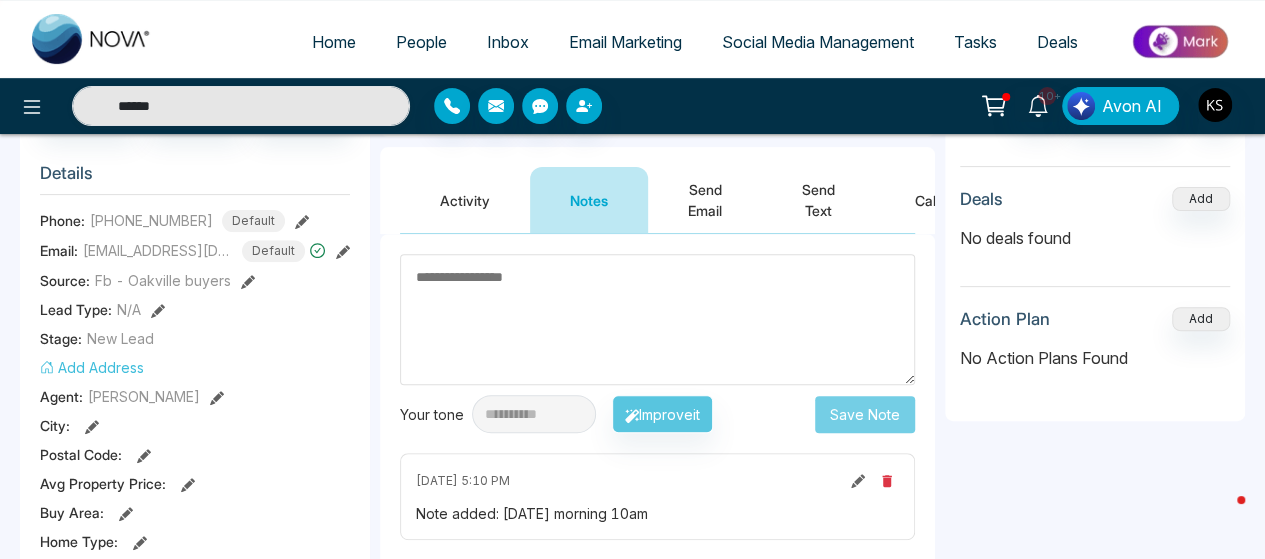 scroll, scrollTop: 243, scrollLeft: 0, axis: vertical 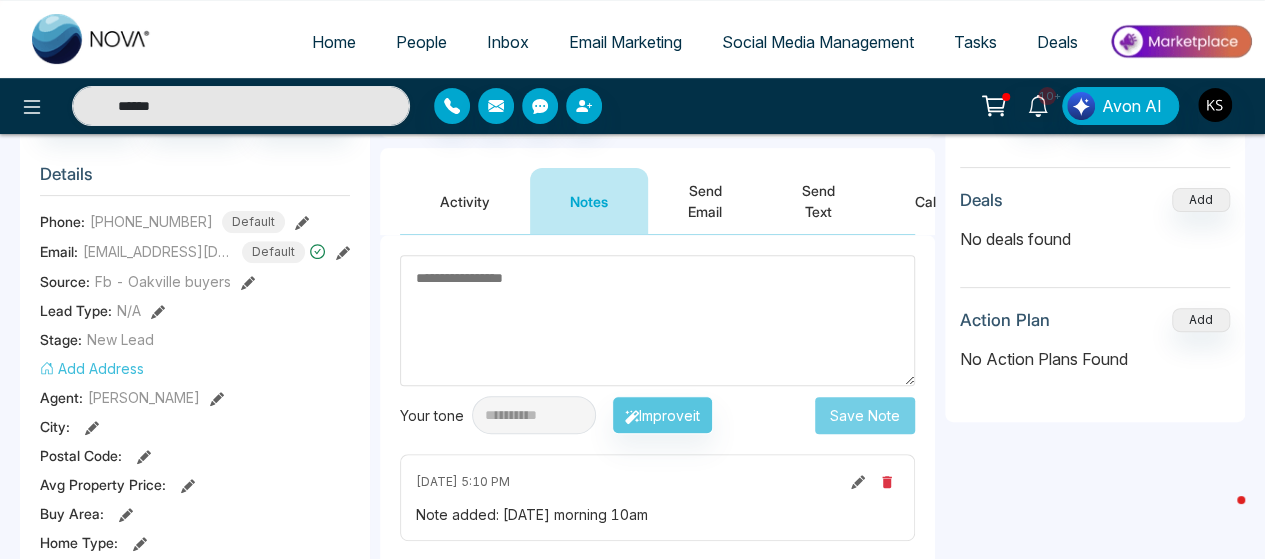 click on "Activity" at bounding box center [465, 201] 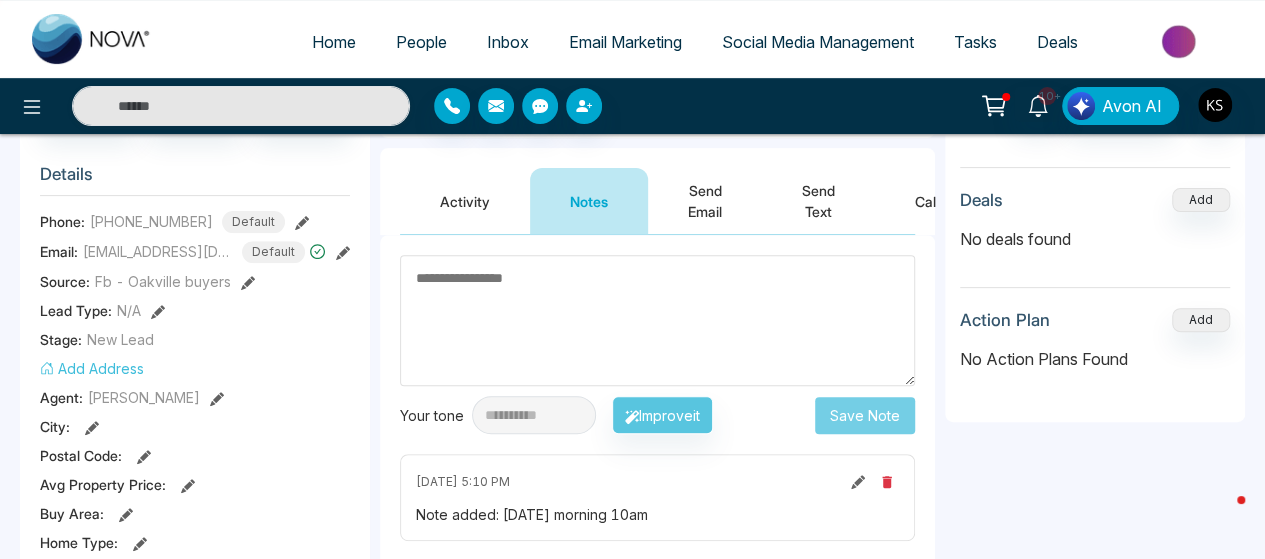 type on "*****" 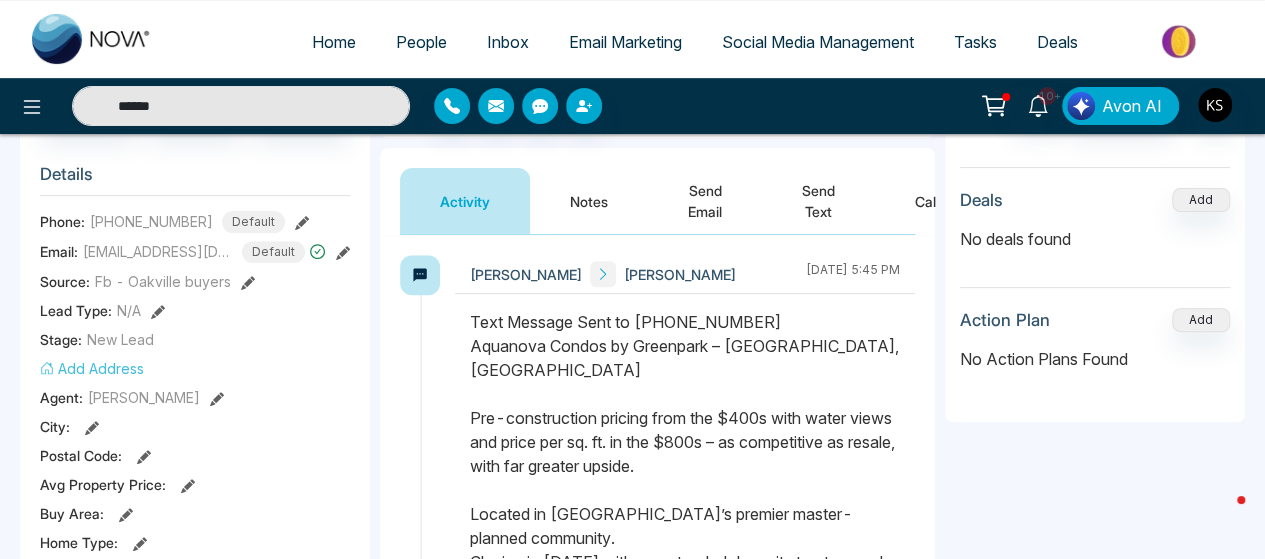 scroll, scrollTop: 0, scrollLeft: 0, axis: both 